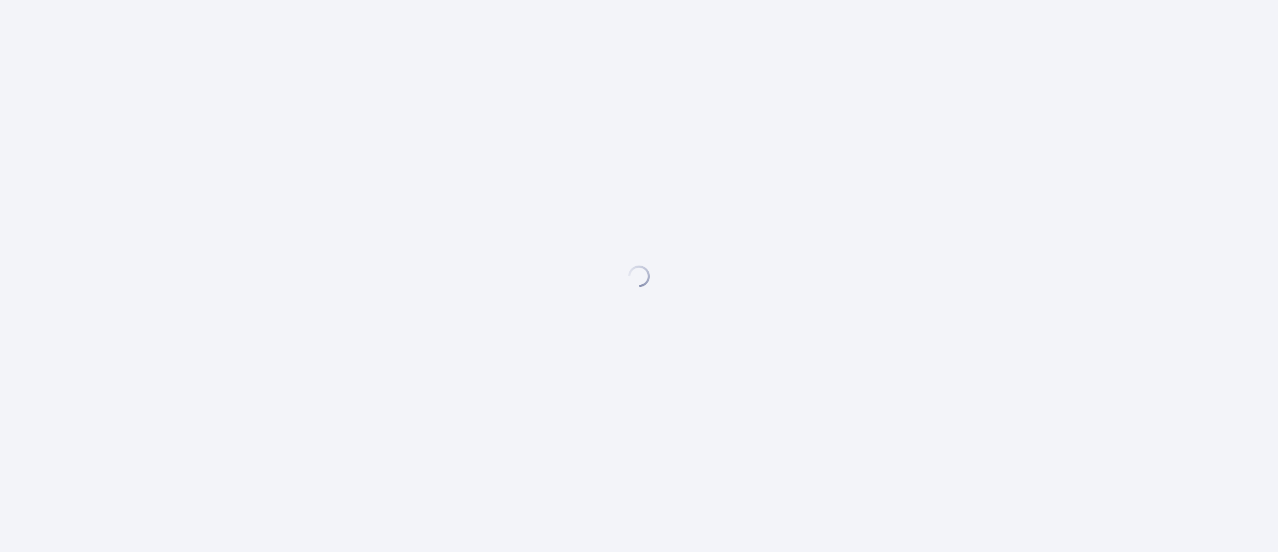 scroll, scrollTop: 0, scrollLeft: 0, axis: both 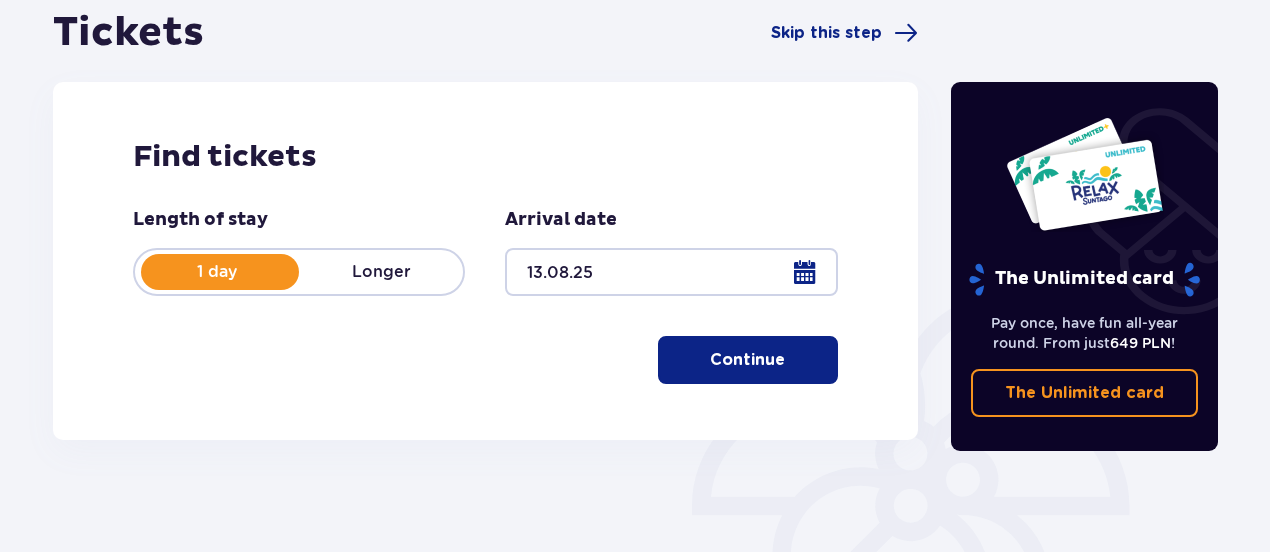 click on "Continue" at bounding box center [747, 360] 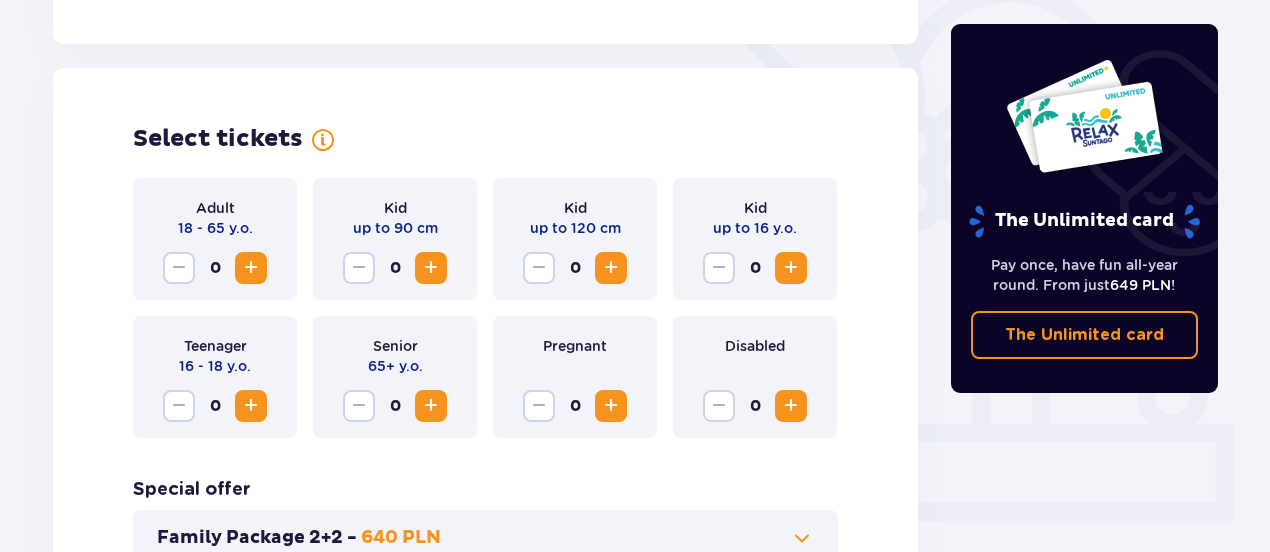 scroll, scrollTop: 556, scrollLeft: 0, axis: vertical 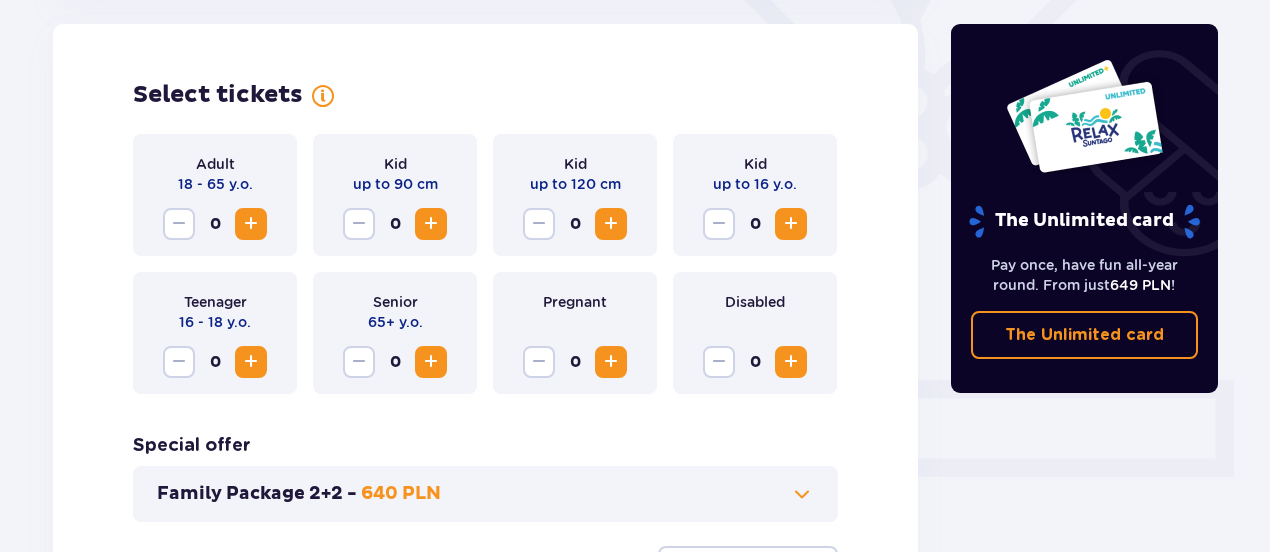 click at bounding box center [251, 224] 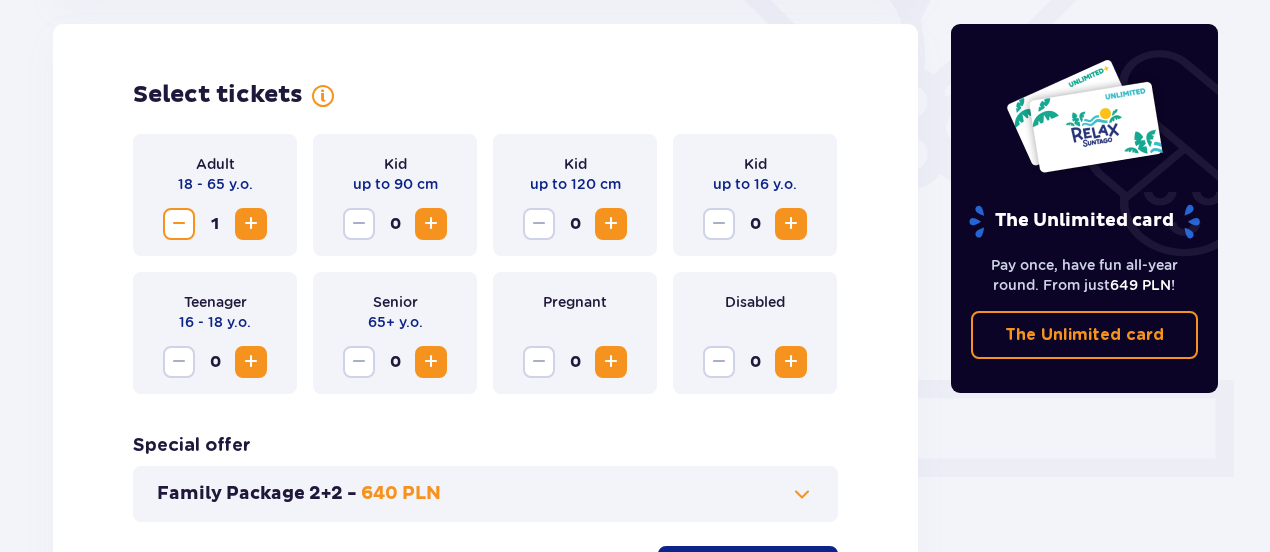 click at bounding box center (251, 224) 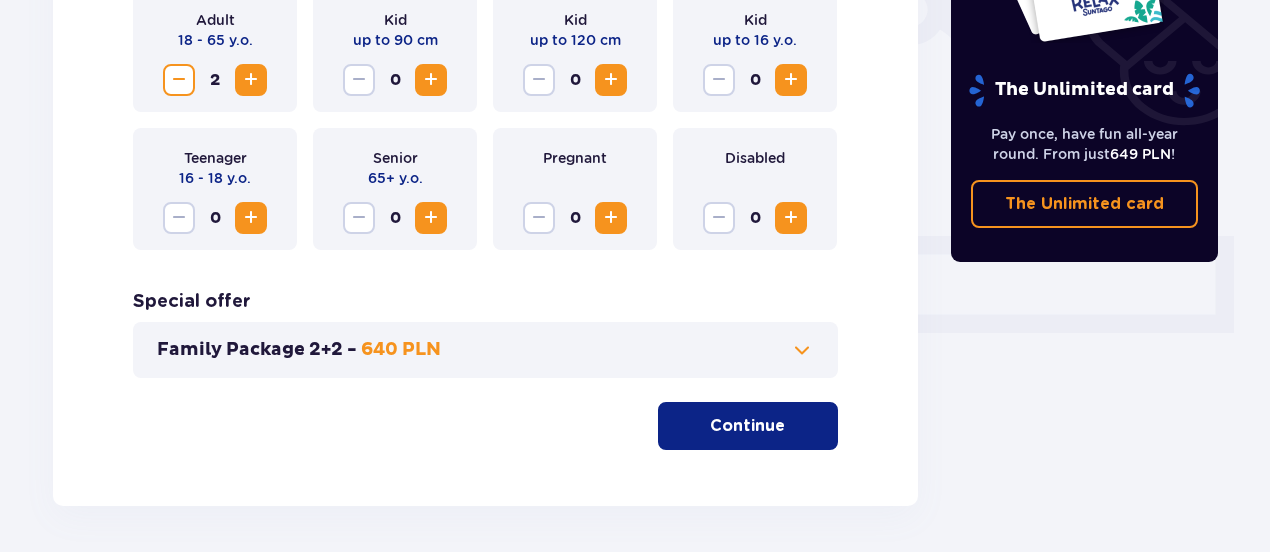 scroll, scrollTop: 722, scrollLeft: 0, axis: vertical 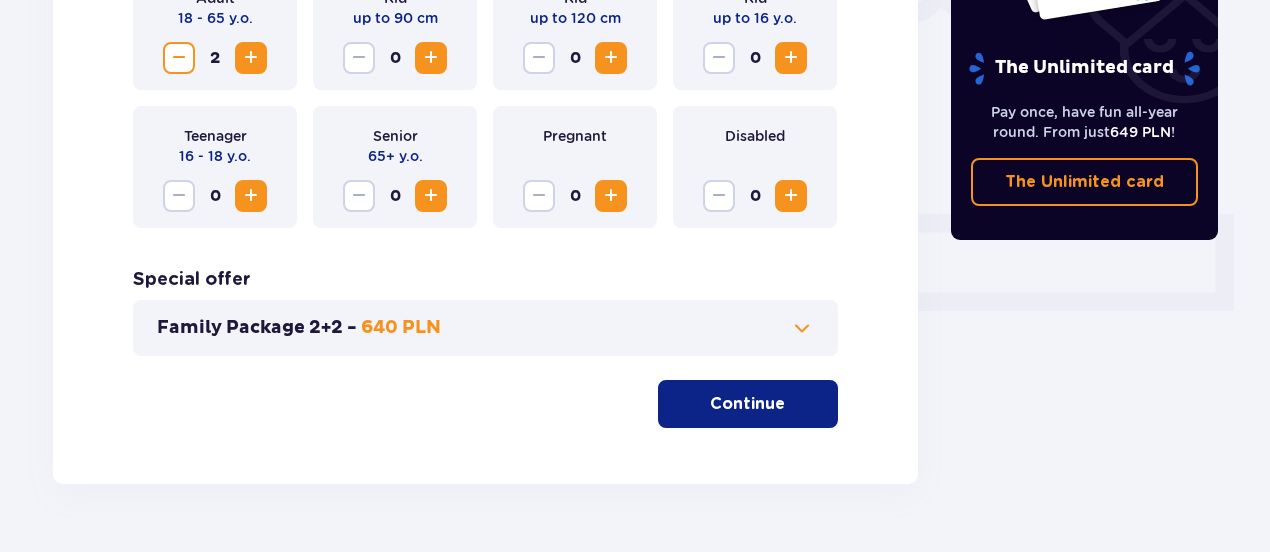 click at bounding box center (611, 196) 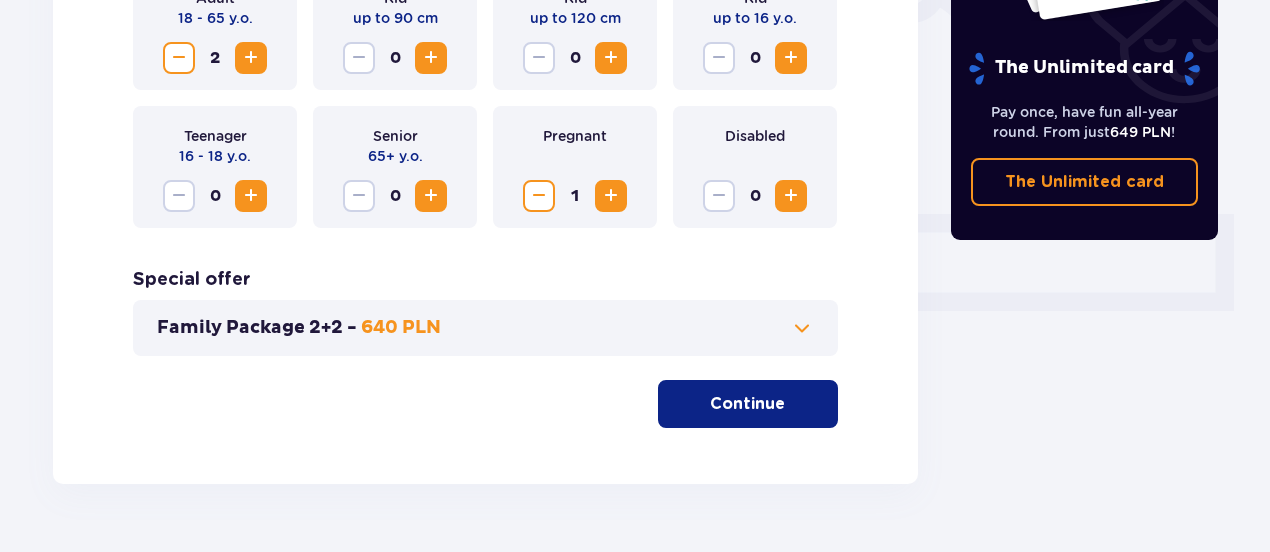 click at bounding box center [539, 196] 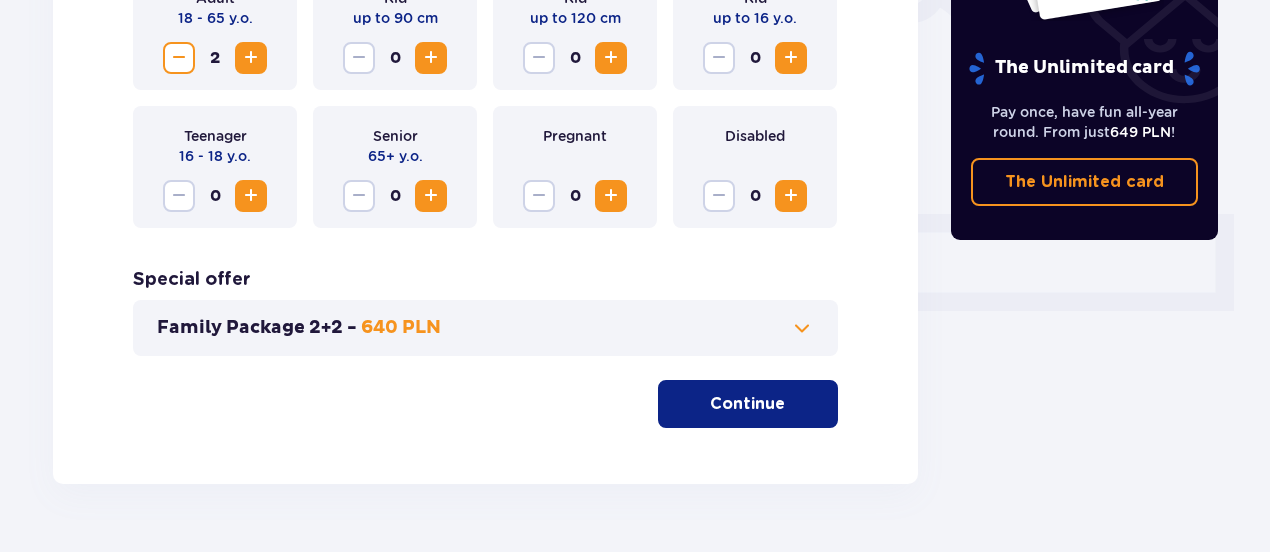 click at bounding box center [802, 328] 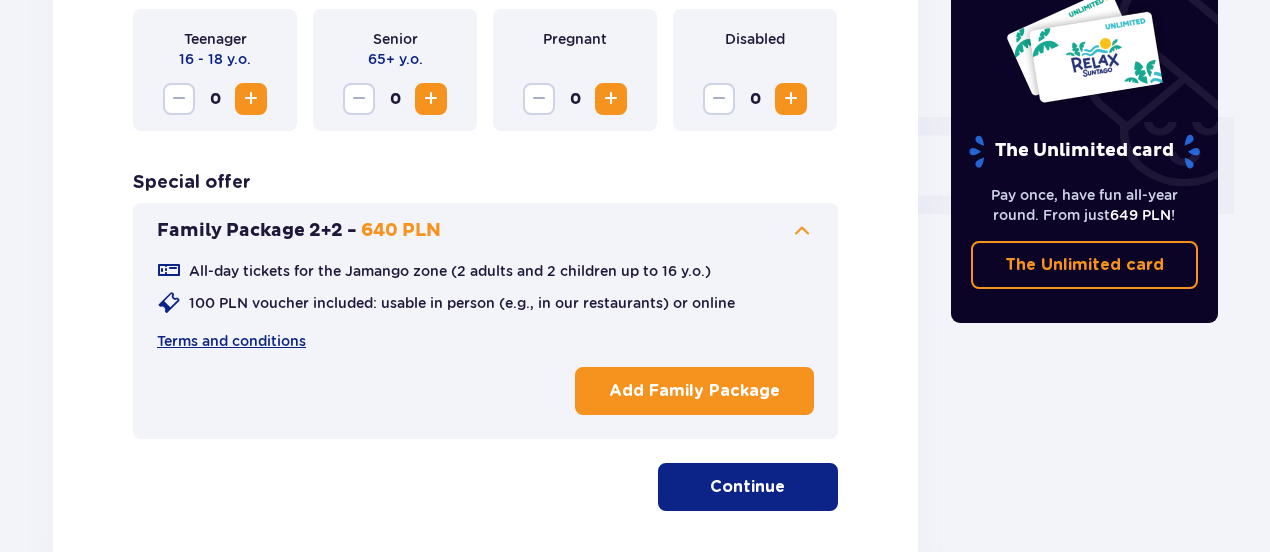 scroll, scrollTop: 820, scrollLeft: 0, axis: vertical 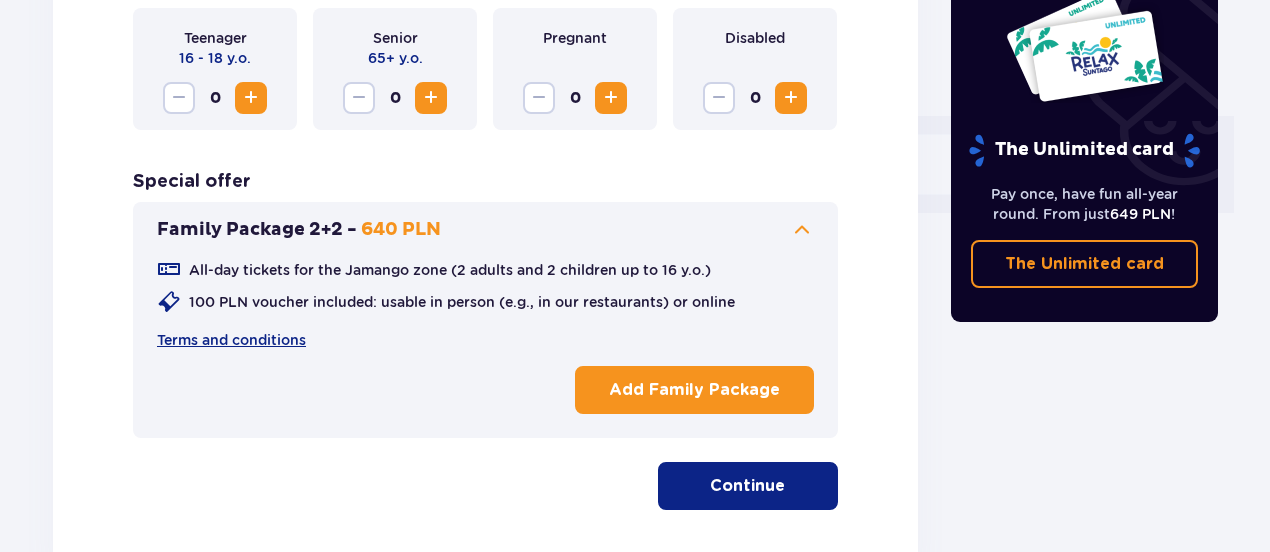 click at bounding box center (802, 230) 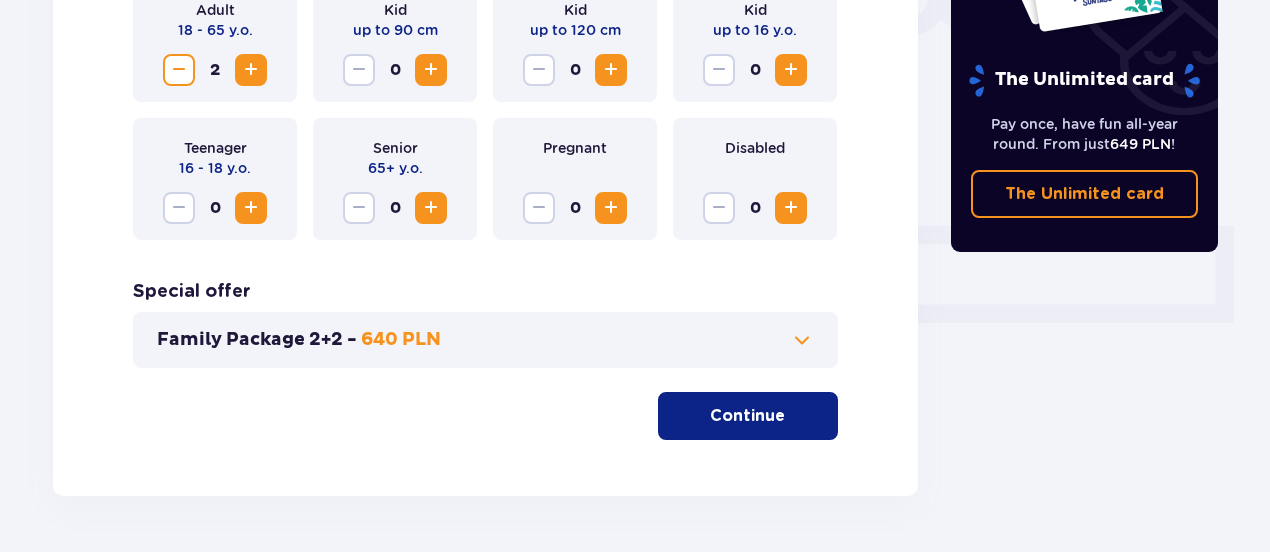 scroll, scrollTop: 711, scrollLeft: 0, axis: vertical 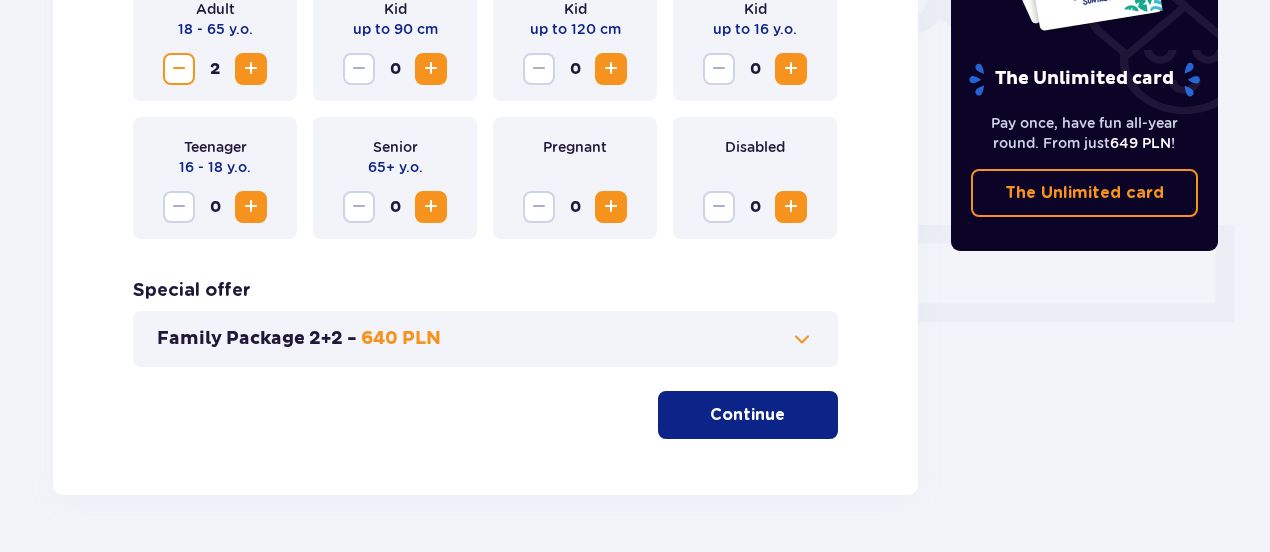 click on "Continue" at bounding box center [748, 415] 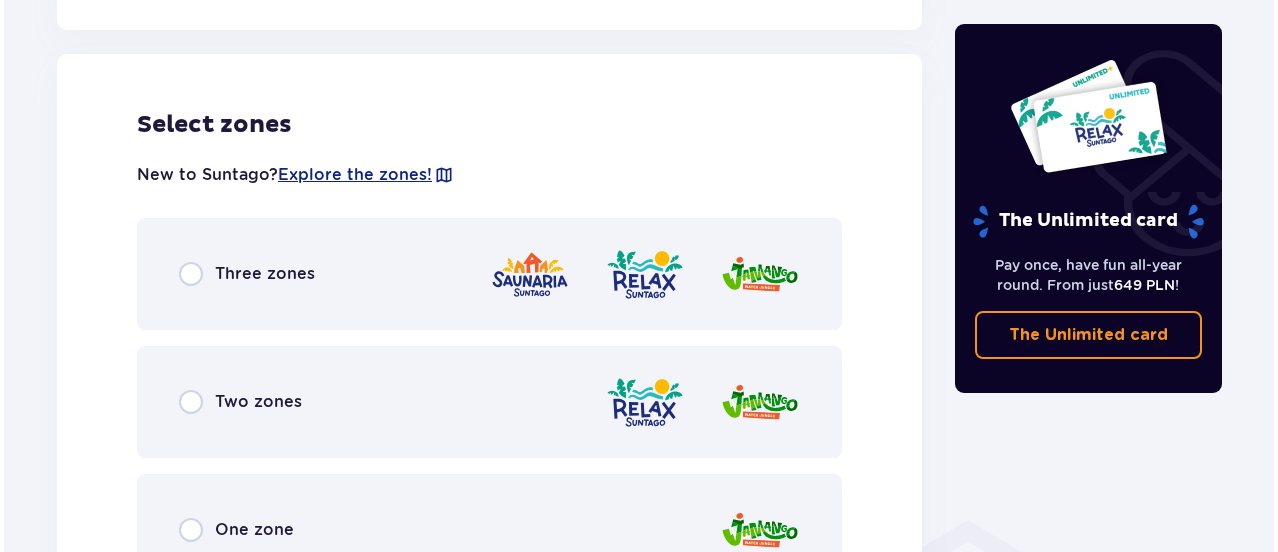 scroll, scrollTop: 1110, scrollLeft: 0, axis: vertical 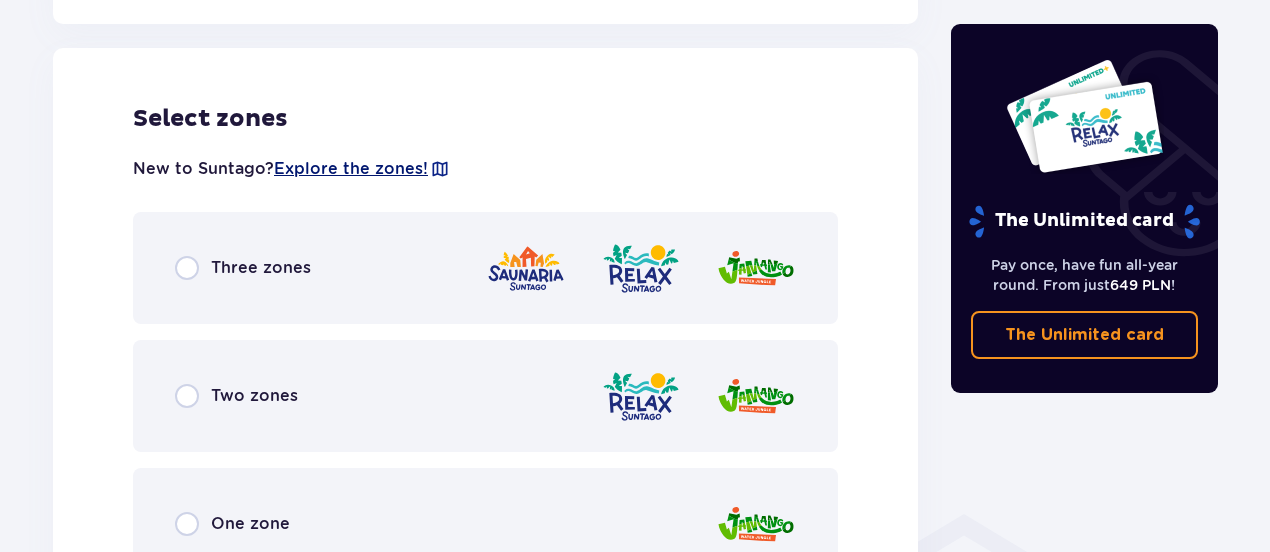 drag, startPoint x: 401, startPoint y: 170, endPoint x: 339, endPoint y: 170, distance: 62 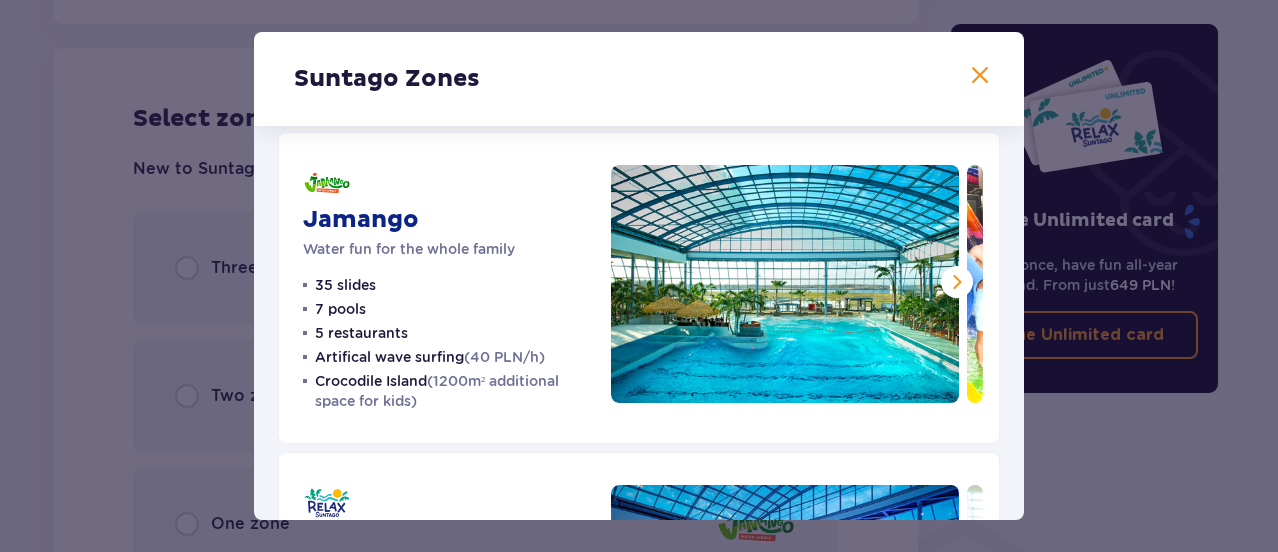 scroll, scrollTop: 20, scrollLeft: 0, axis: vertical 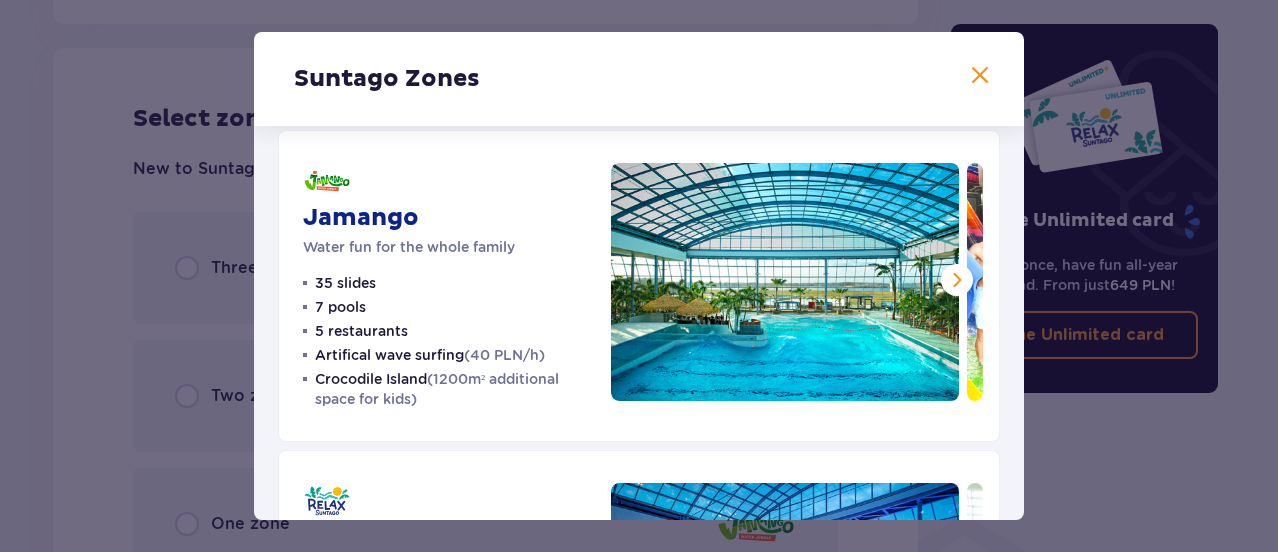 click at bounding box center [980, 76] 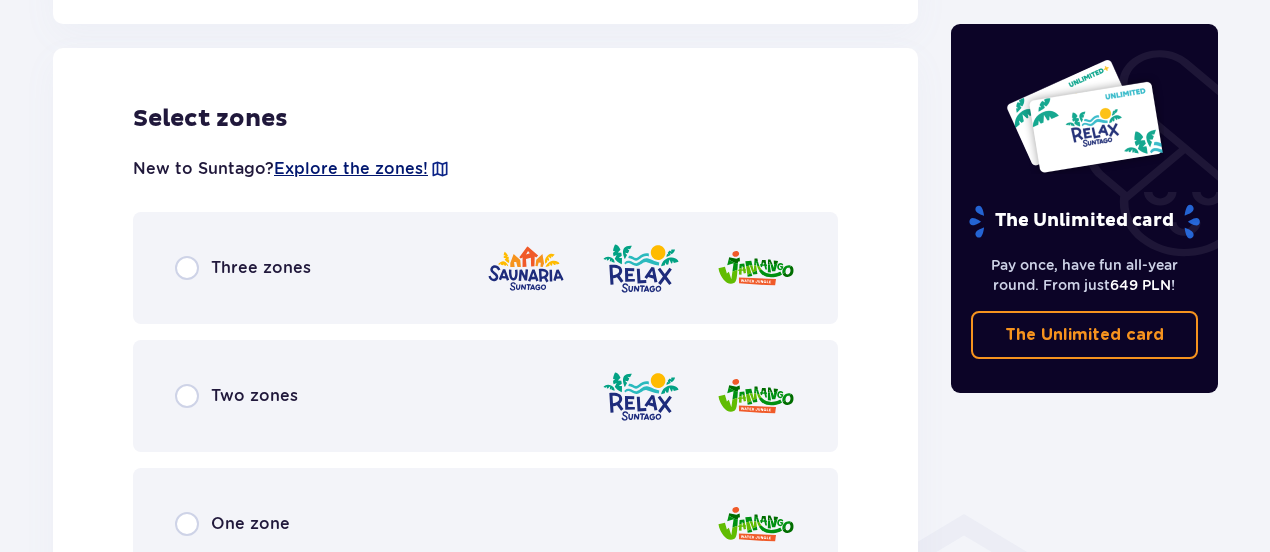click on "Explore the zones!" at bounding box center (351, 169) 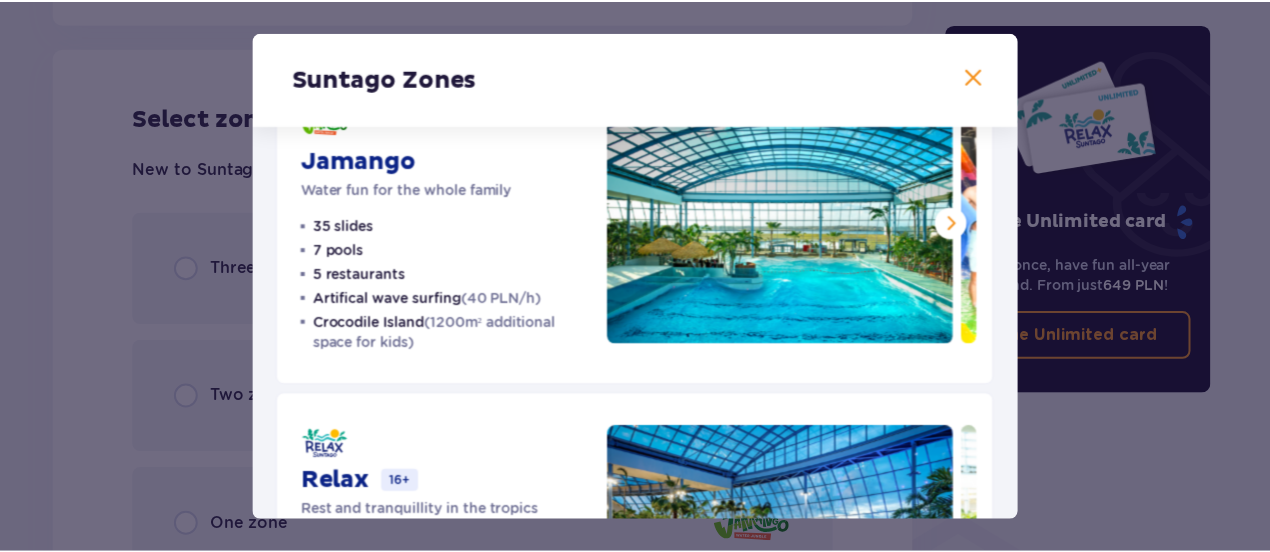 scroll, scrollTop: 596, scrollLeft: 0, axis: vertical 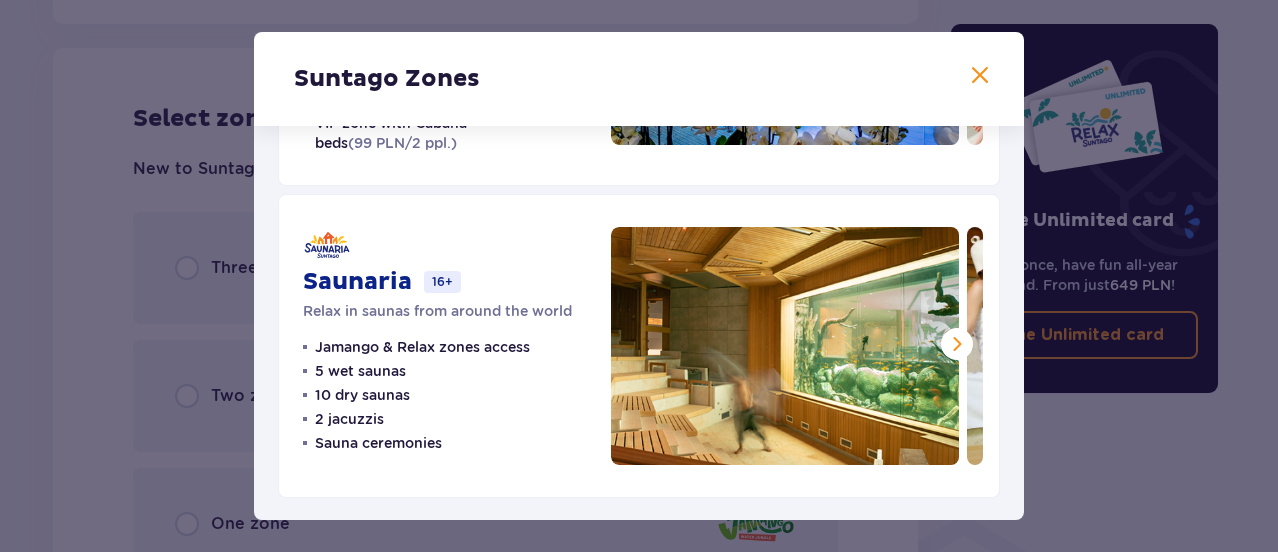 click at bounding box center (980, 76) 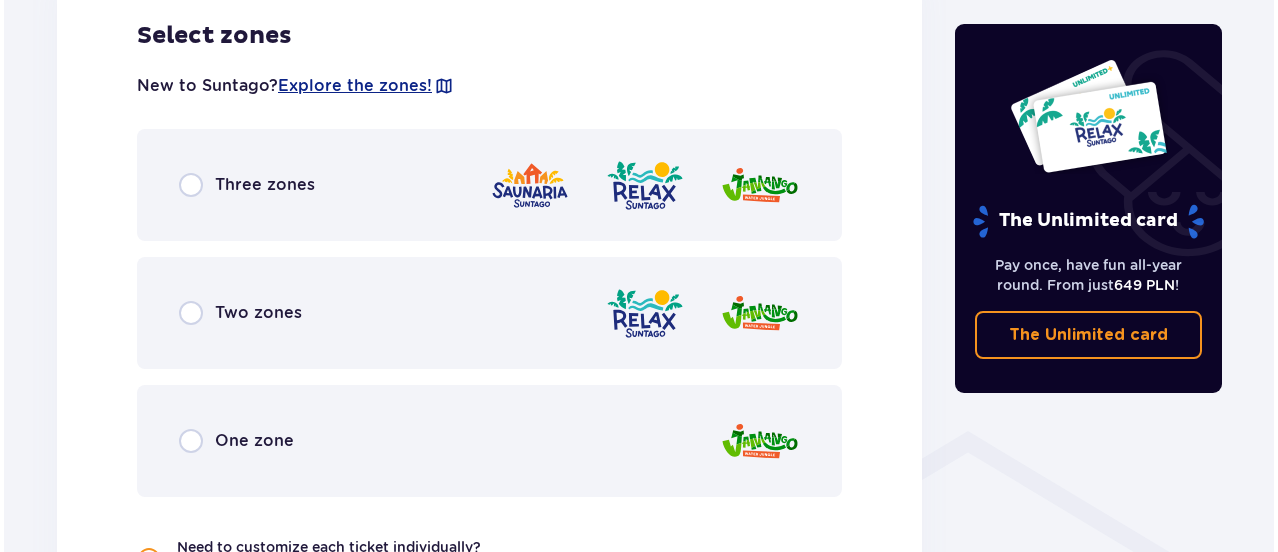 scroll, scrollTop: 1191, scrollLeft: 0, axis: vertical 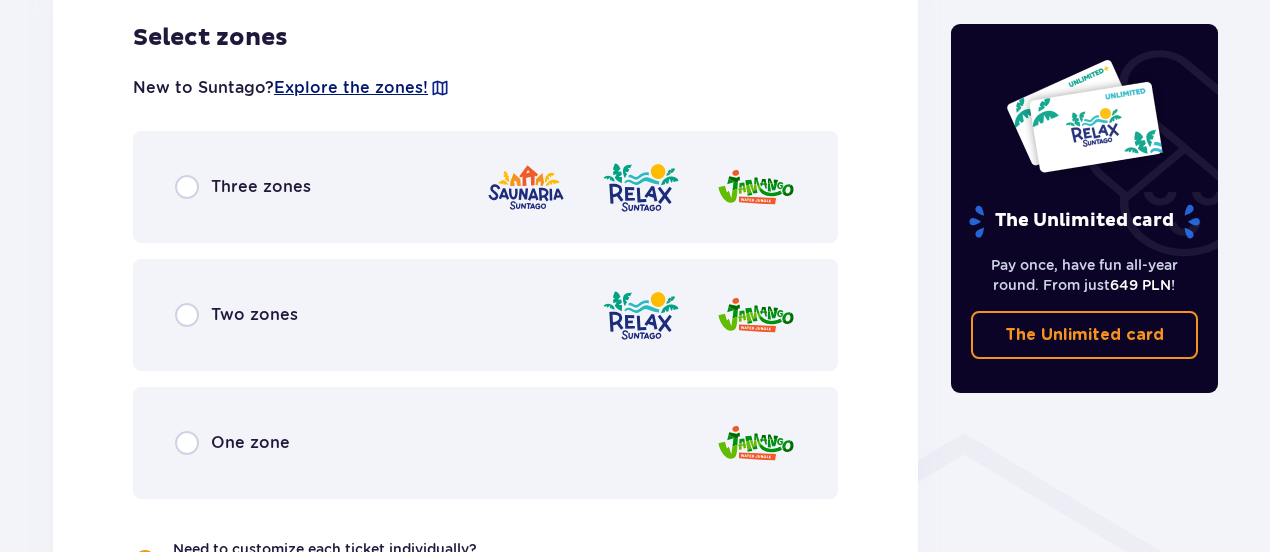 click on "Explore the zones!" at bounding box center (351, 88) 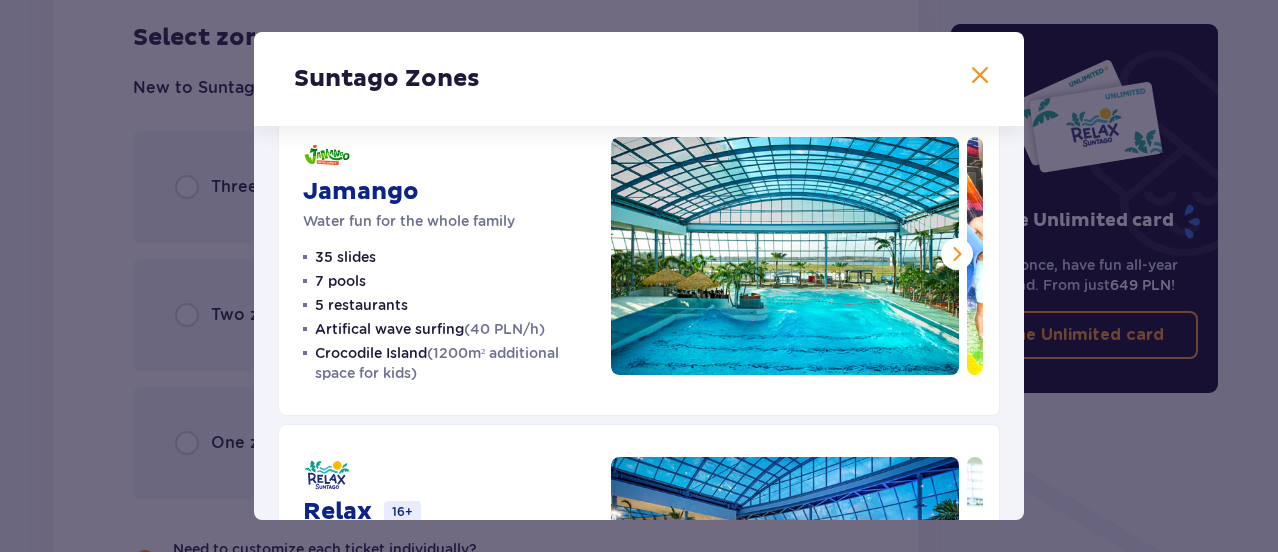 scroll, scrollTop: 69, scrollLeft: 0, axis: vertical 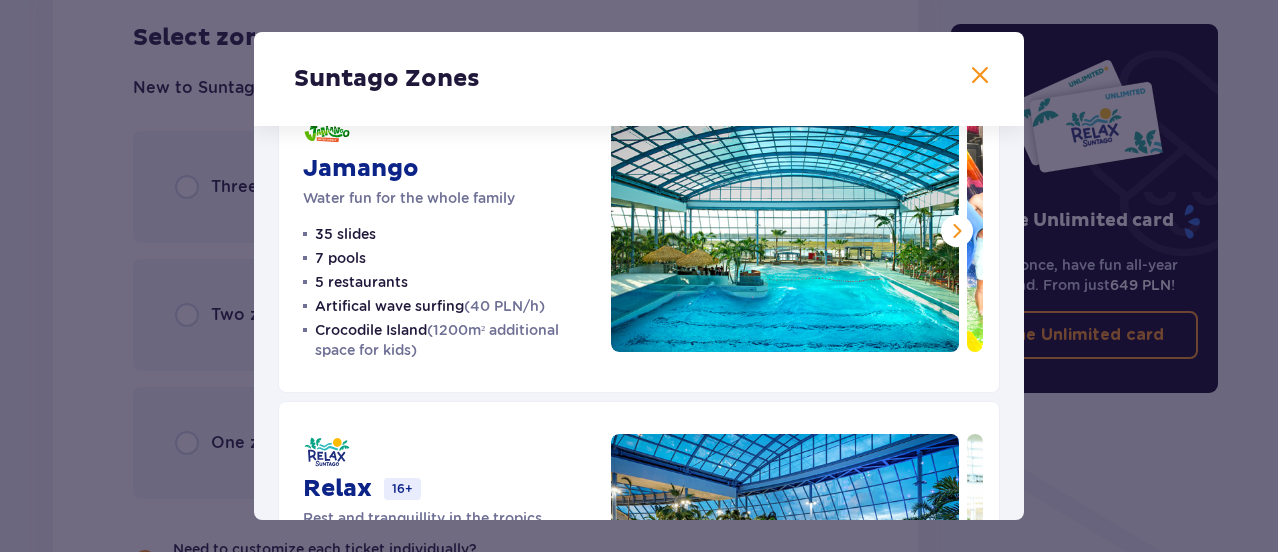 click at bounding box center (980, 76) 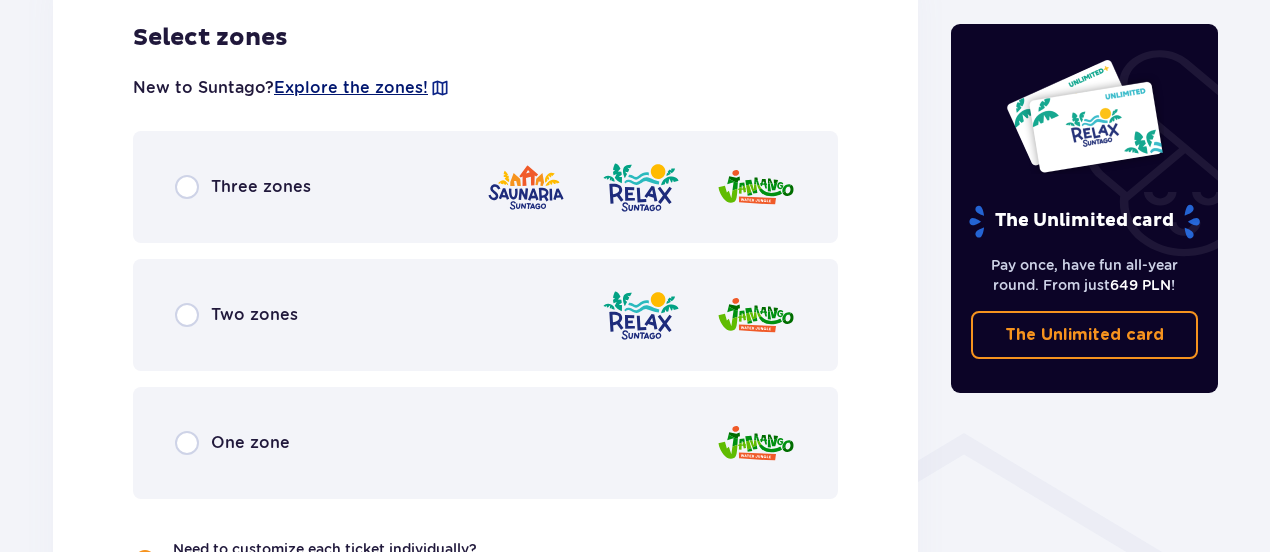 click on "Explore the zones!" at bounding box center (351, 88) 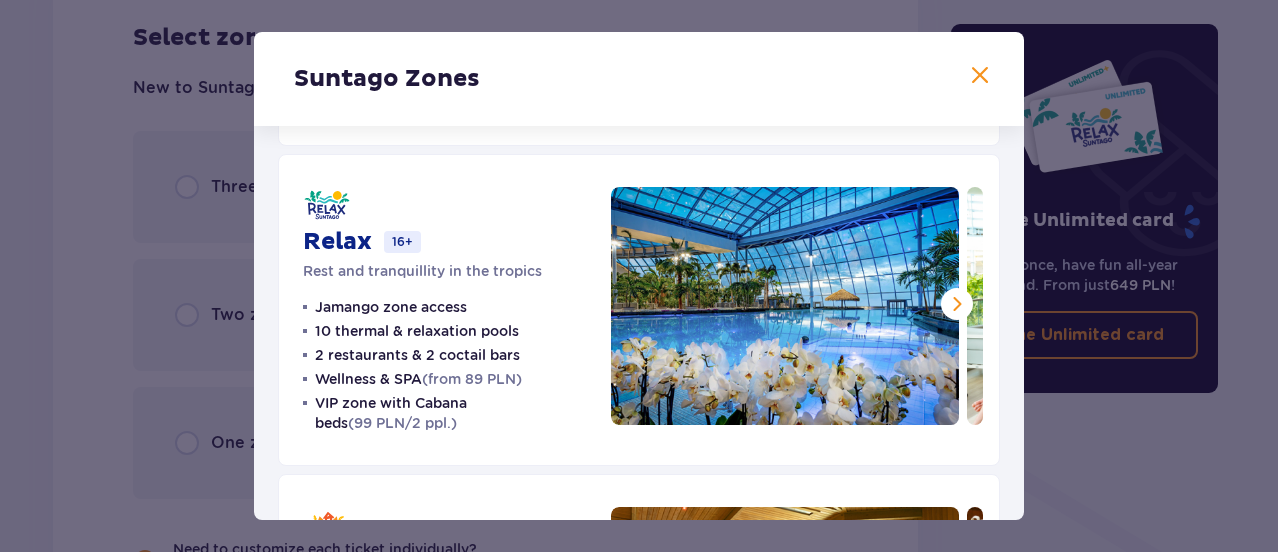 scroll, scrollTop: 320, scrollLeft: 0, axis: vertical 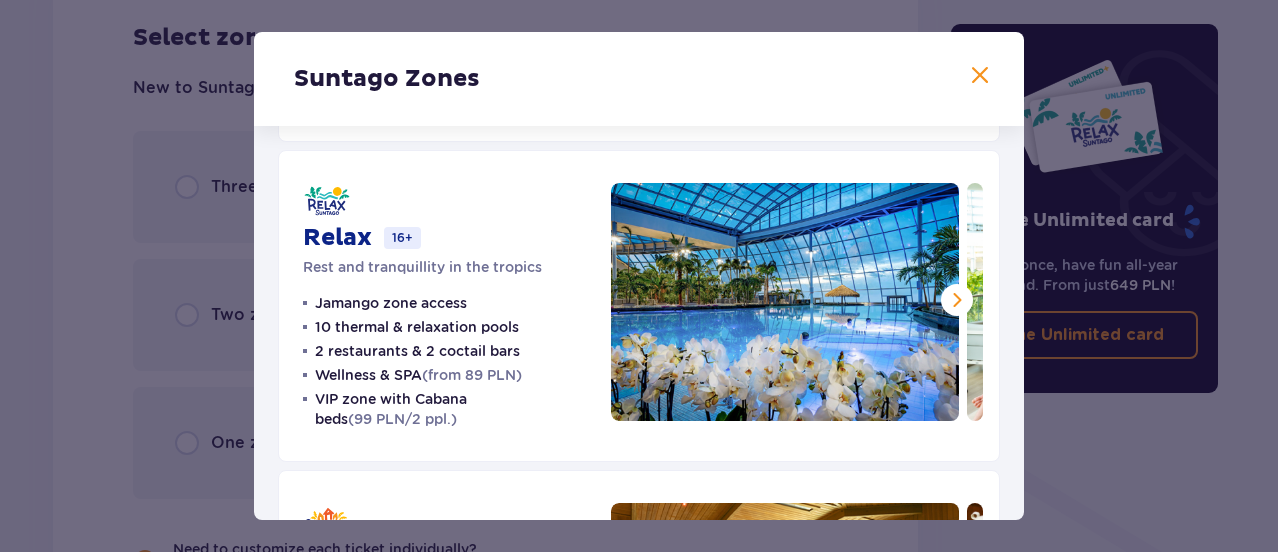 click at bounding box center [957, 300] 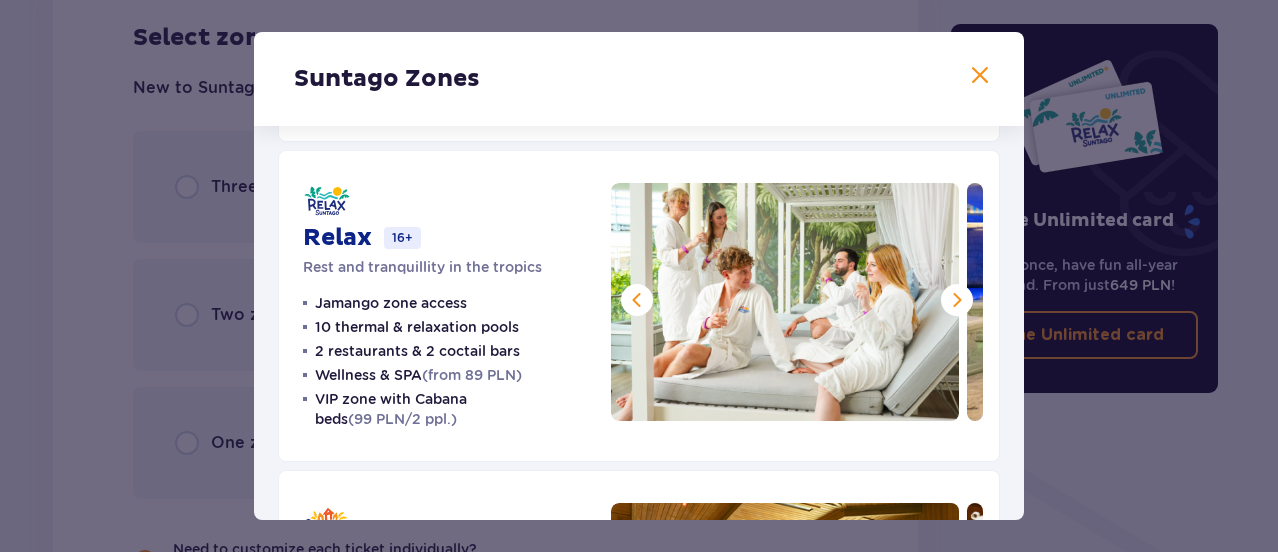 click at bounding box center [957, 300] 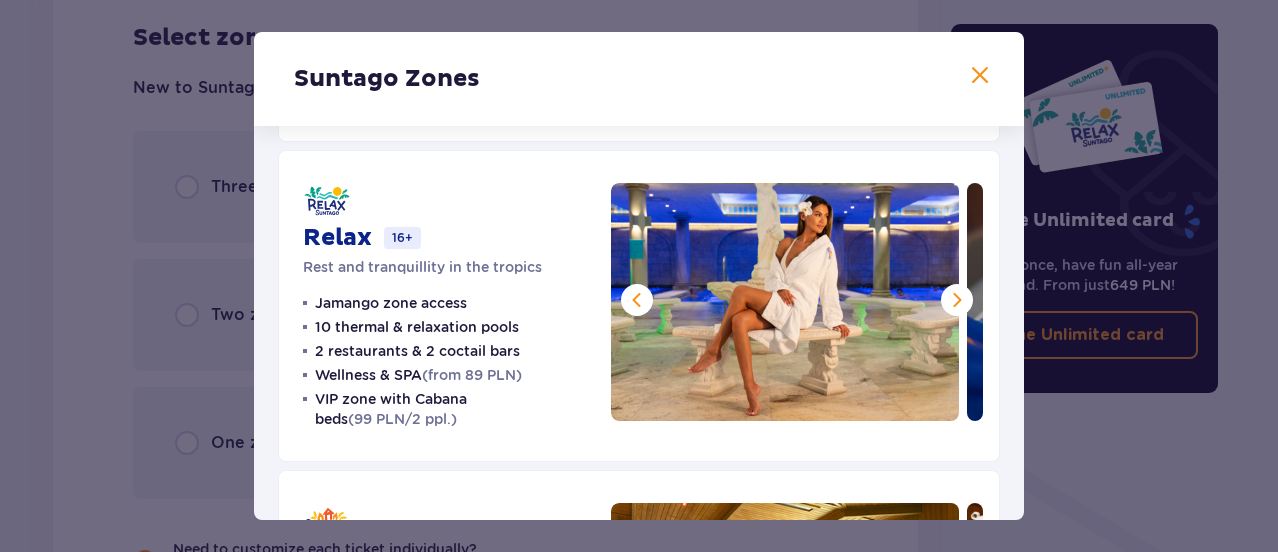scroll, scrollTop: 596, scrollLeft: 0, axis: vertical 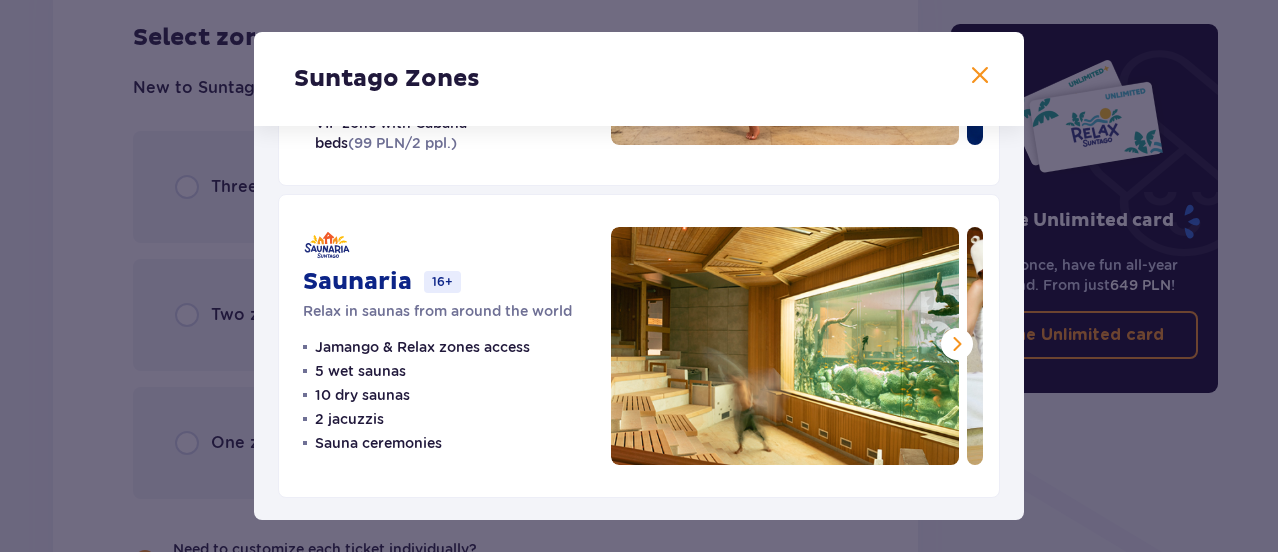 click at bounding box center [957, 344] 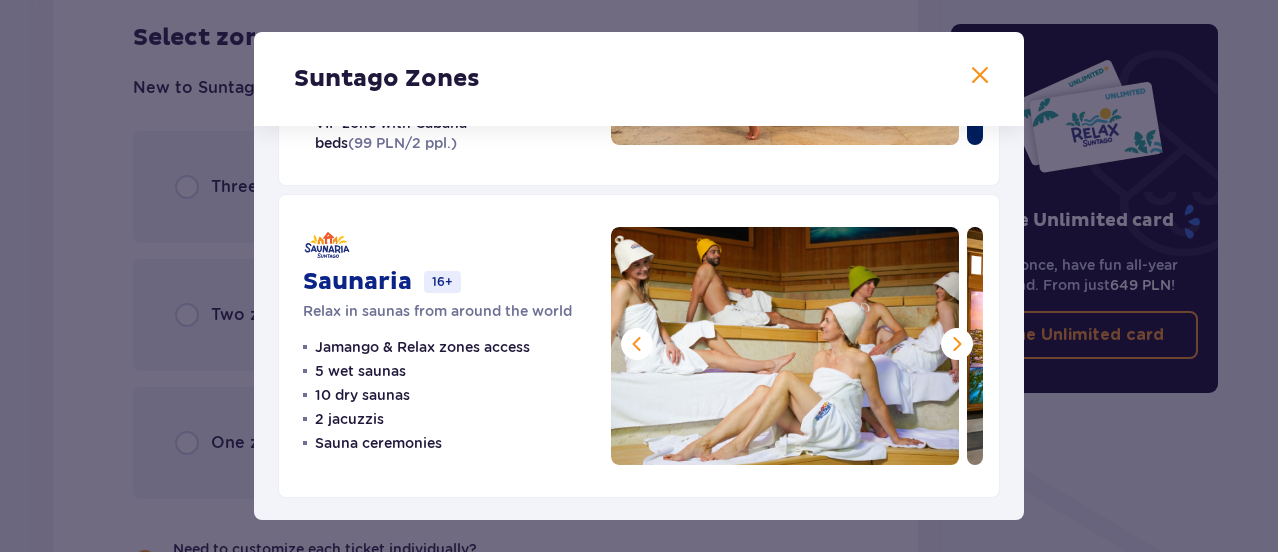 click at bounding box center [957, 344] 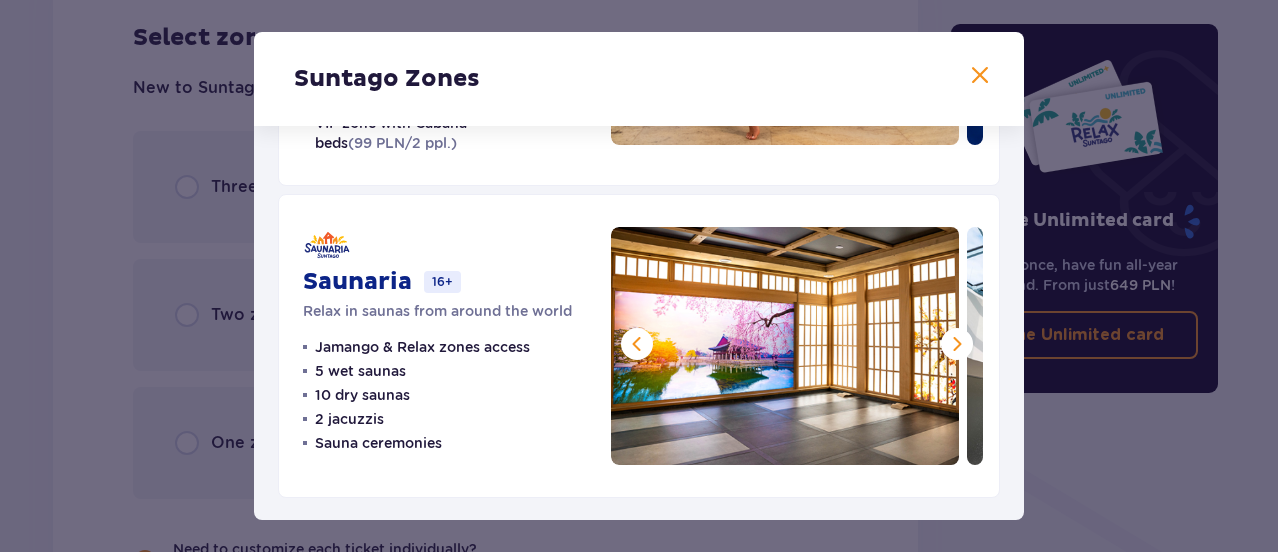 click at bounding box center [957, 344] 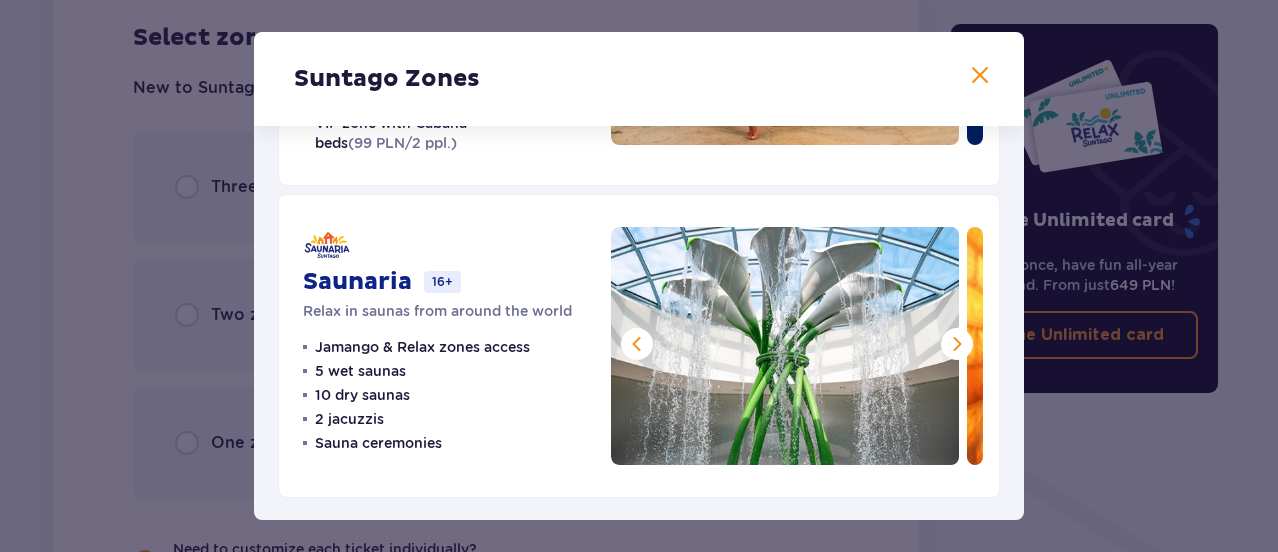 click at bounding box center [957, 344] 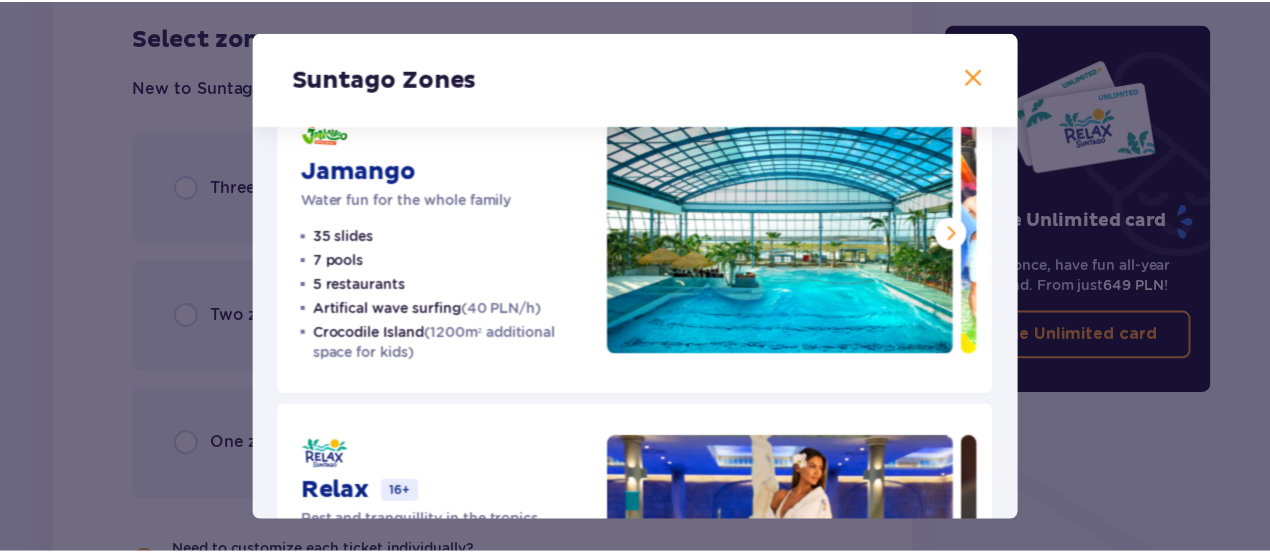 scroll, scrollTop: 0, scrollLeft: 0, axis: both 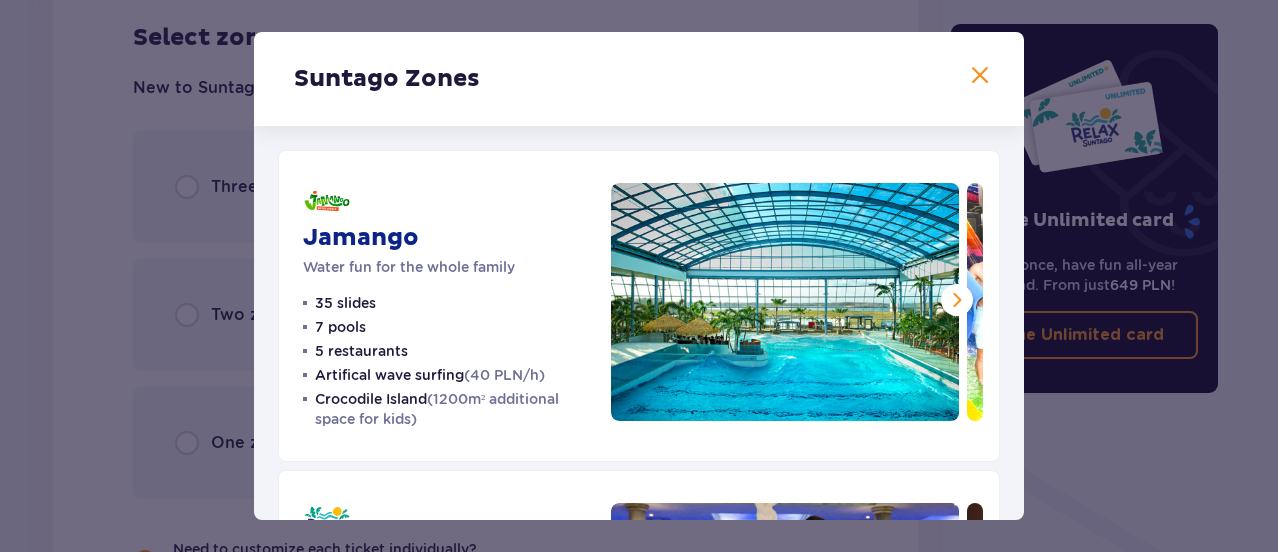 click at bounding box center [980, 76] 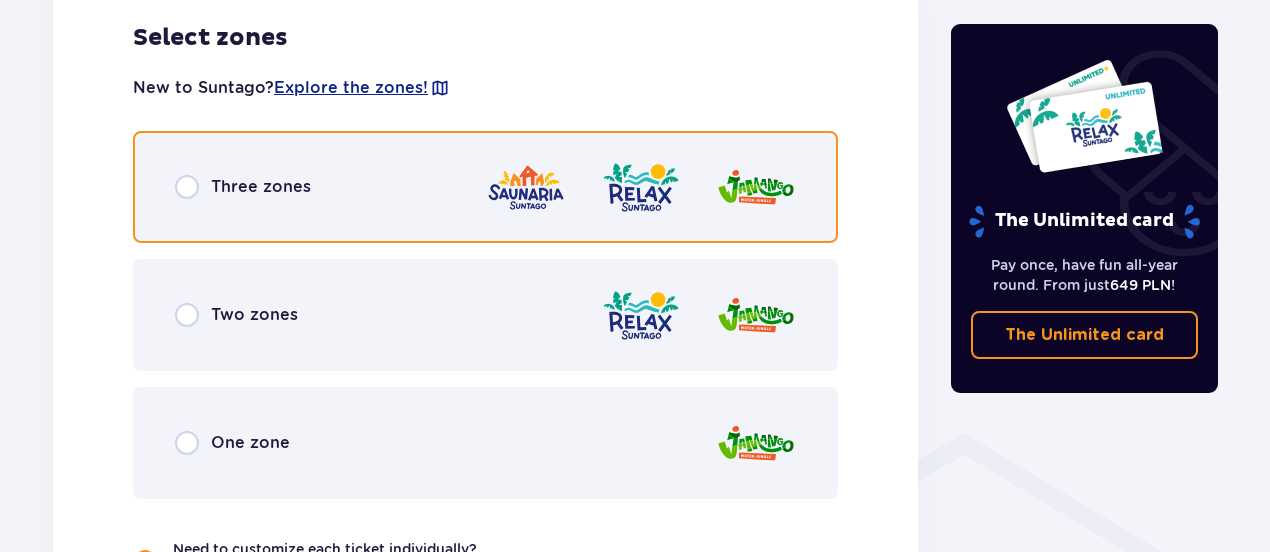 click at bounding box center [187, 187] 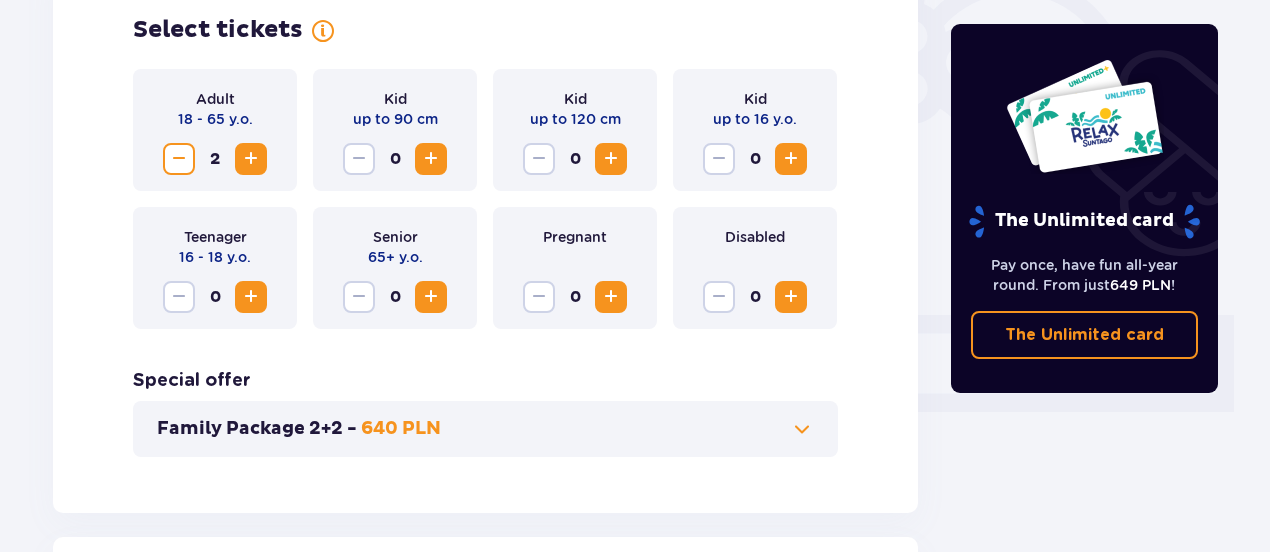 scroll, scrollTop: 622, scrollLeft: 0, axis: vertical 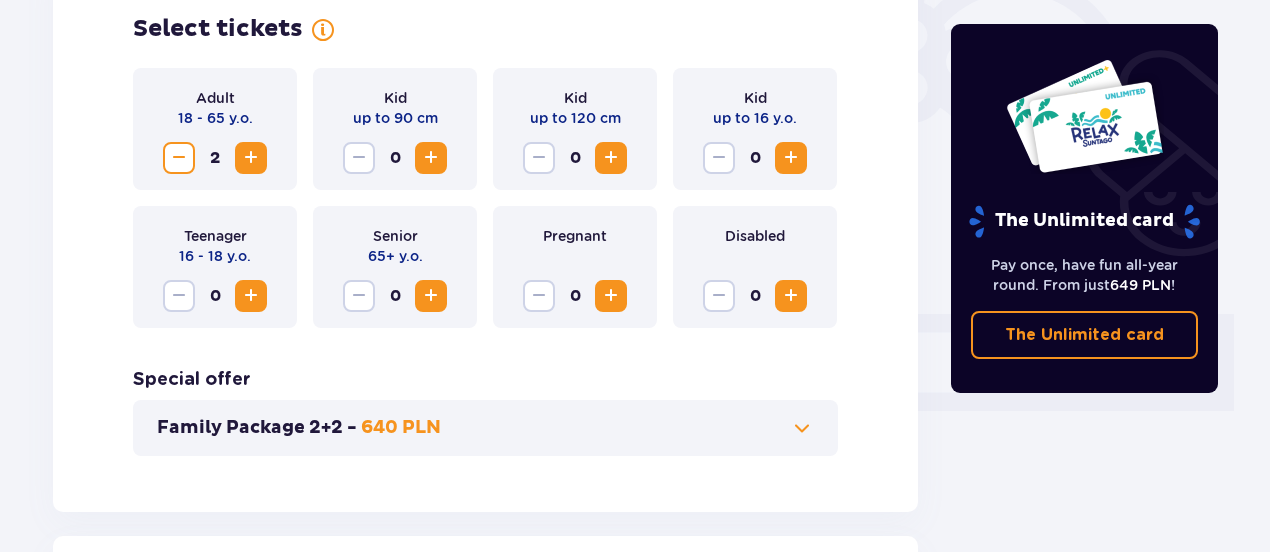 click on "0" at bounding box center [575, 296] 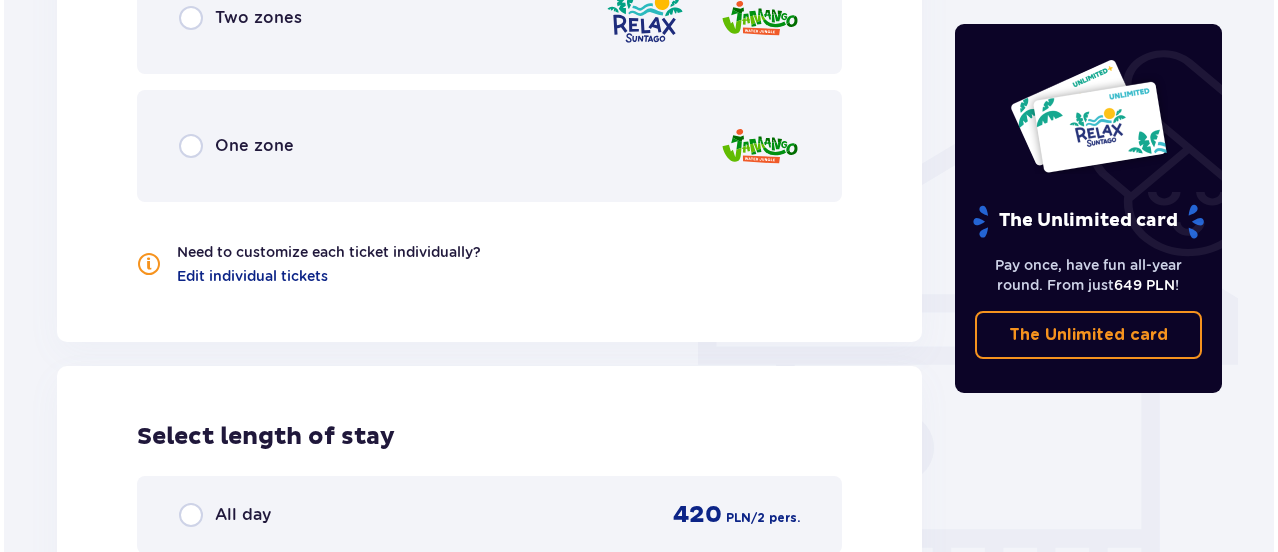 scroll, scrollTop: 1044, scrollLeft: 0, axis: vertical 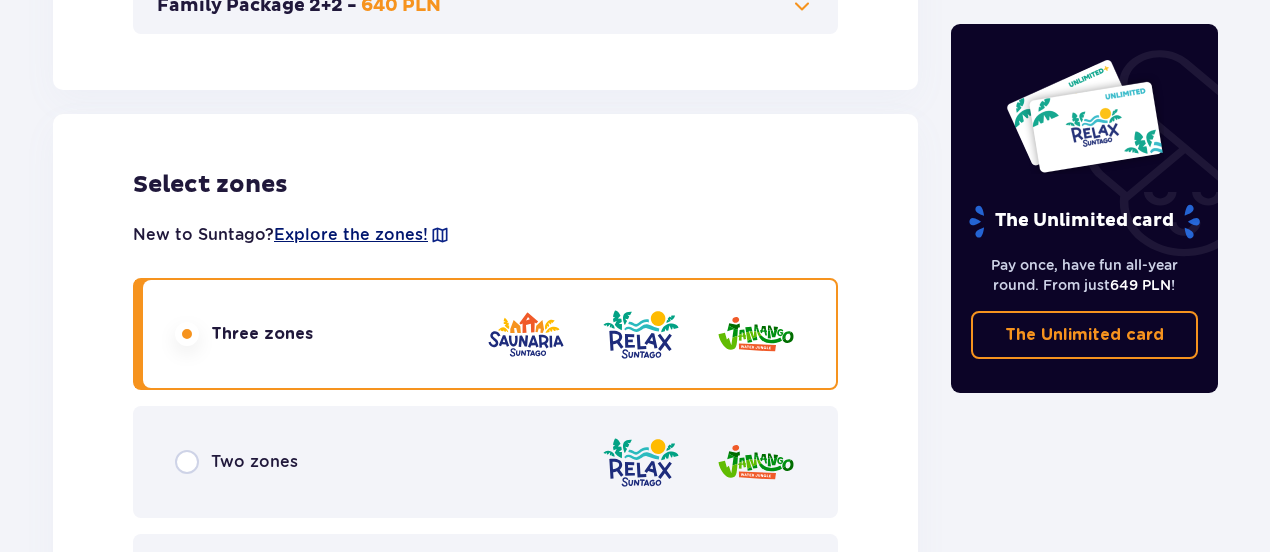 click on "Explore the zones!" at bounding box center [351, 235] 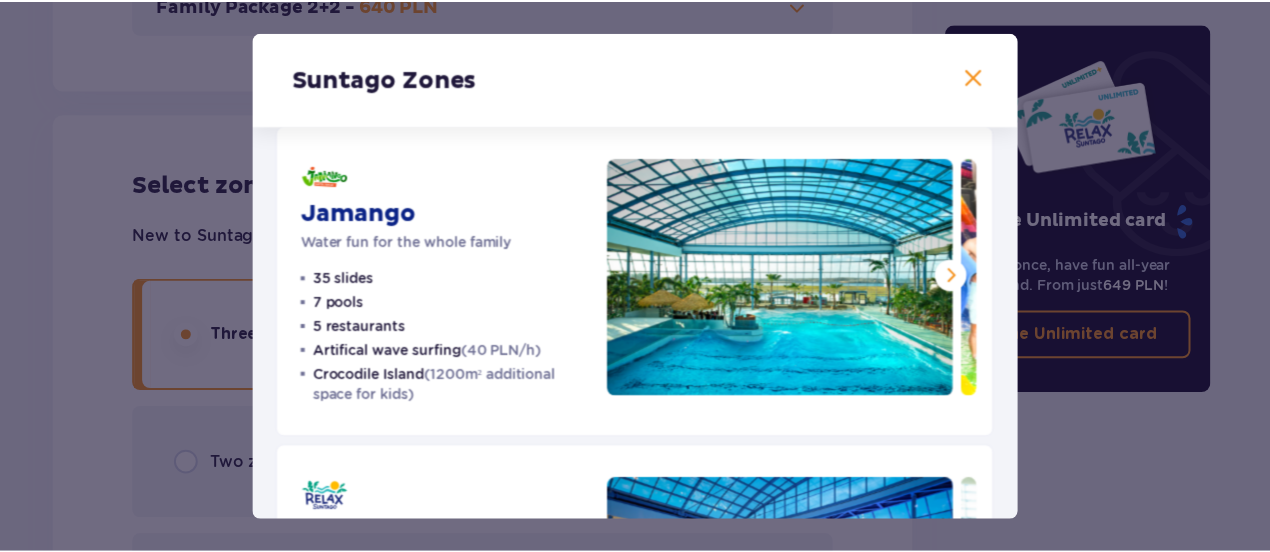 scroll, scrollTop: 33, scrollLeft: 0, axis: vertical 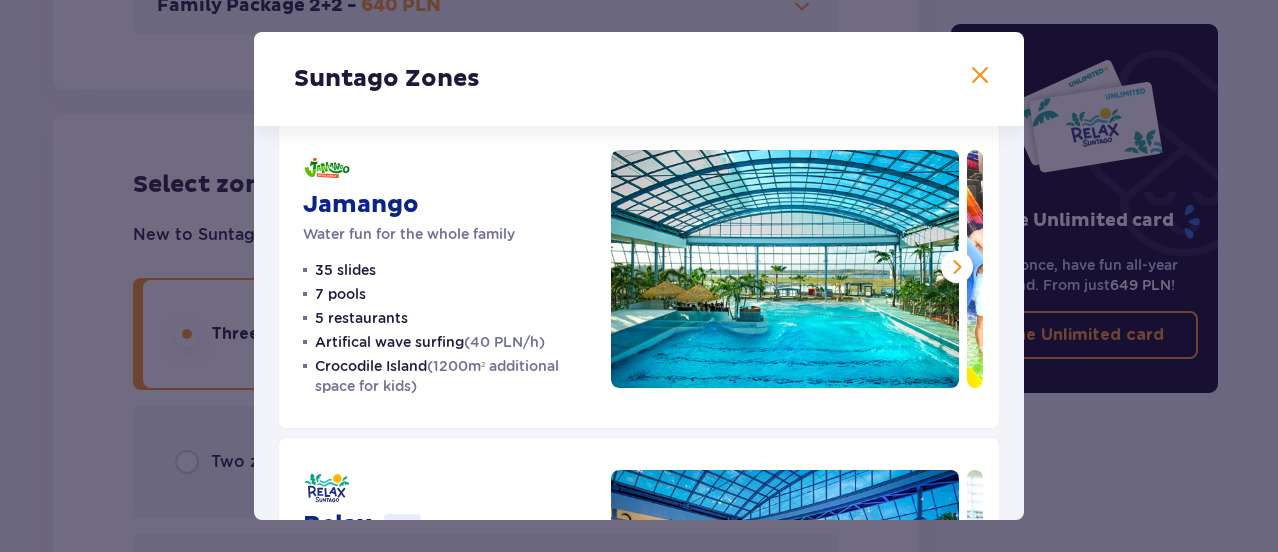 click at bounding box center [980, 76] 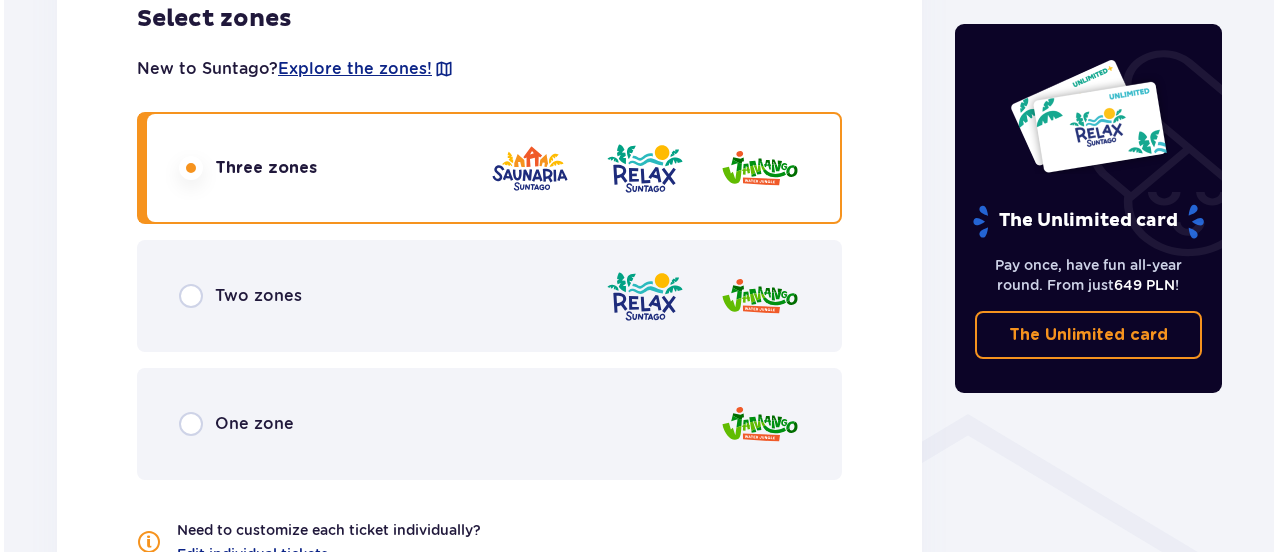 scroll, scrollTop: 1180, scrollLeft: 0, axis: vertical 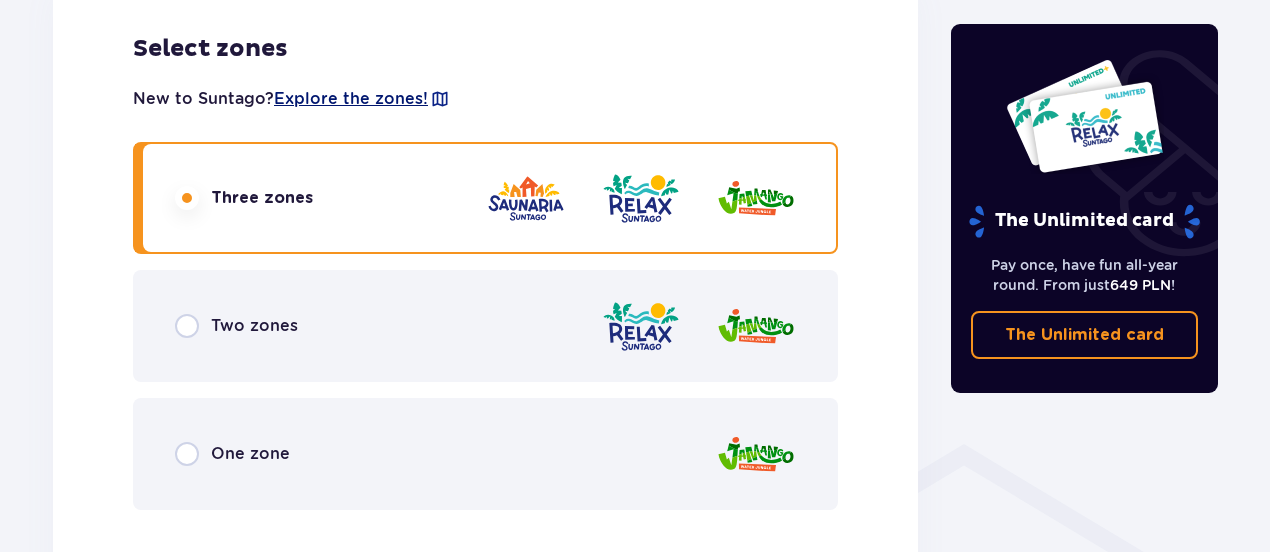 click on "Explore the zones!" at bounding box center [351, 99] 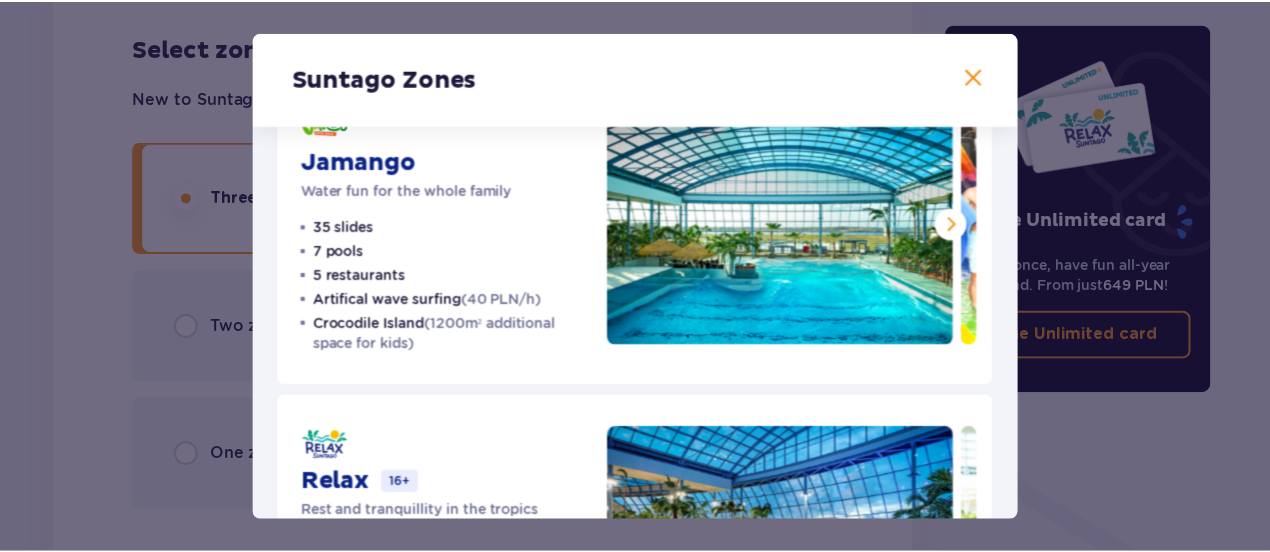 scroll, scrollTop: 0, scrollLeft: 0, axis: both 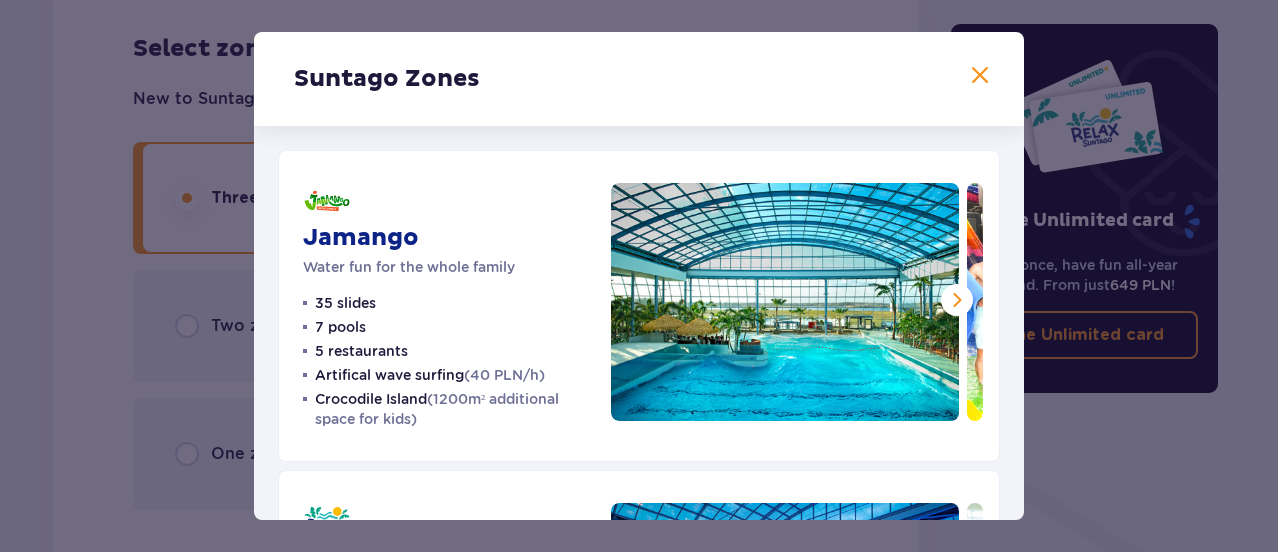 click at bounding box center (980, 76) 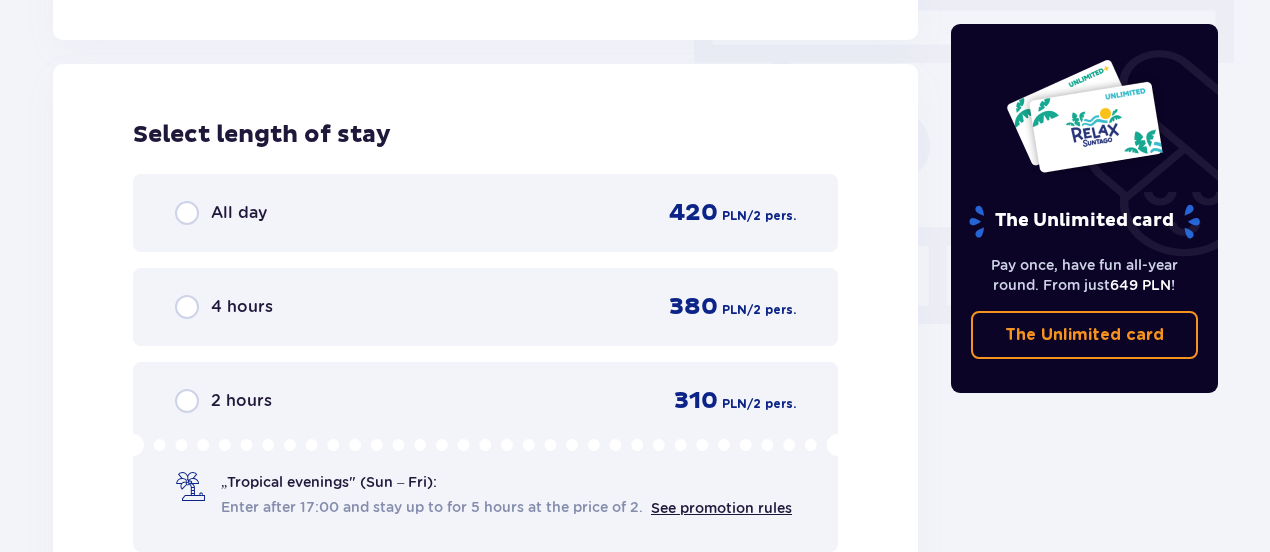 scroll, scrollTop: 1789, scrollLeft: 0, axis: vertical 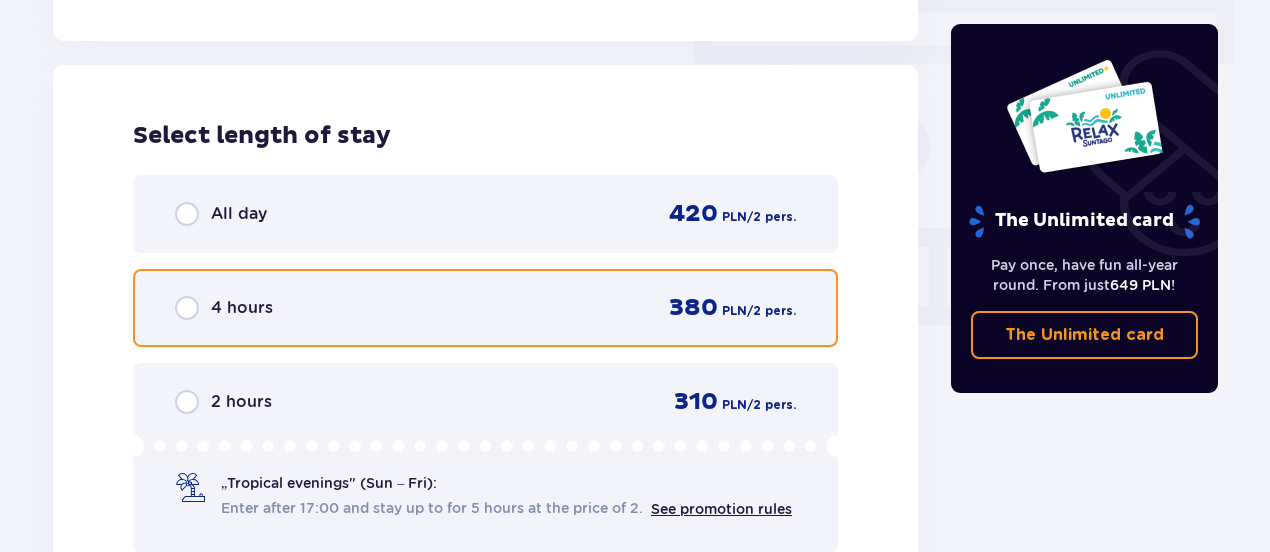 click at bounding box center (187, 308) 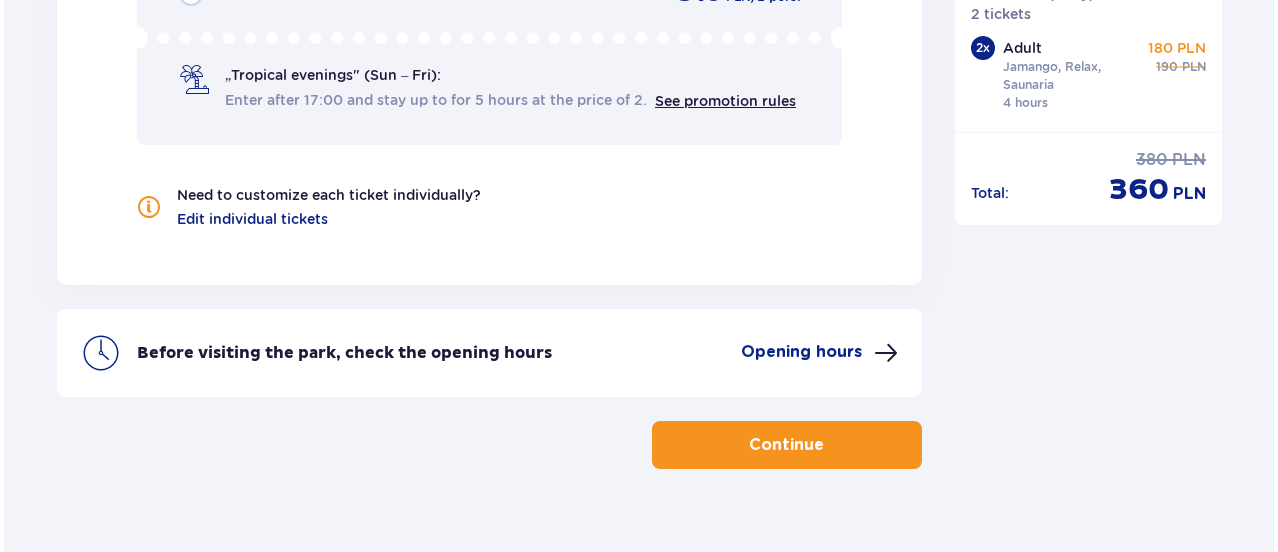 scroll, scrollTop: 2196, scrollLeft: 0, axis: vertical 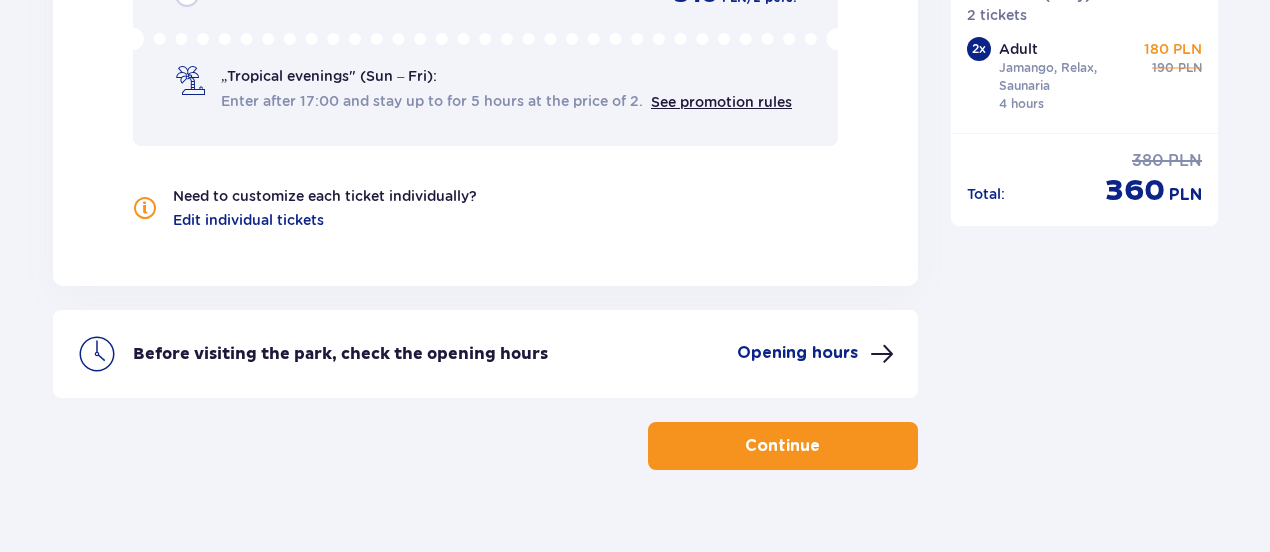 drag, startPoint x: 827, startPoint y: 353, endPoint x: 777, endPoint y: 358, distance: 50.24938 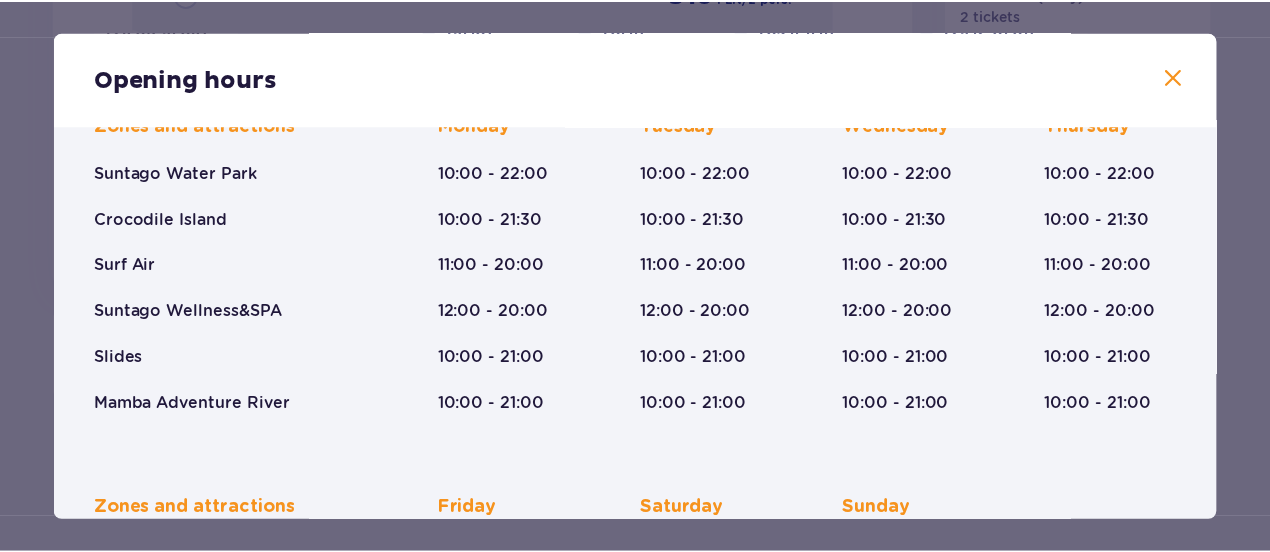 scroll, scrollTop: 168, scrollLeft: 0, axis: vertical 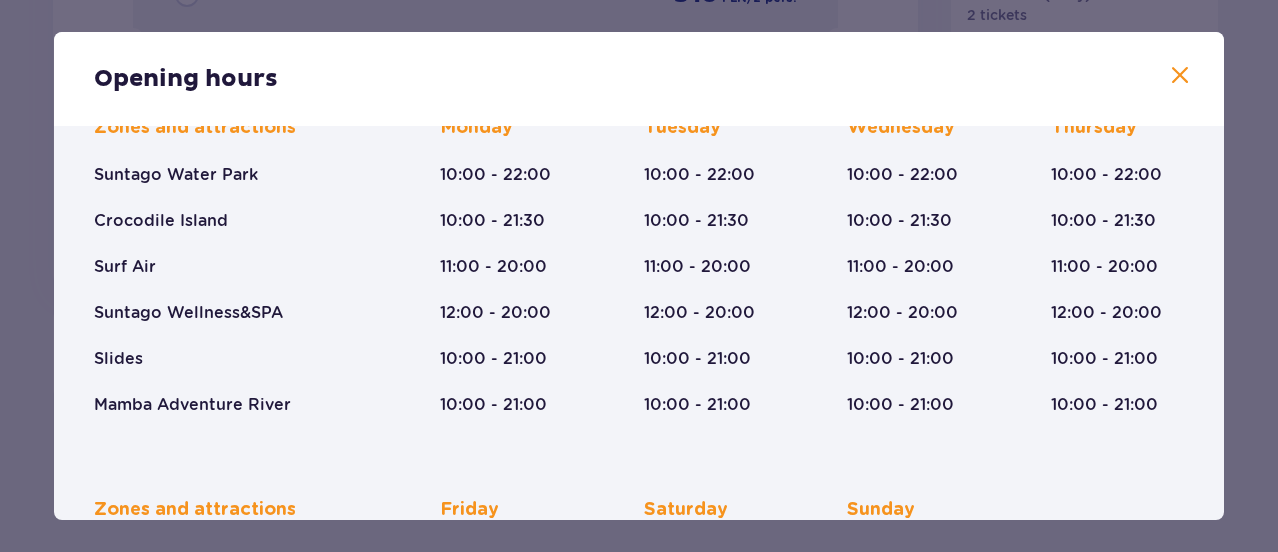 click at bounding box center (1180, 76) 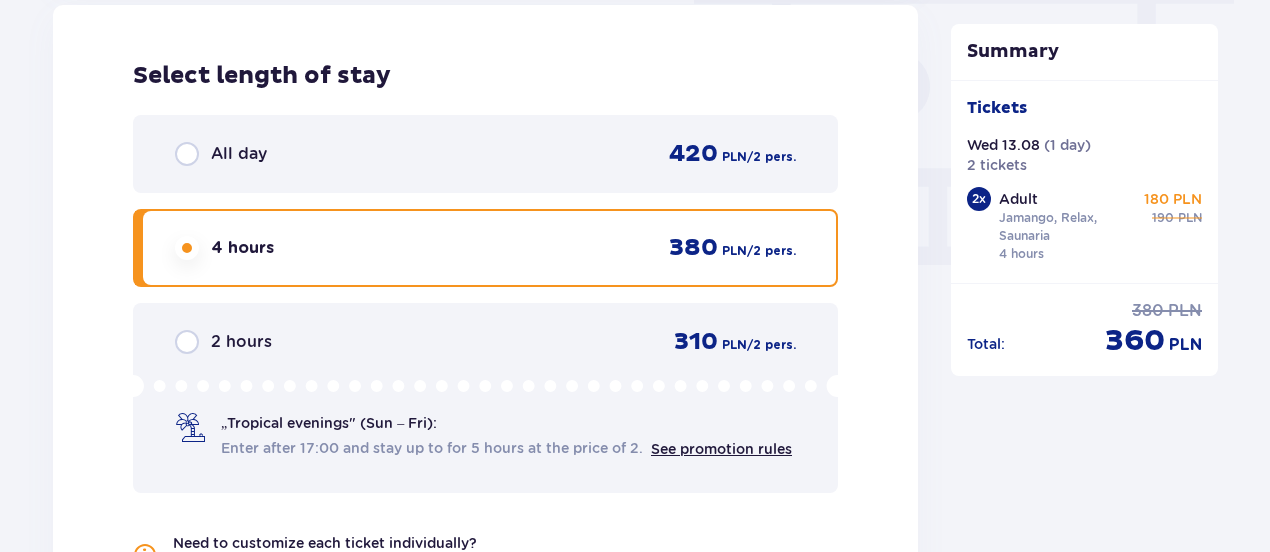 scroll, scrollTop: 1848, scrollLeft: 0, axis: vertical 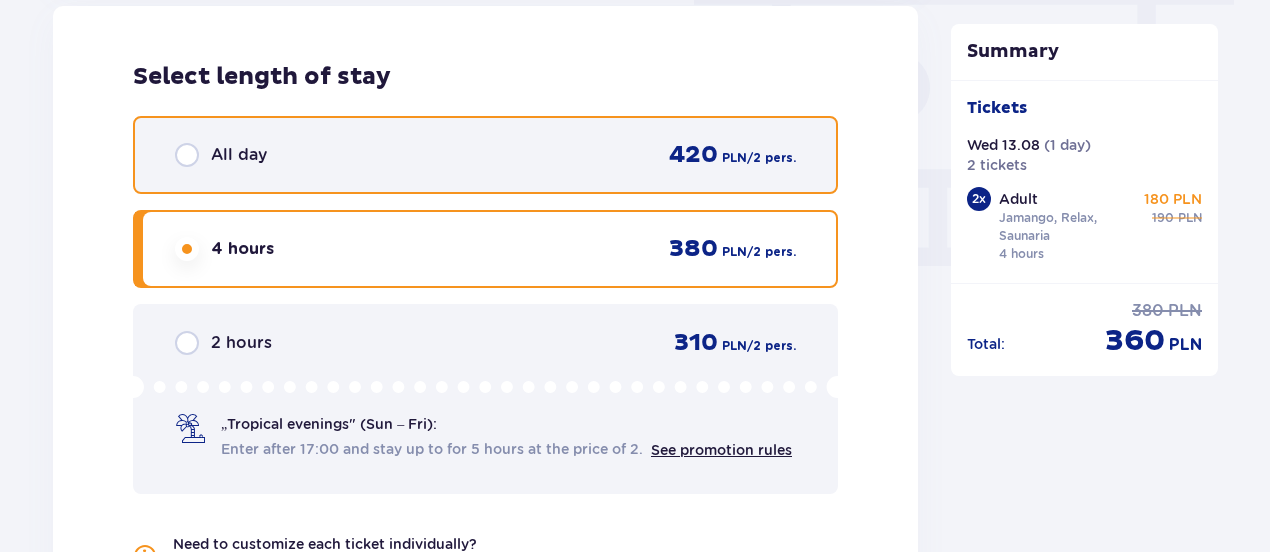 click at bounding box center [187, 155] 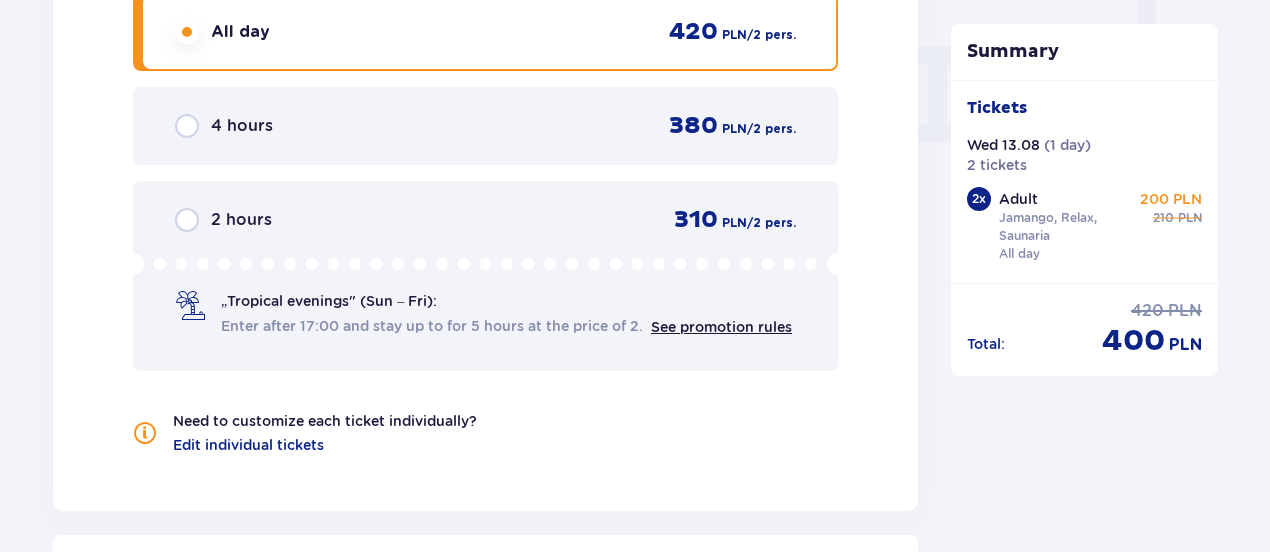 scroll, scrollTop: 1970, scrollLeft: 0, axis: vertical 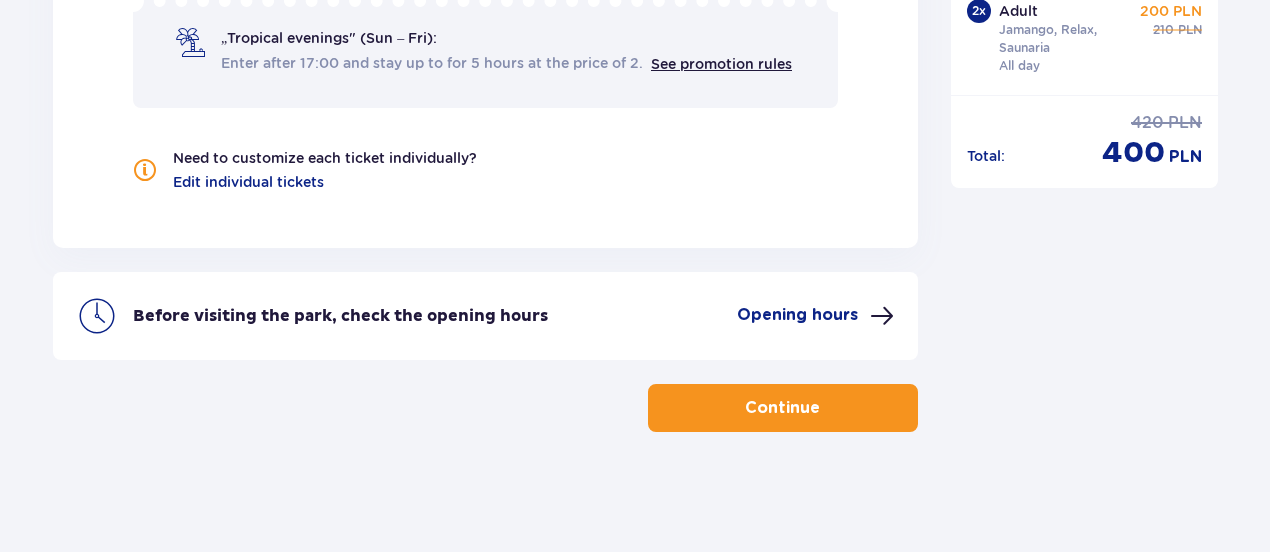 click on "Continue" at bounding box center (782, 408) 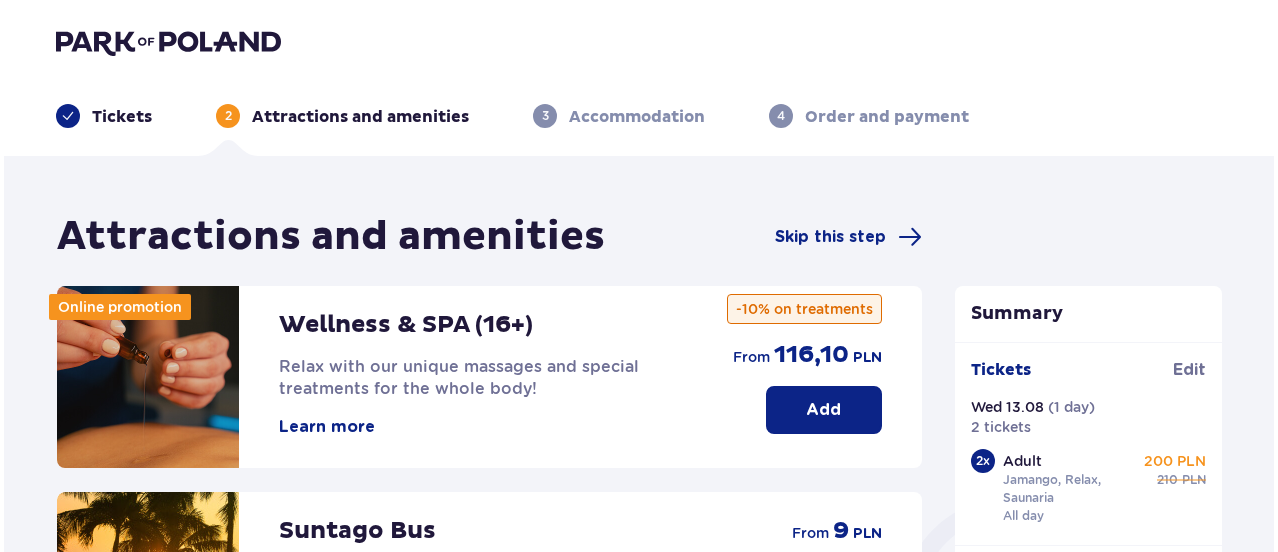 scroll, scrollTop: 125, scrollLeft: 0, axis: vertical 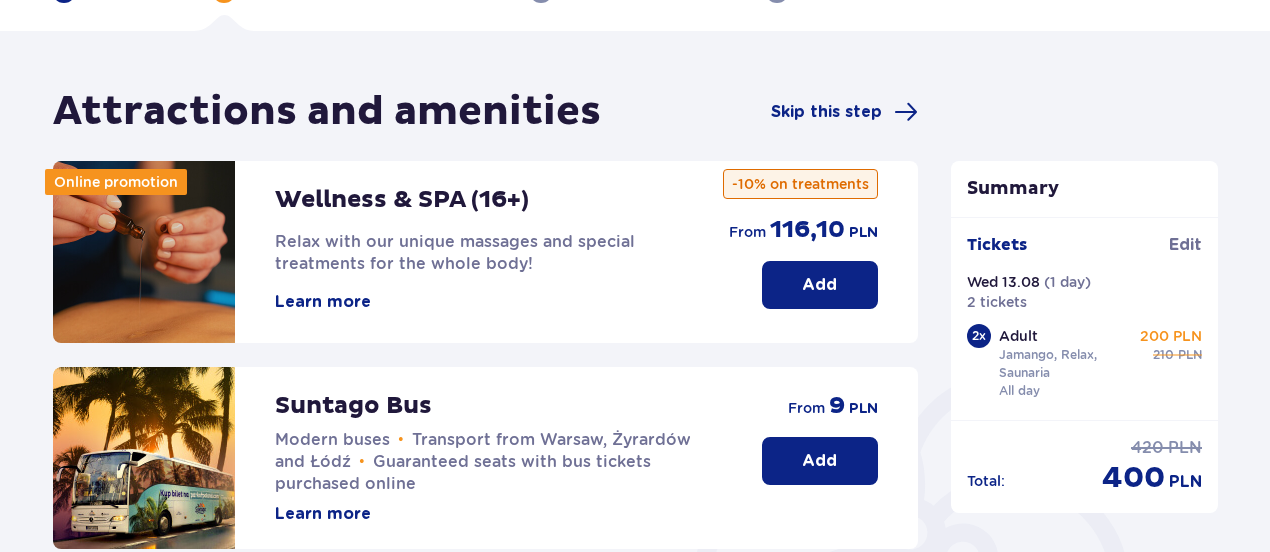 click on "Learn more" at bounding box center (323, 302) 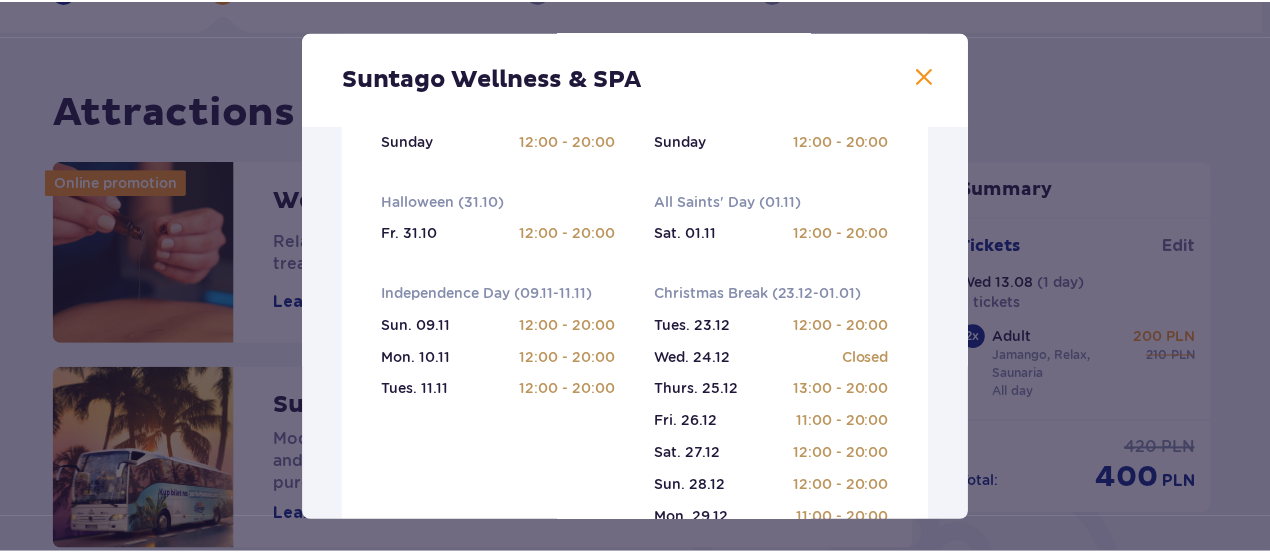 scroll, scrollTop: 688, scrollLeft: 0, axis: vertical 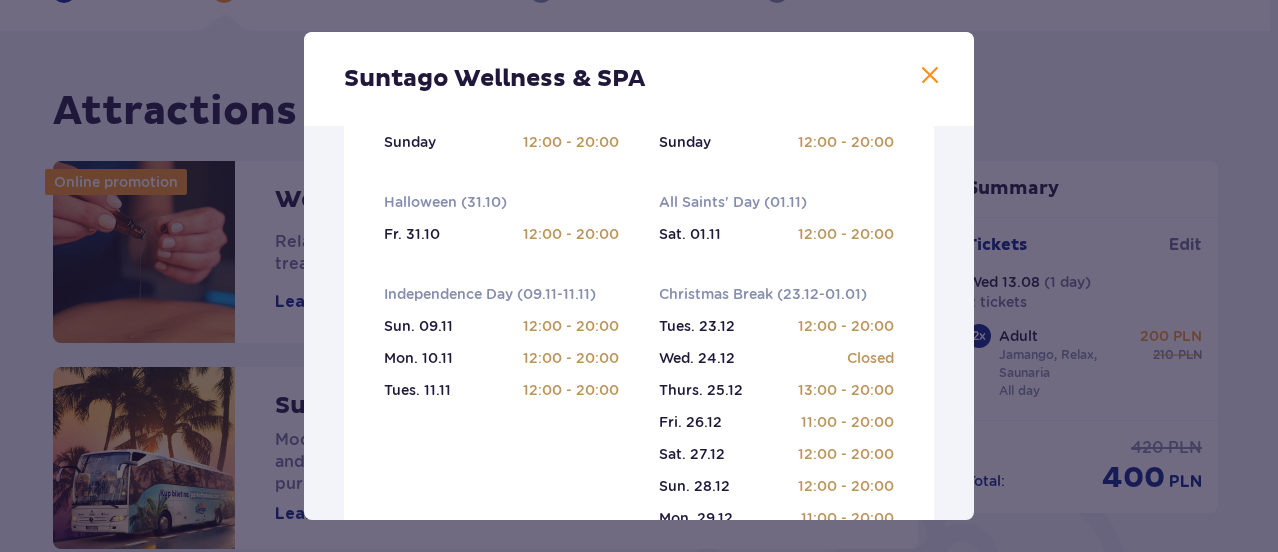 click at bounding box center (930, 76) 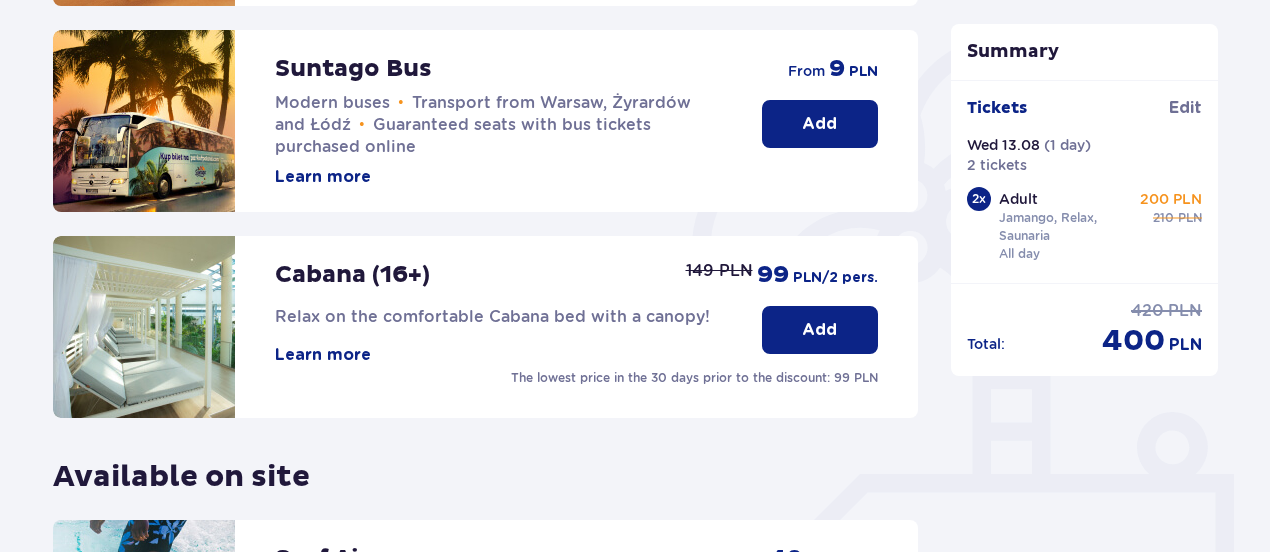 scroll, scrollTop: 804, scrollLeft: 0, axis: vertical 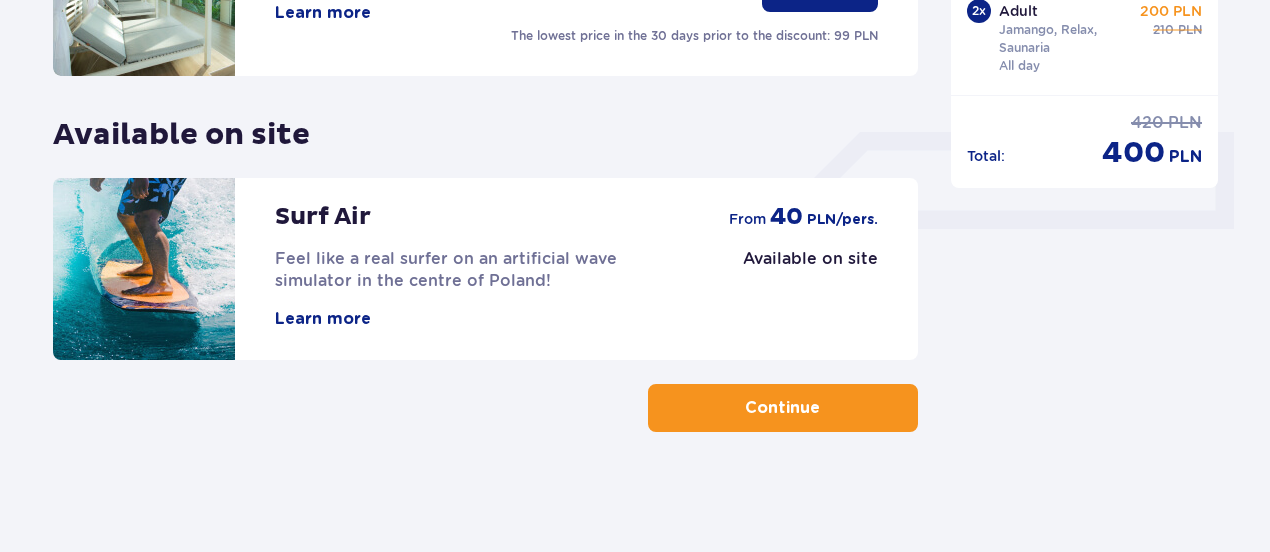 click on "Continue" at bounding box center [783, 408] 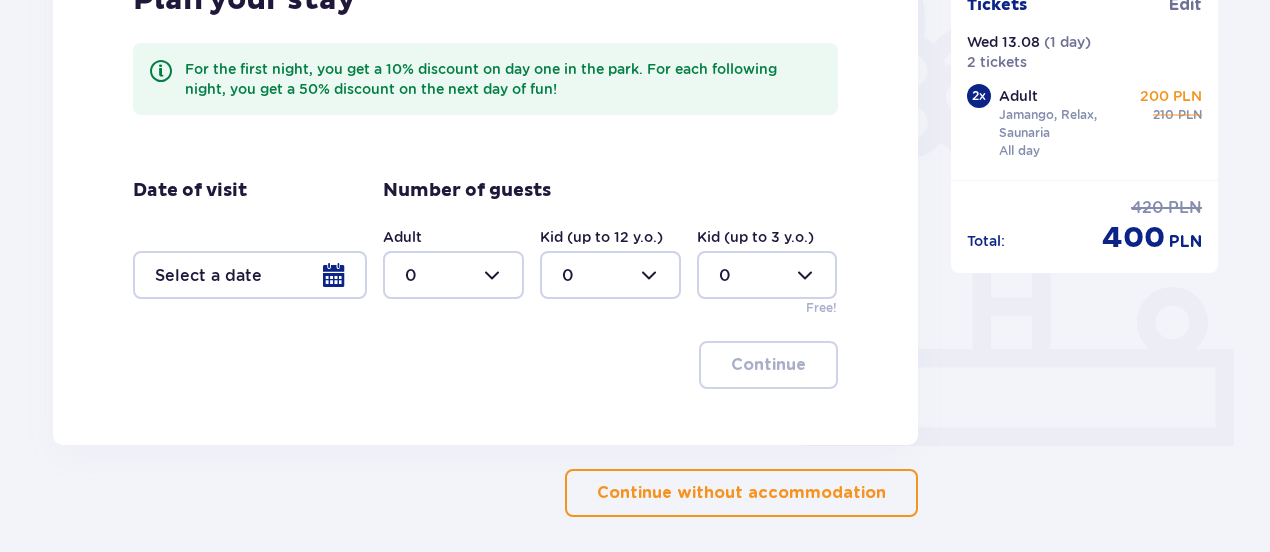 scroll, scrollTop: 554, scrollLeft: 0, axis: vertical 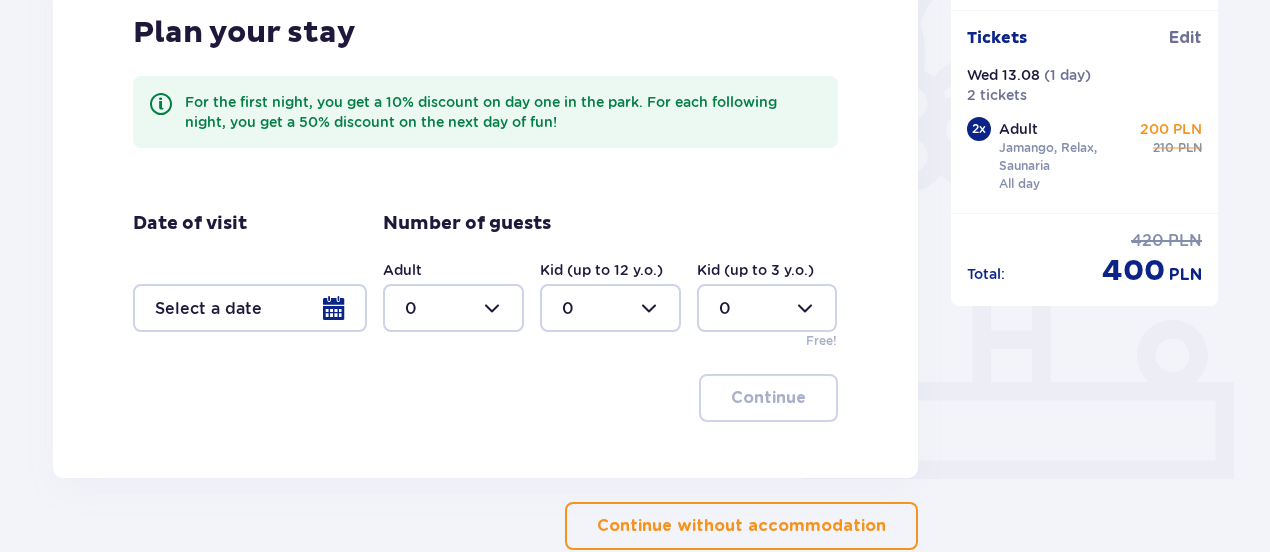 click on "Accommodation Skip this step Convenient location only 5 minutes from the park   Additional services to make your stay more satisfying   Open zones and playgrounds   Explore Suntago Village Plan your stay For the first night, you get a 10% discount on day one in the park. For each following night, you get a 50% discount on the next day of fun! Date of visit Number of guests Adult   0 Kid (up to 12 y.o.)   0 Kid (up to 3 y.o.)   0 Free! Continue Continue without accommodation" at bounding box center (485, 104) 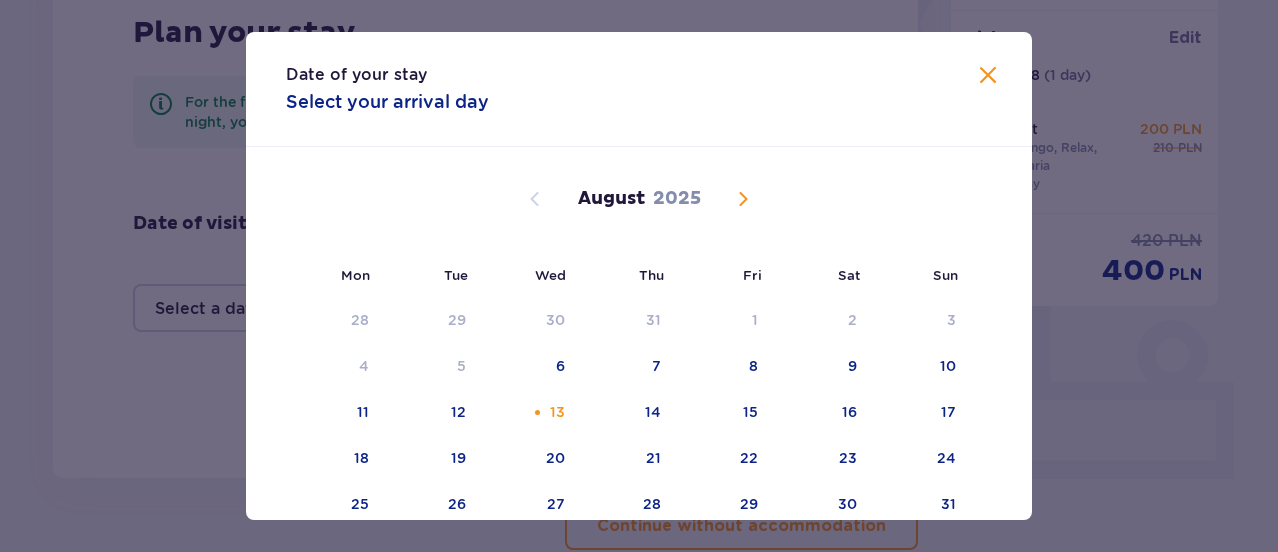 click at bounding box center [988, 76] 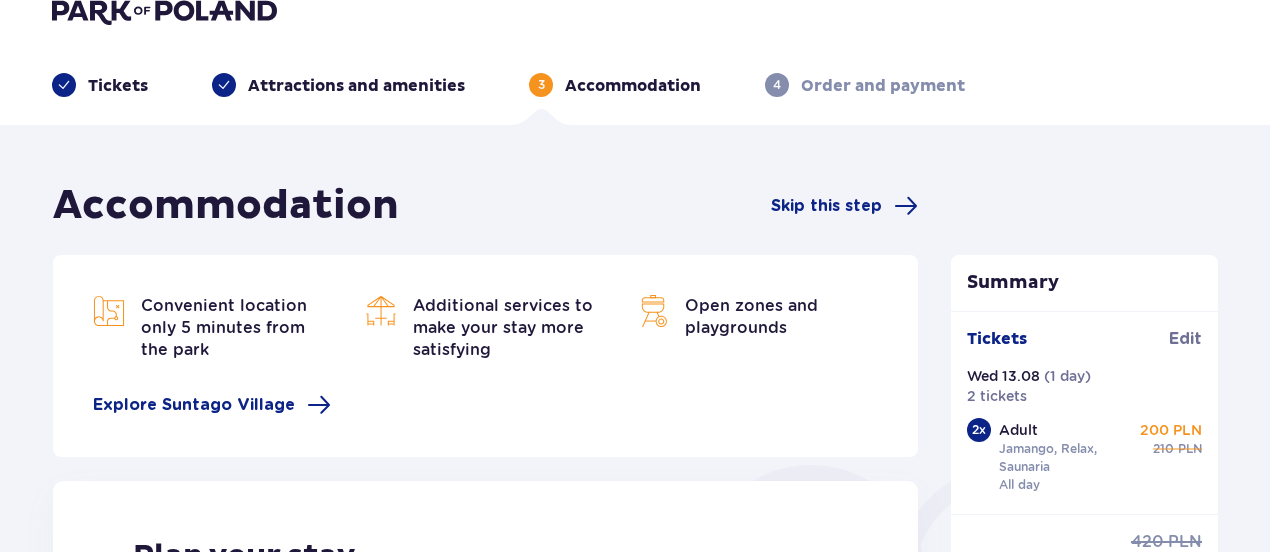 scroll, scrollTop: 30, scrollLeft: 0, axis: vertical 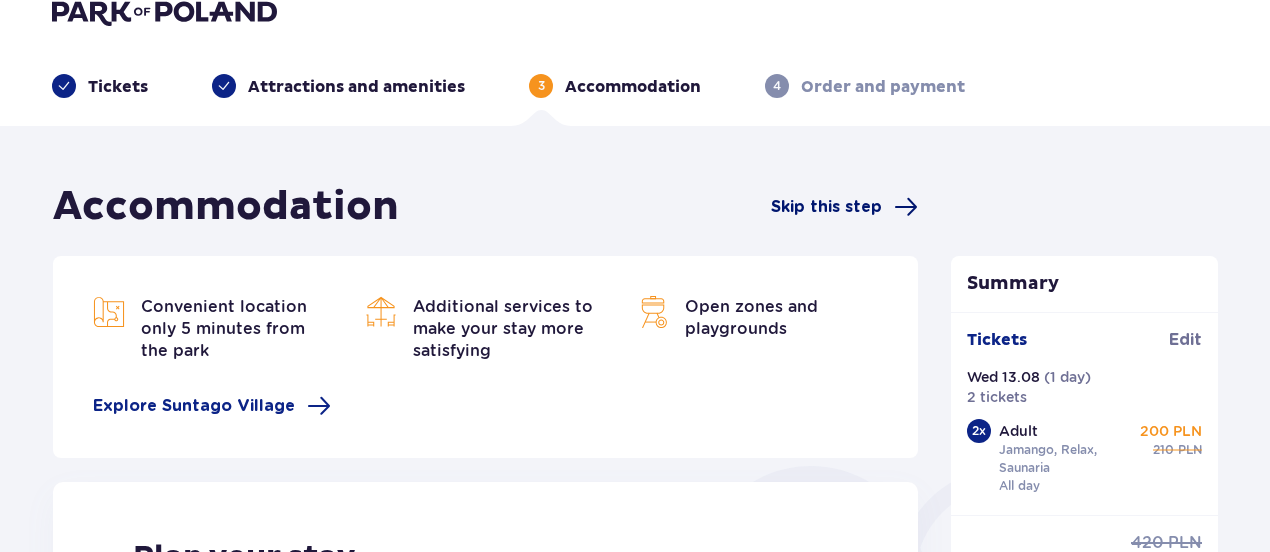 click on "Skip this step" at bounding box center [826, 207] 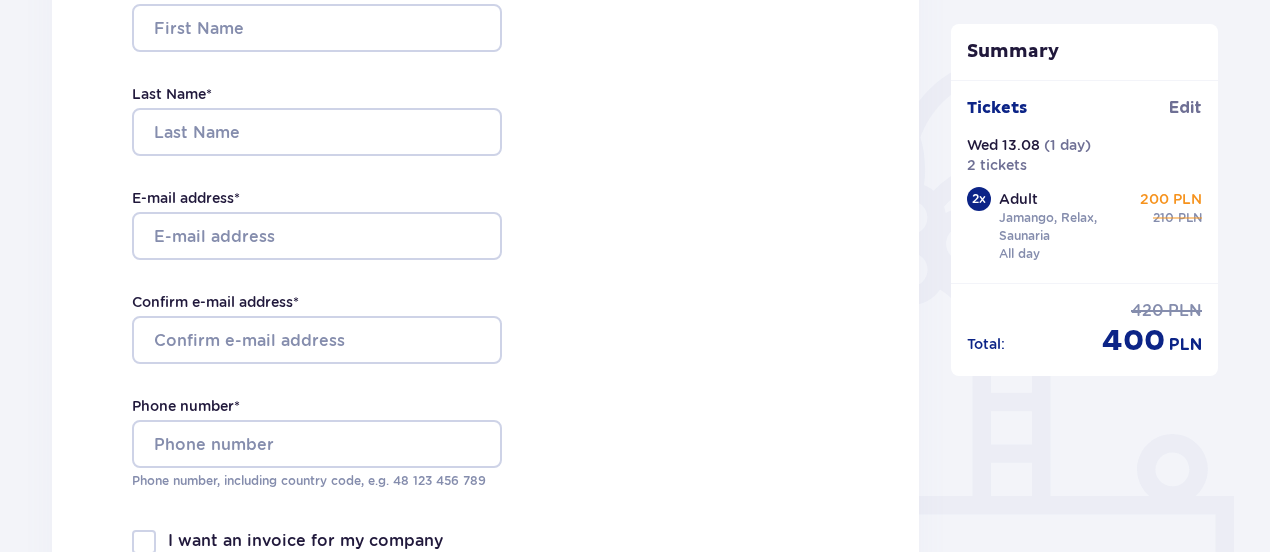 scroll, scrollTop: 374, scrollLeft: 0, axis: vertical 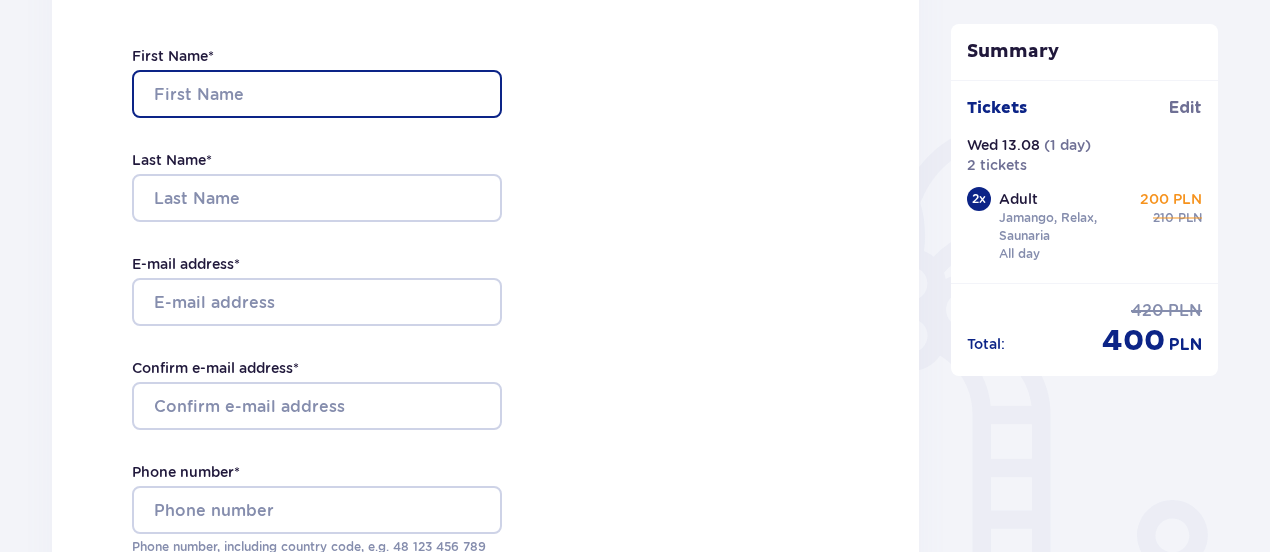 click on "First Name *" at bounding box center (317, 94) 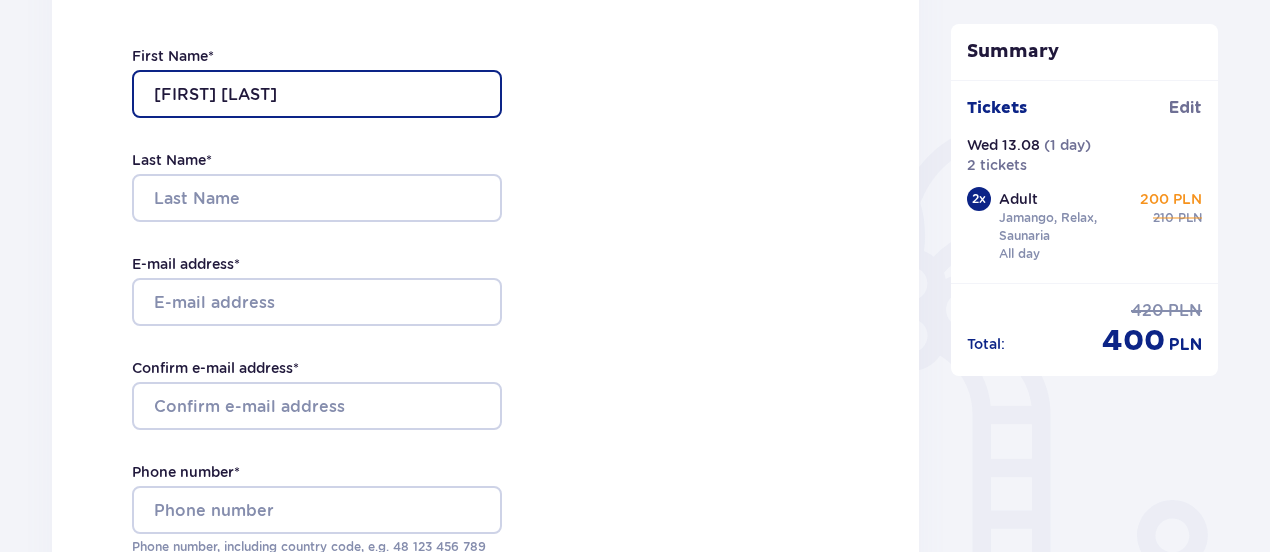 type on "Kristin Thora" 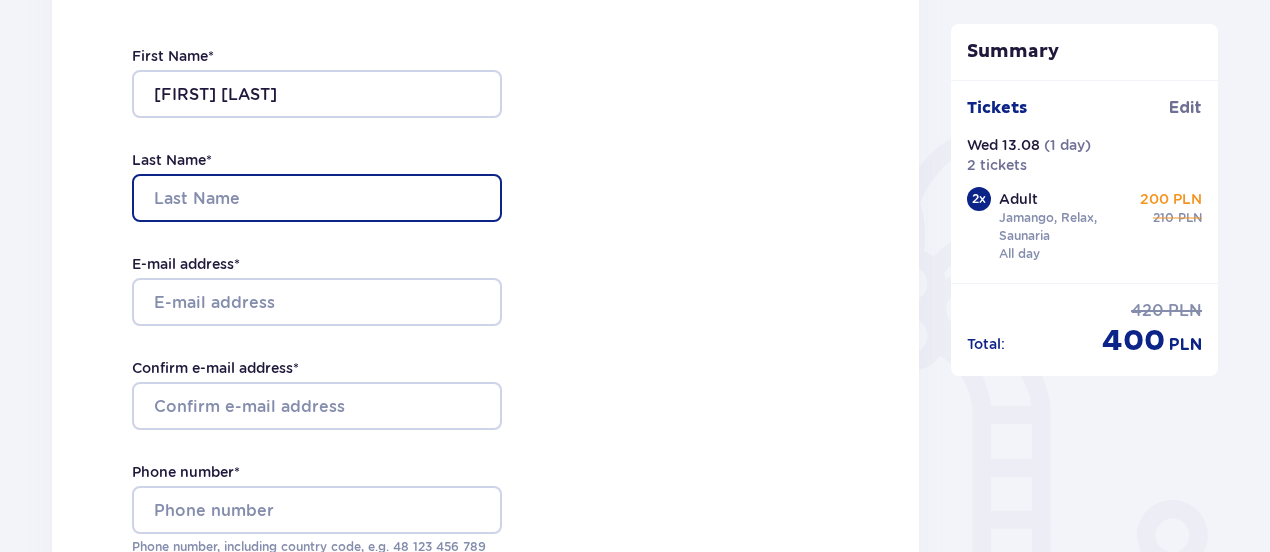 click on "Last Name *" at bounding box center (317, 198) 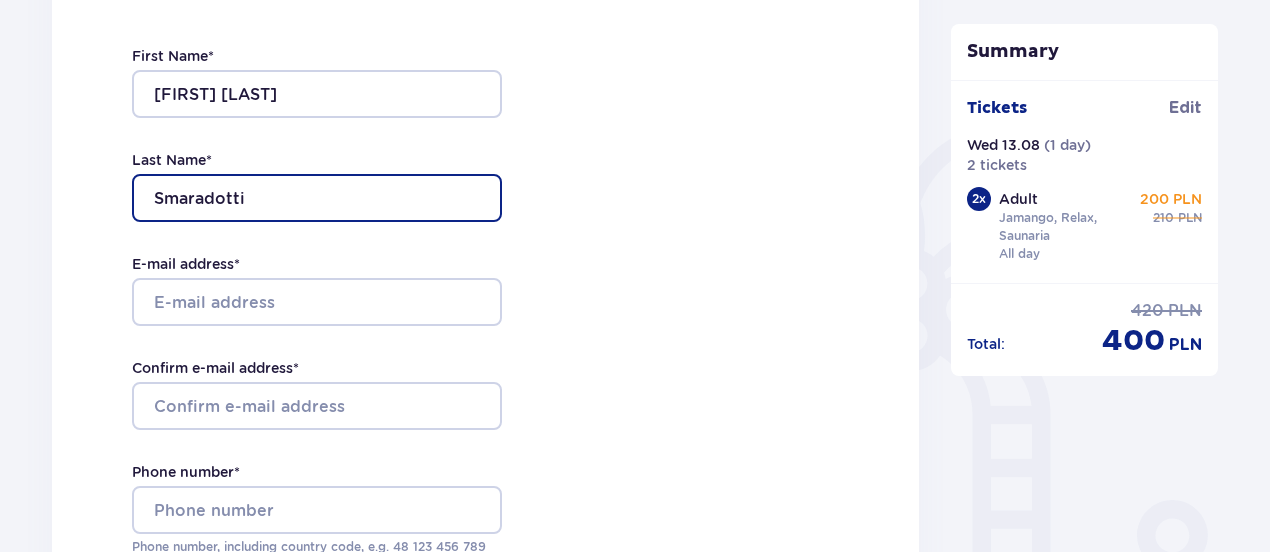 type on "Smaradottir" 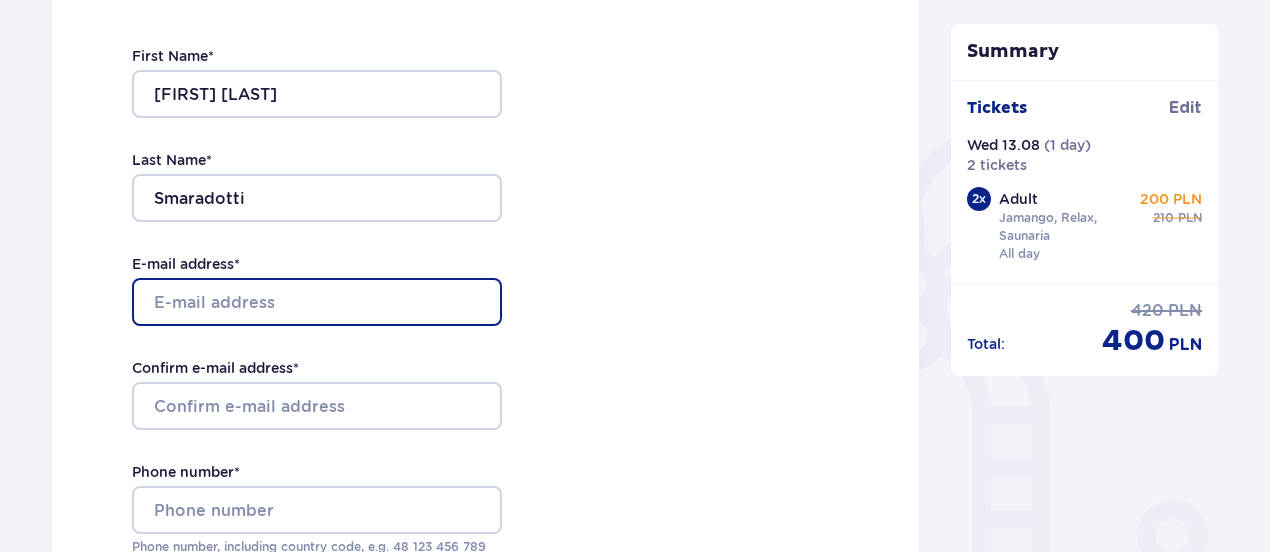 click on "E-mail address *" at bounding box center (317, 302) 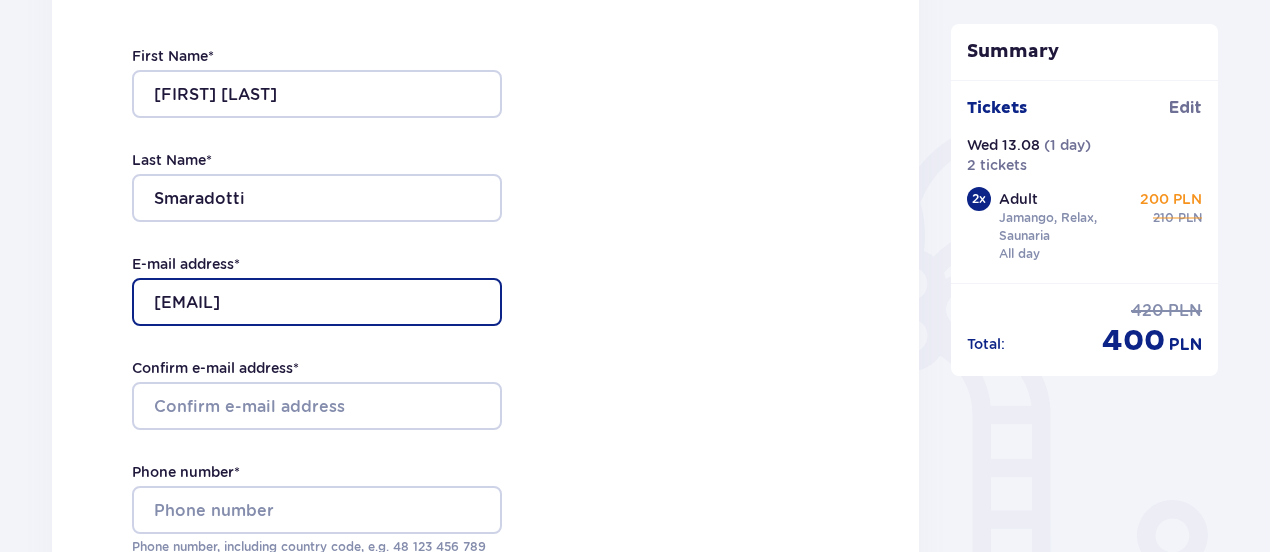 type on "kristinthvs@gmail.com" 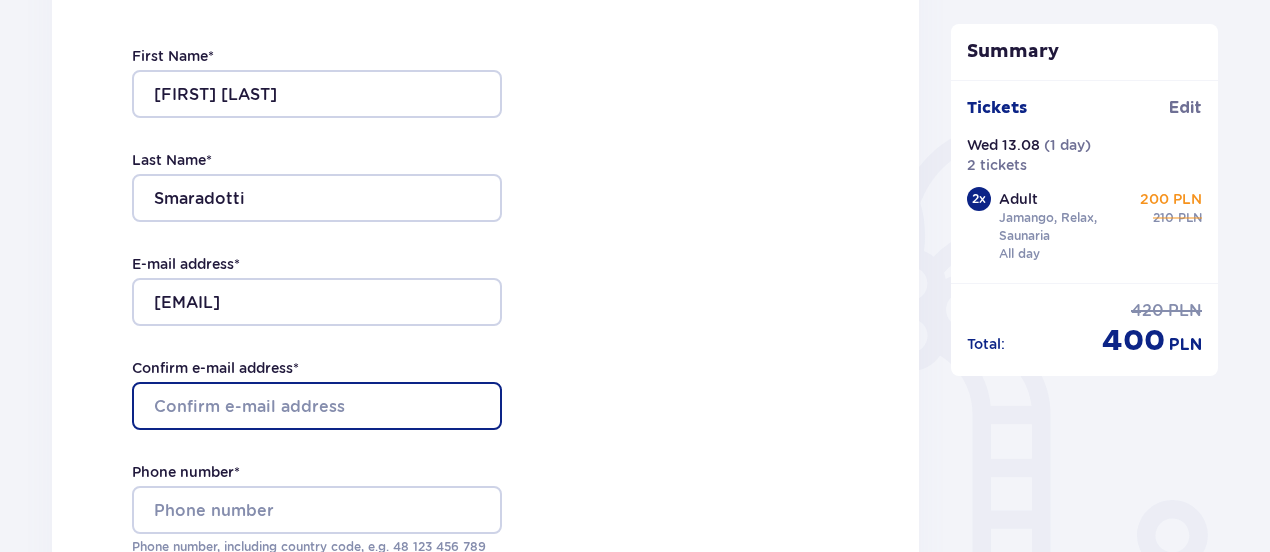 click on "Confirm e-mail address *" at bounding box center [317, 406] 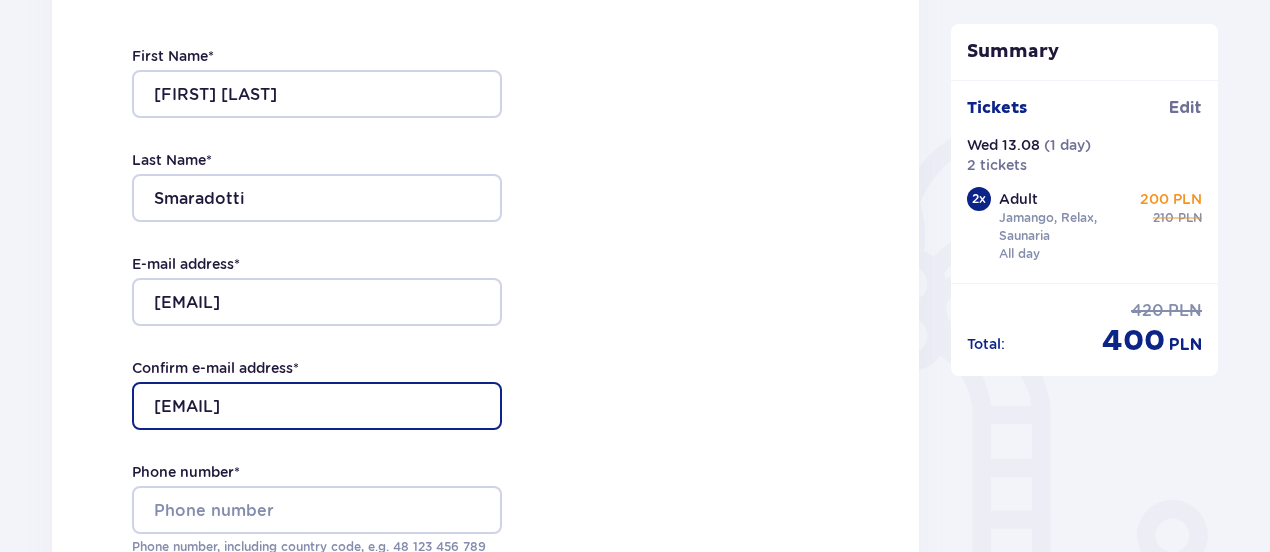 type on "kristinthvs@gmail.com" 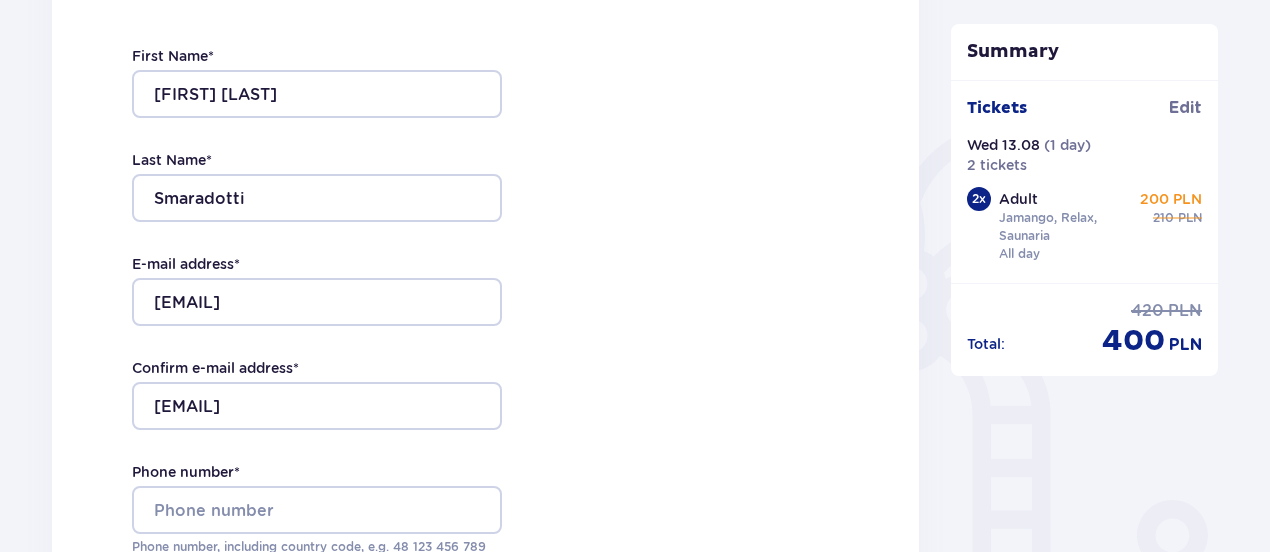 click on "Contact details First Name * Kristin Thora Last Name * Smaradottir E-mail address * kristinthvs@gmail.com Confirm e-mail address * kristinthvs@gmail.com Phone number * Phone number, including country code, e.g. 48 ​123 ​456 ​789 I want an invoice for my company A personal invoice will be issued automatically for Clients, who do not have a business or any economic activity. Add your address to personal invoice" at bounding box center [485, 332] 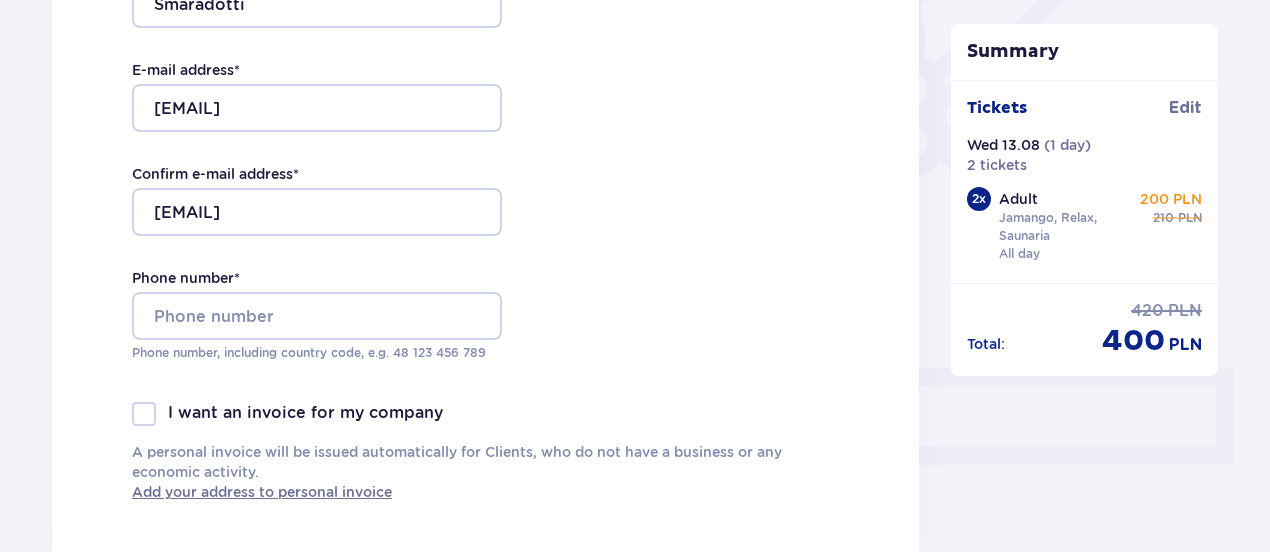 scroll, scrollTop: 570, scrollLeft: 0, axis: vertical 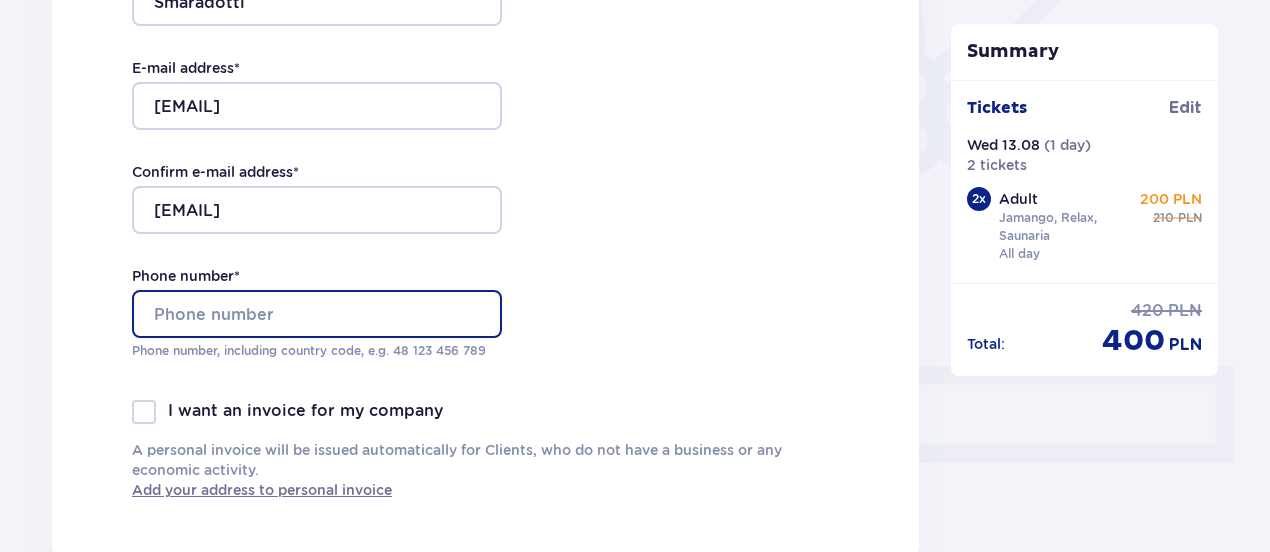 click on "Phone number *" at bounding box center (317, 314) 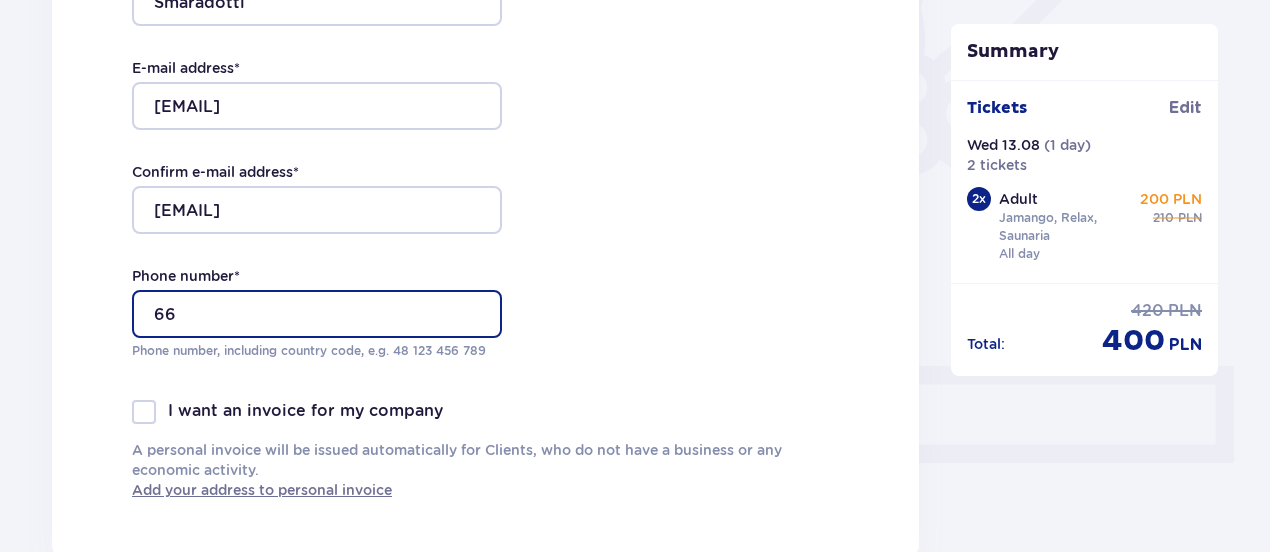 type on "6" 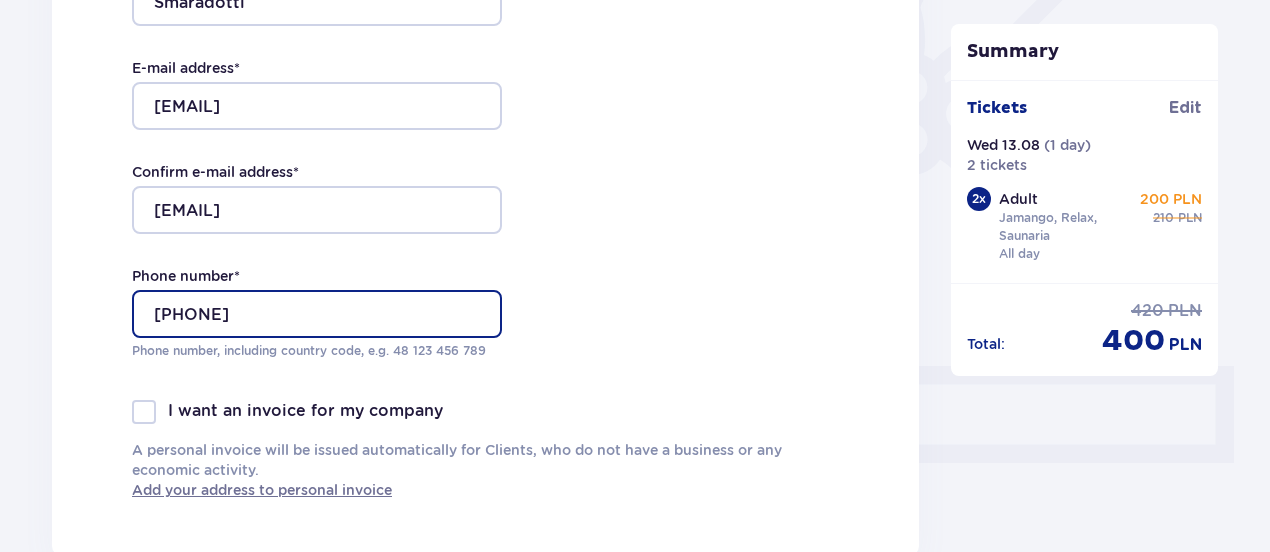 type on "3546637309" 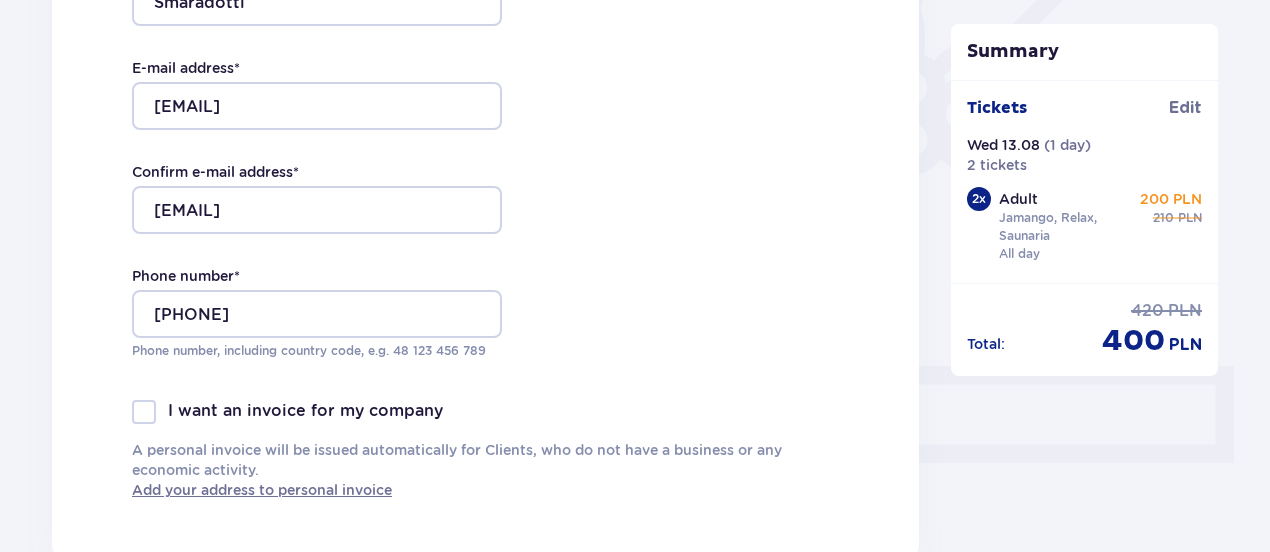 click on "Contact details First Name * Kristin Thora Last Name * Smaradottir E-mail address * kristinthvs@gmail.com Confirm e-mail address * kristinthvs@gmail.com Phone number * 3546637309 Phone number, including country code, e.g. 48 ​123 ​456 ​789 I want an invoice for my company A personal invoice will be issued automatically for Clients, who do not have a business or any economic activity. Add your address to personal invoice" at bounding box center (485, 136) 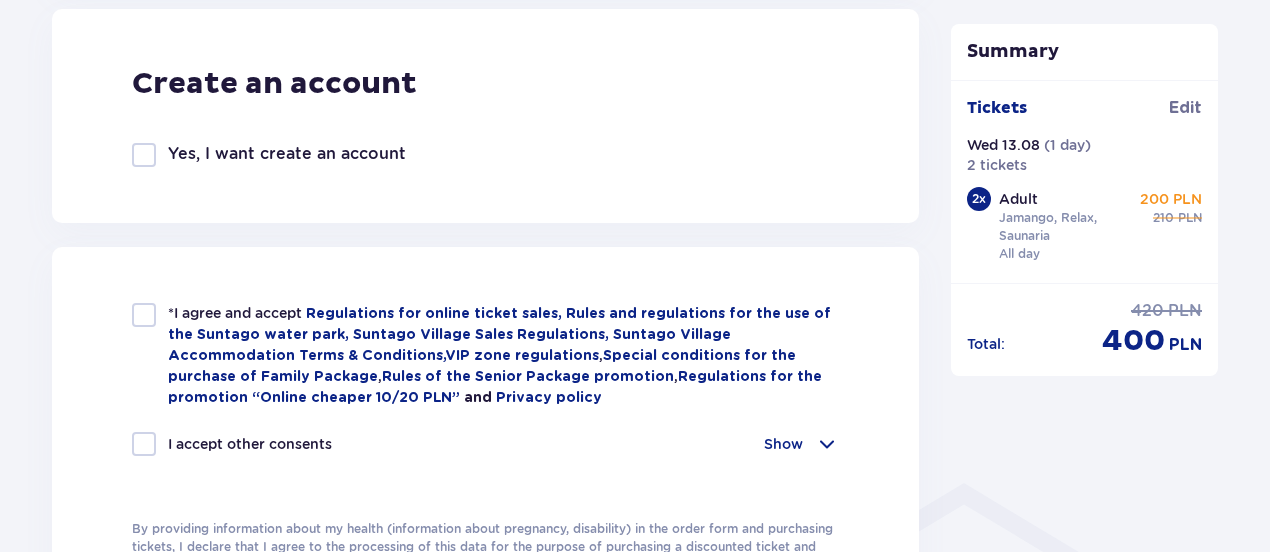 scroll, scrollTop: 1142, scrollLeft: 0, axis: vertical 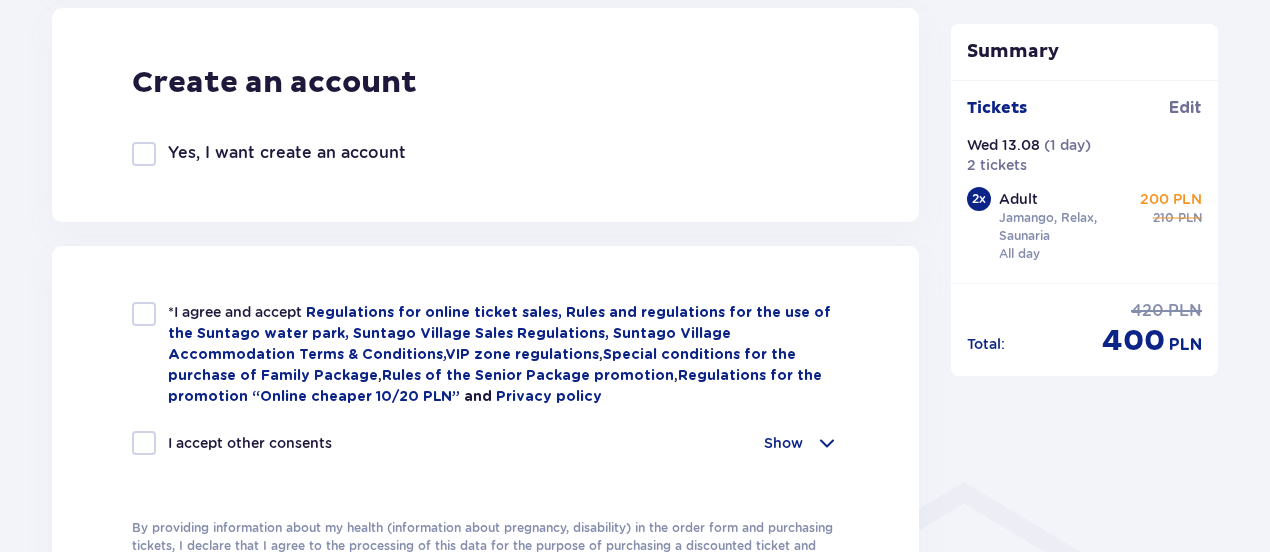 click at bounding box center [144, 314] 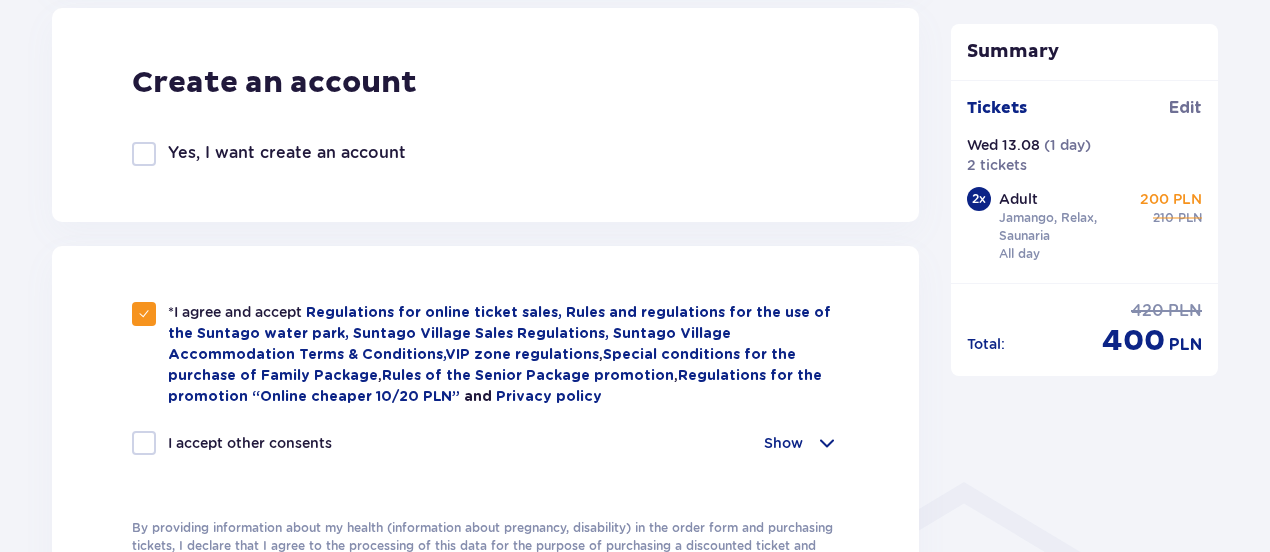 click at bounding box center [827, 443] 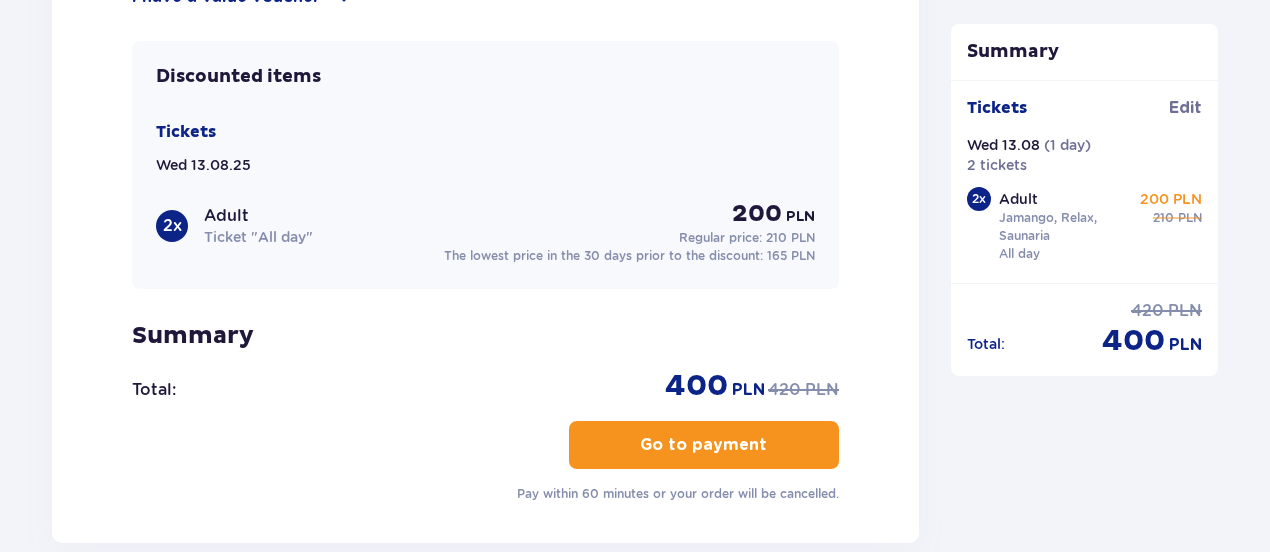 scroll, scrollTop: 2536, scrollLeft: 0, axis: vertical 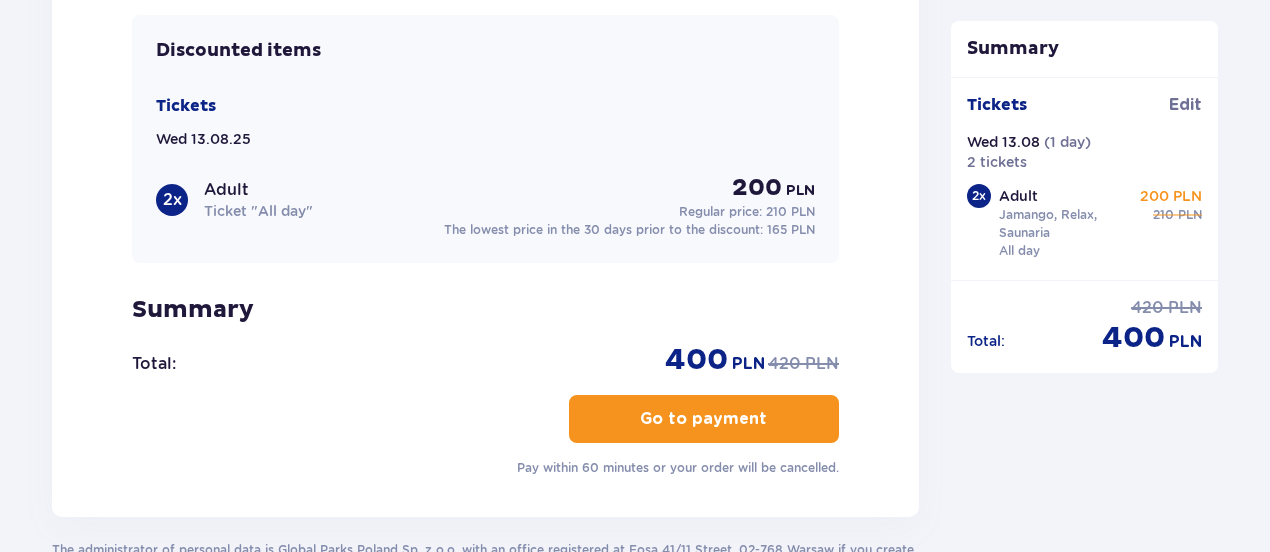 click at bounding box center (771, 419) 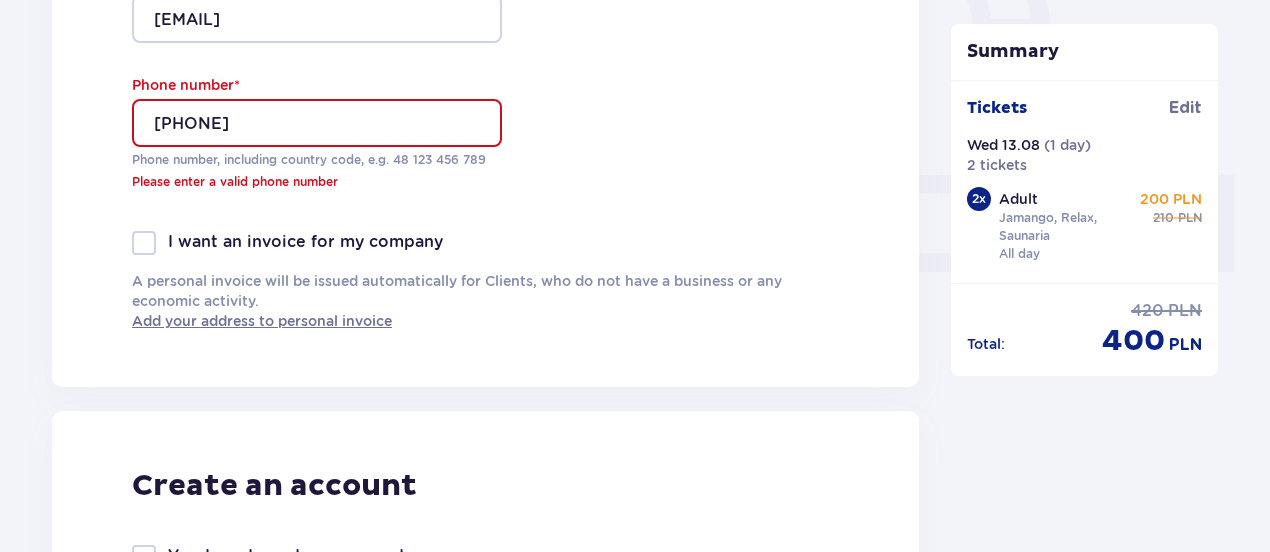 scroll, scrollTop: 760, scrollLeft: 0, axis: vertical 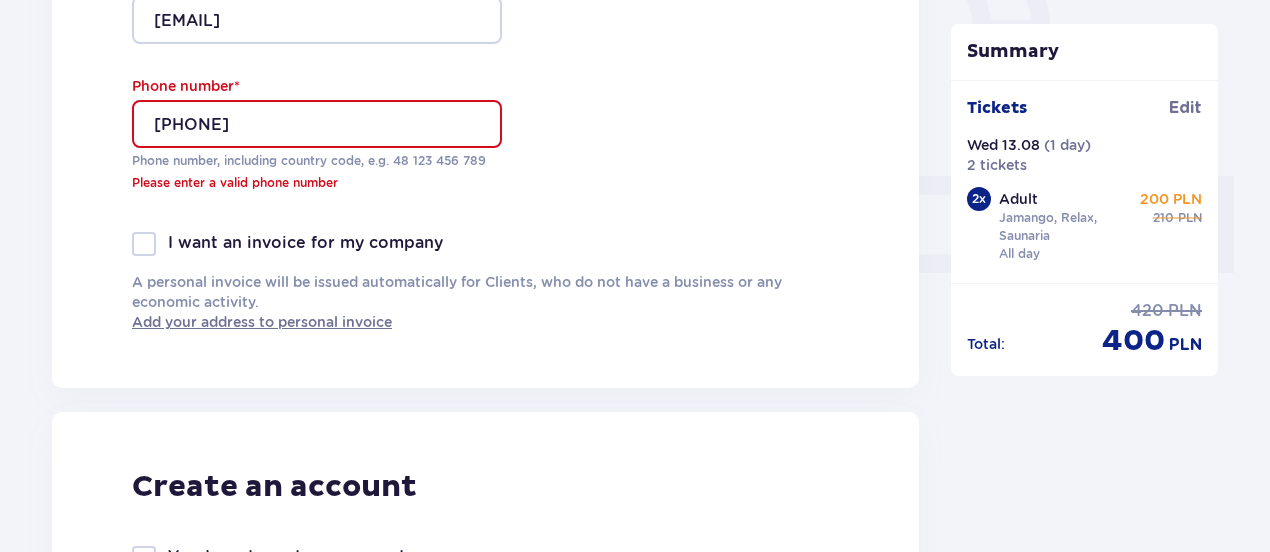 click on "3546637309" at bounding box center [317, 124] 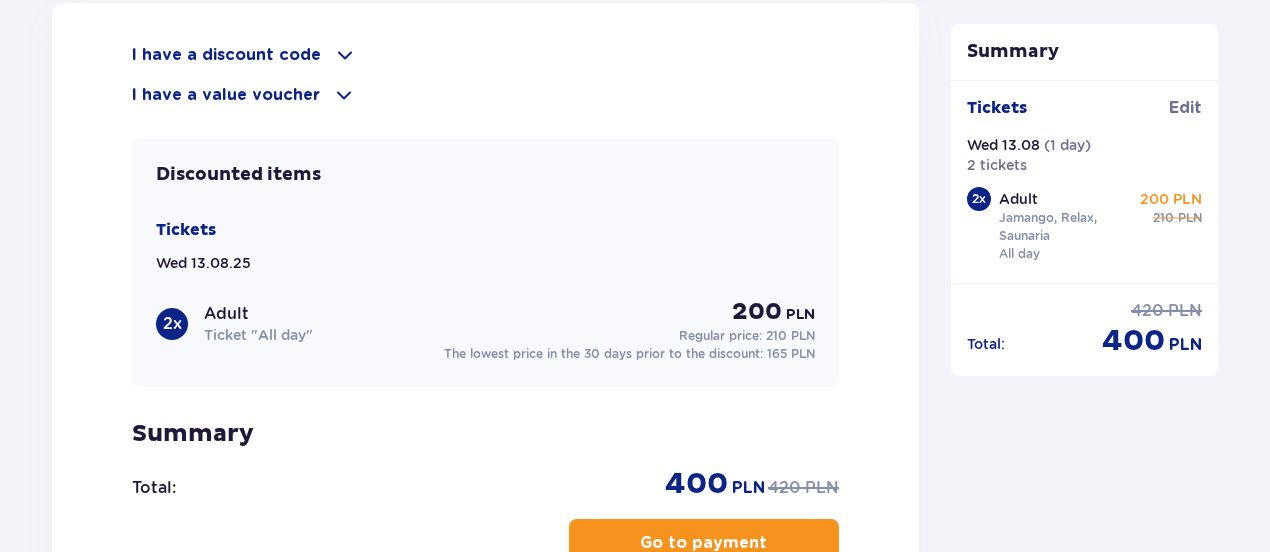 scroll, scrollTop: 2276, scrollLeft: 0, axis: vertical 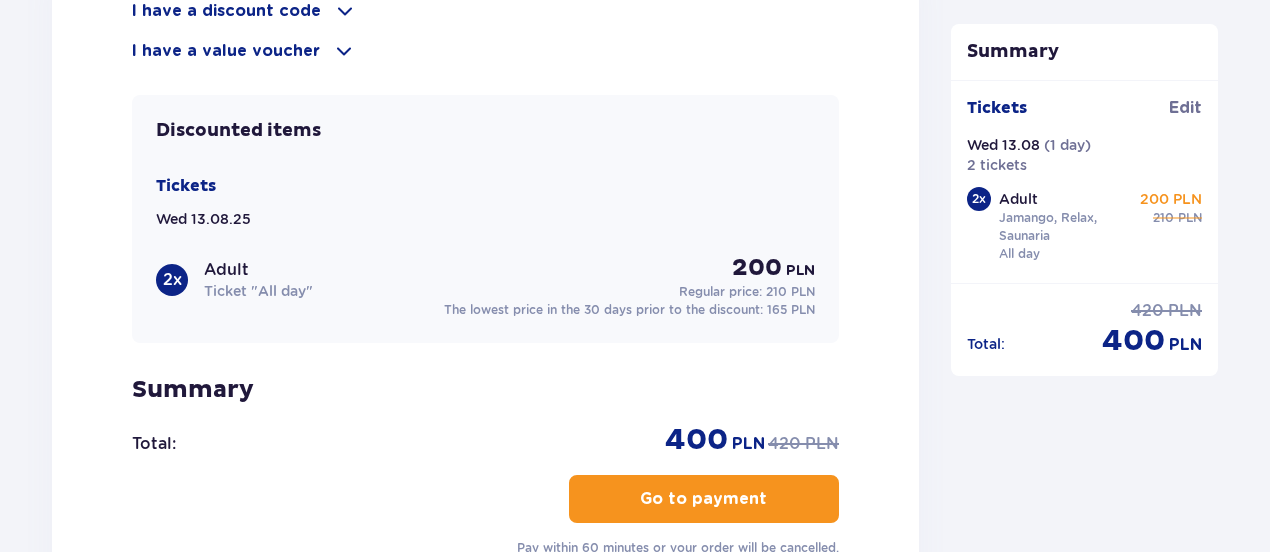 click on "Go to payment" at bounding box center [704, 499] 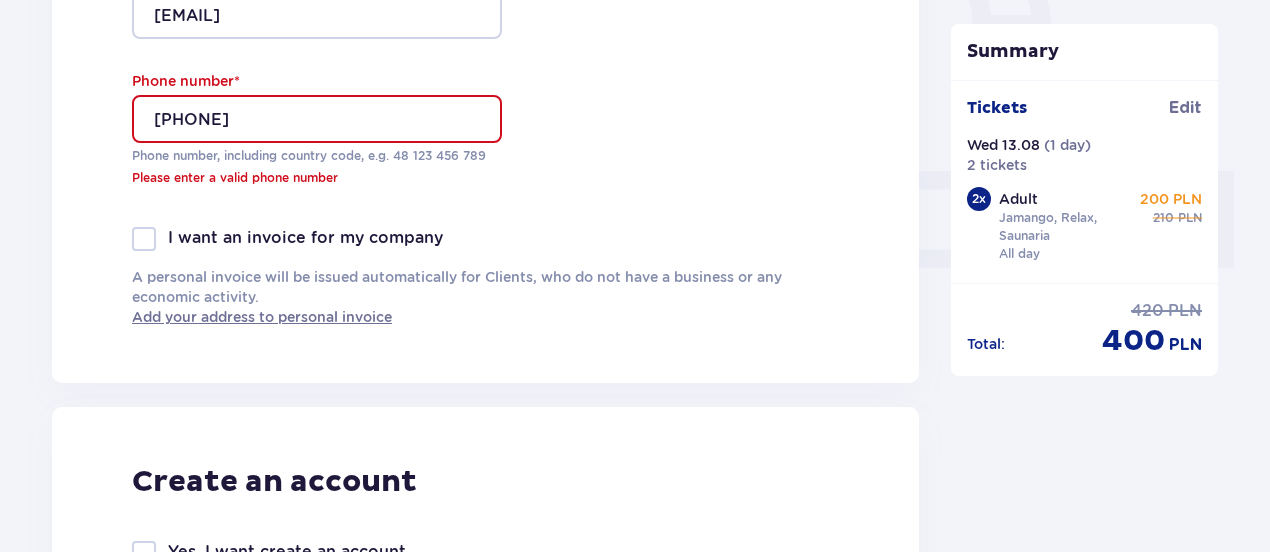 scroll, scrollTop: 760, scrollLeft: 0, axis: vertical 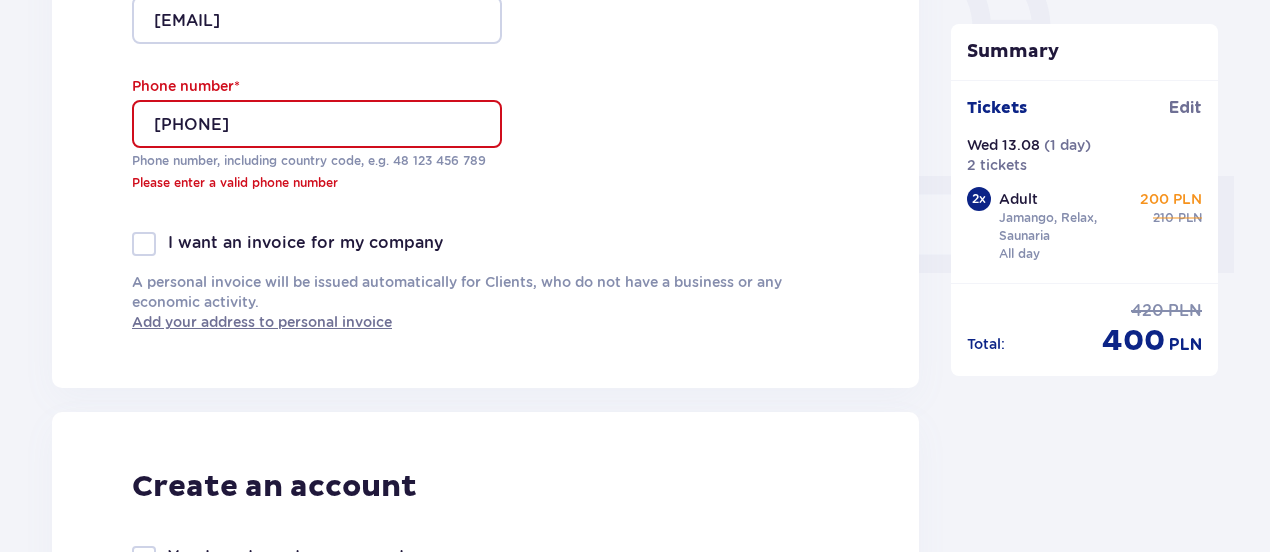click on "354 6637309" at bounding box center (317, 124) 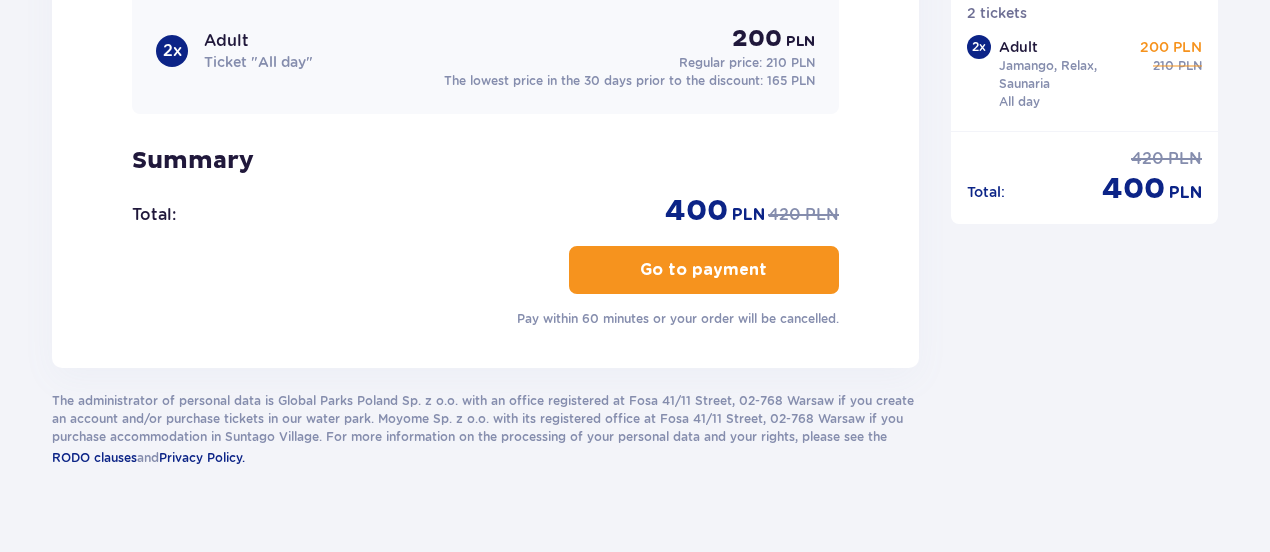 scroll, scrollTop: 2536, scrollLeft: 0, axis: vertical 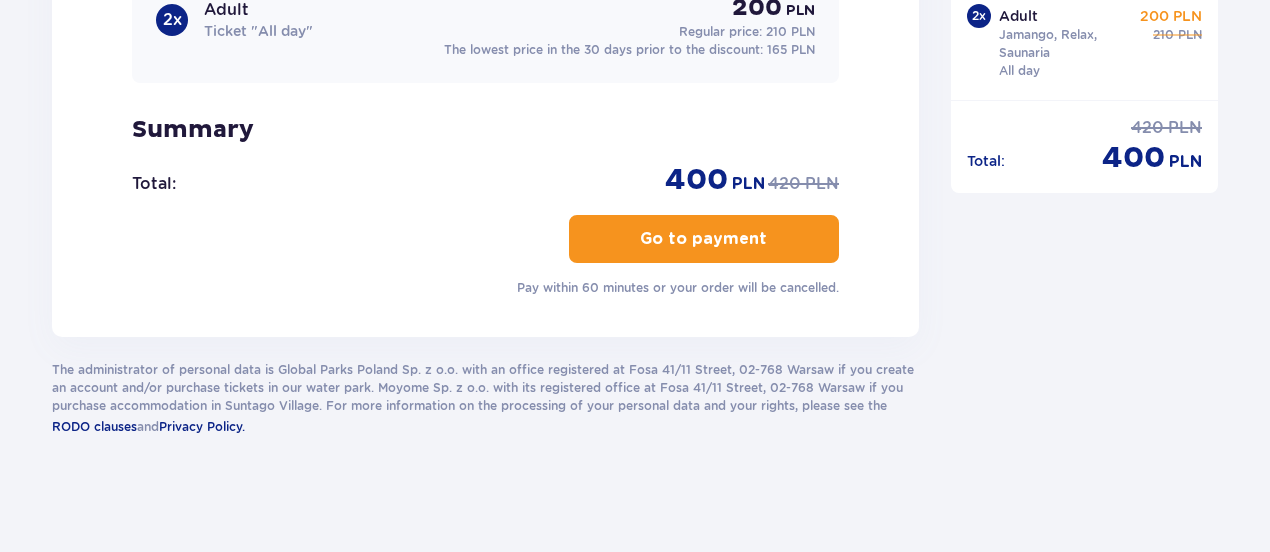 click at bounding box center [771, 239] 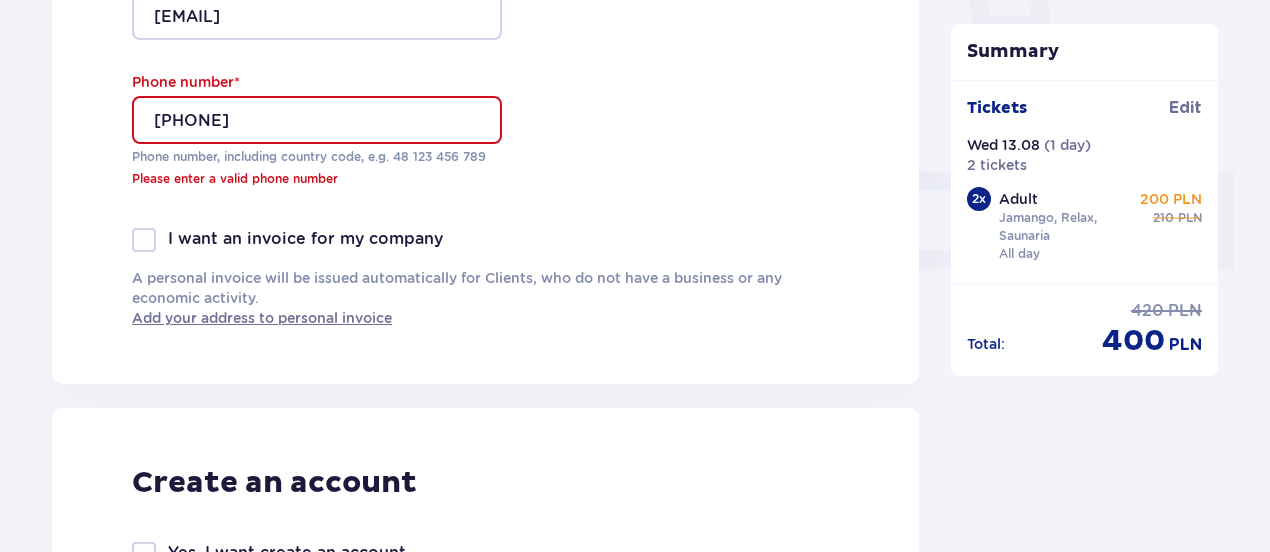 scroll, scrollTop: 760, scrollLeft: 0, axis: vertical 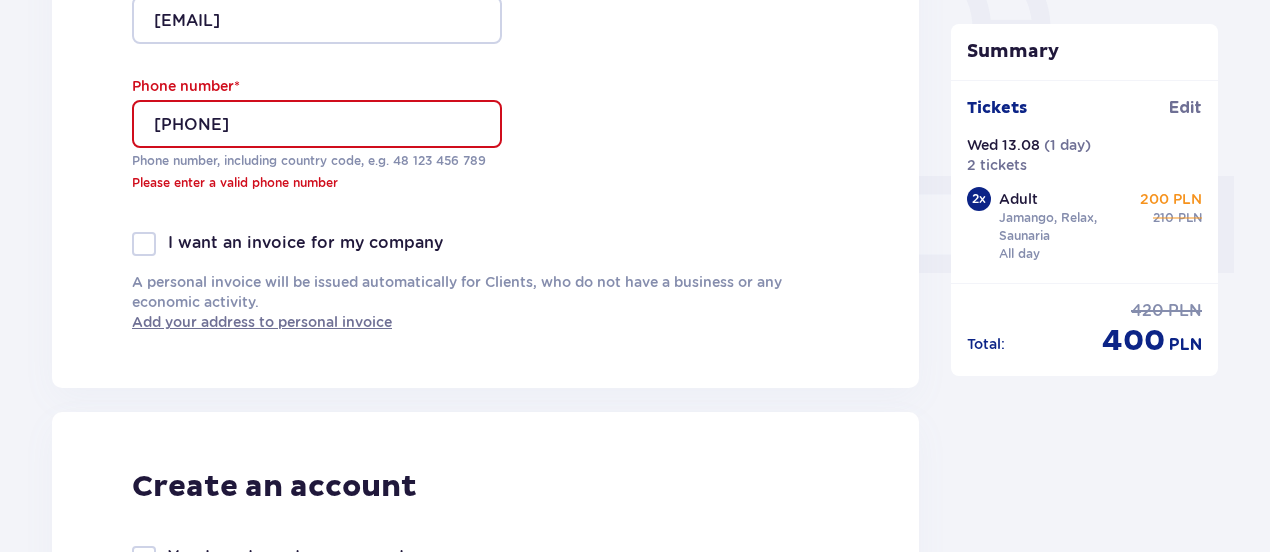 click on "354 663 7309" at bounding box center (317, 124) 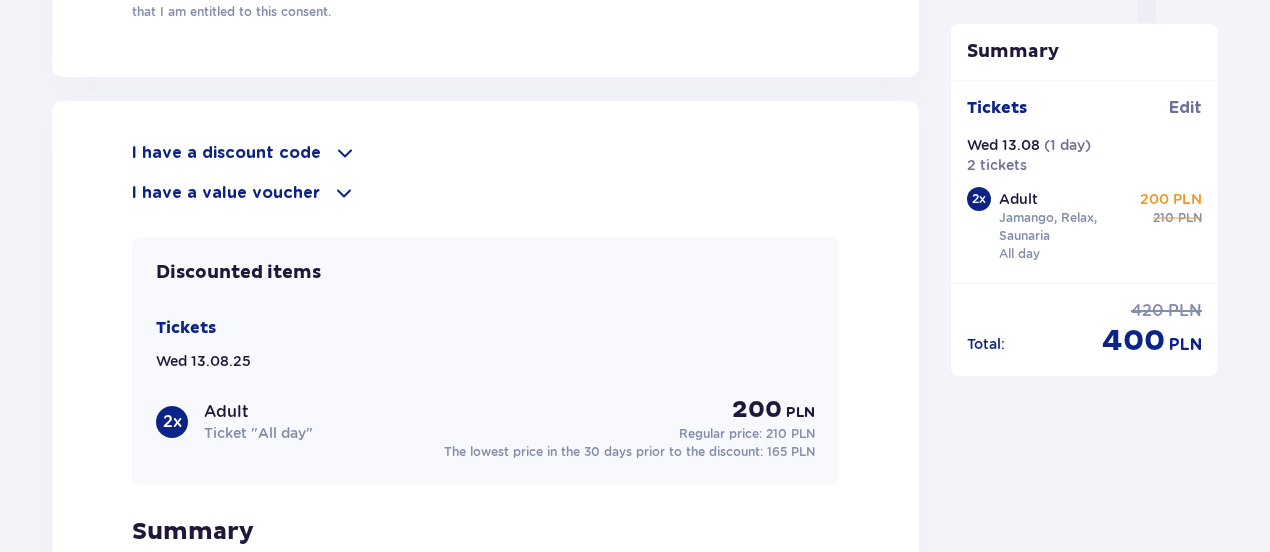scroll, scrollTop: 2536, scrollLeft: 0, axis: vertical 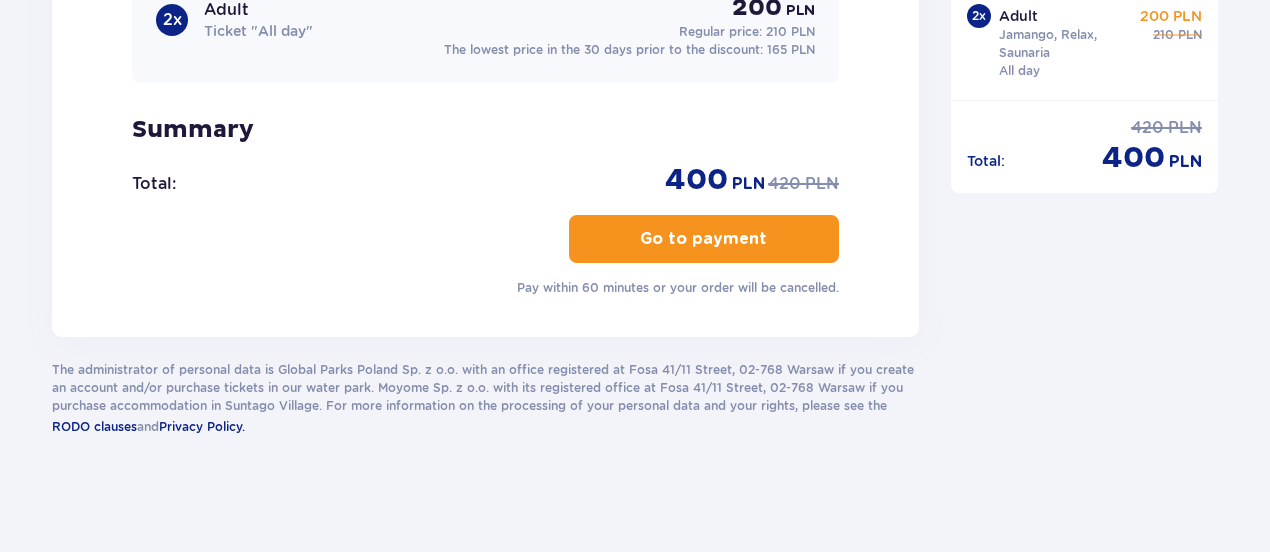 type on "+354 663 7309" 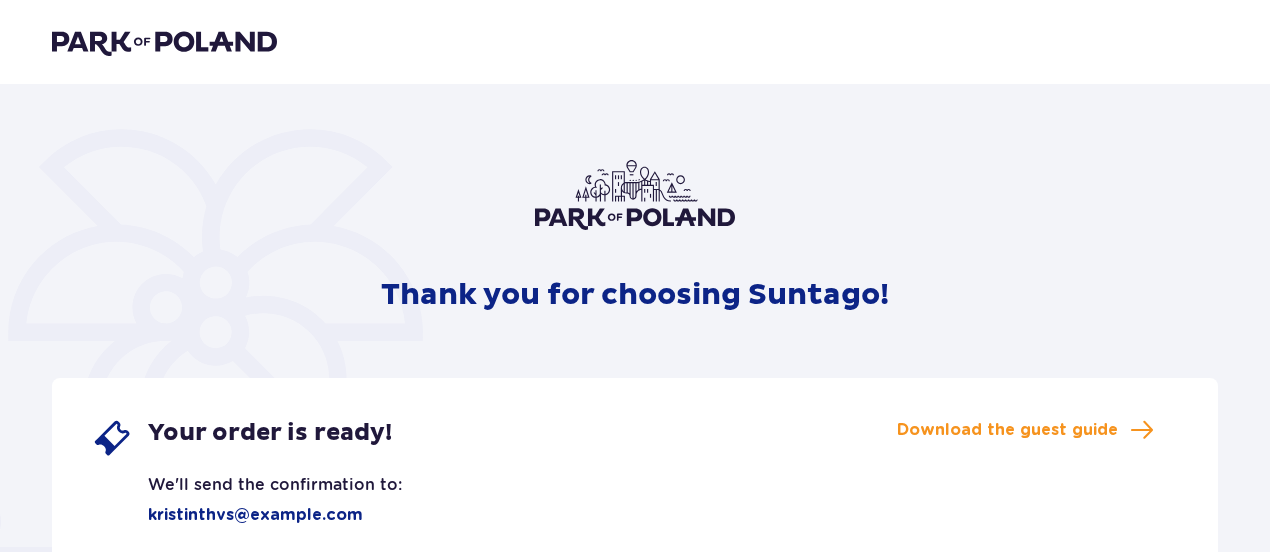 scroll, scrollTop: 0, scrollLeft: 0, axis: both 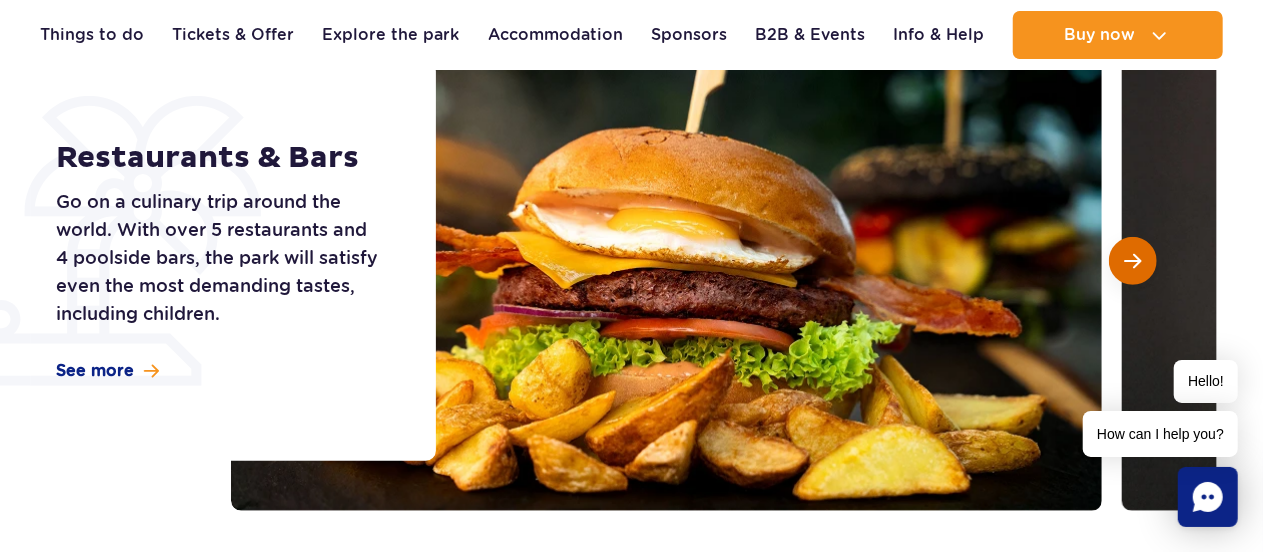 click at bounding box center (1133, 261) 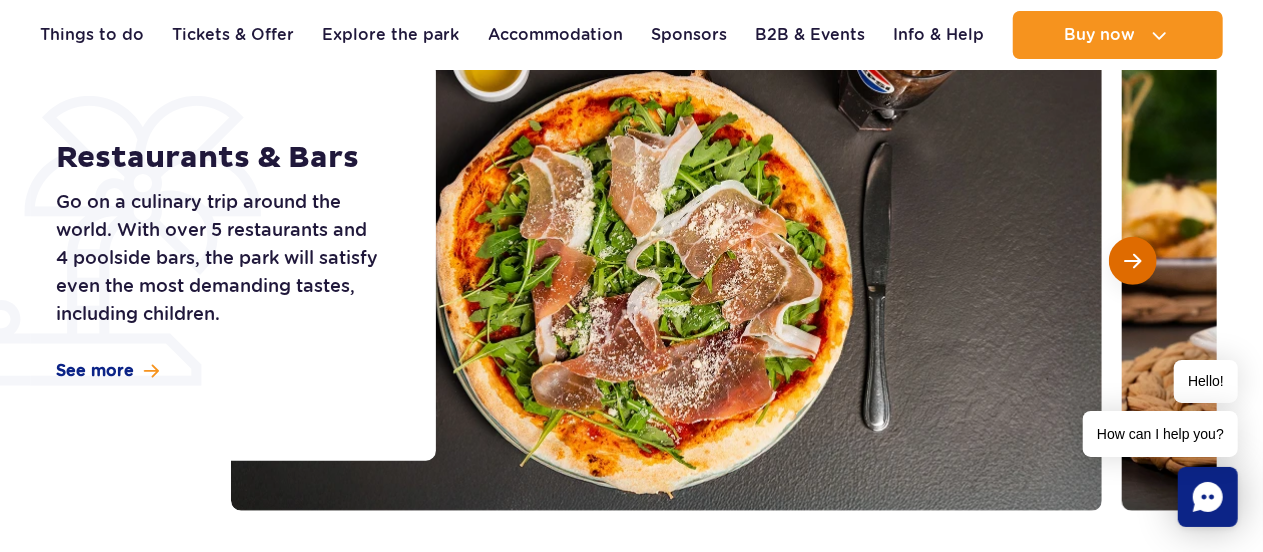 click at bounding box center (1133, 261) 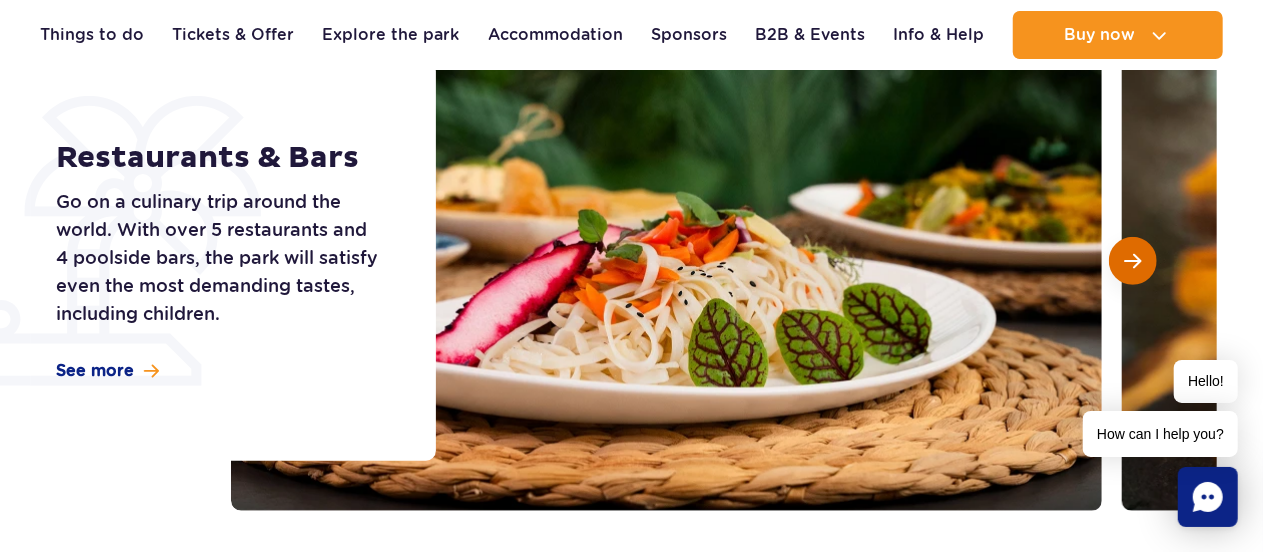 click at bounding box center (1133, 261) 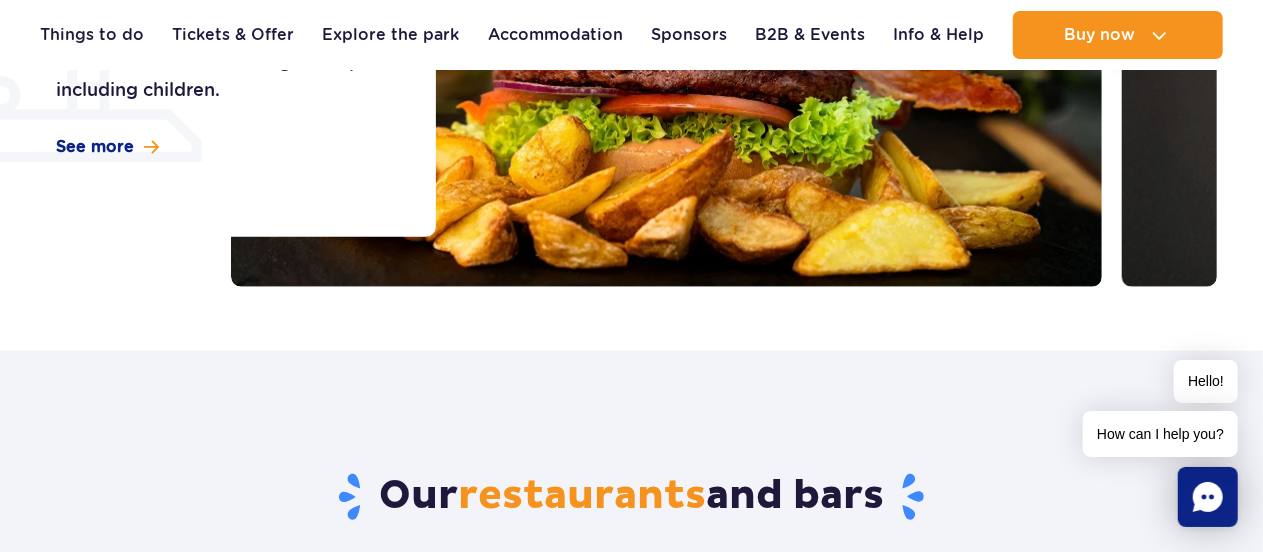 scroll, scrollTop: 0, scrollLeft: 0, axis: both 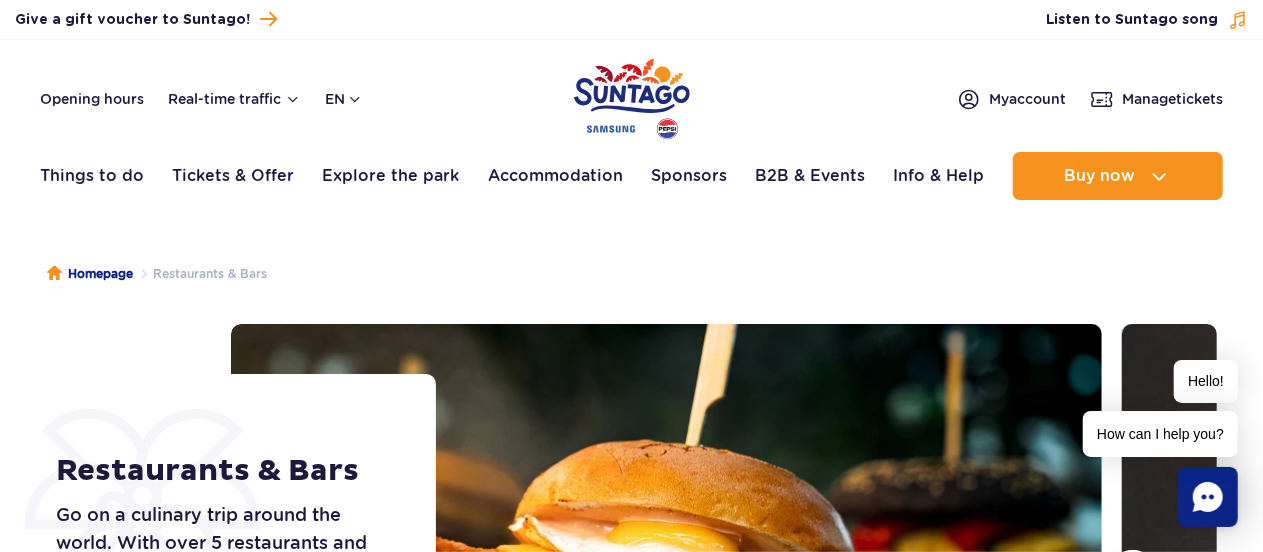 click at bounding box center (632, 99) 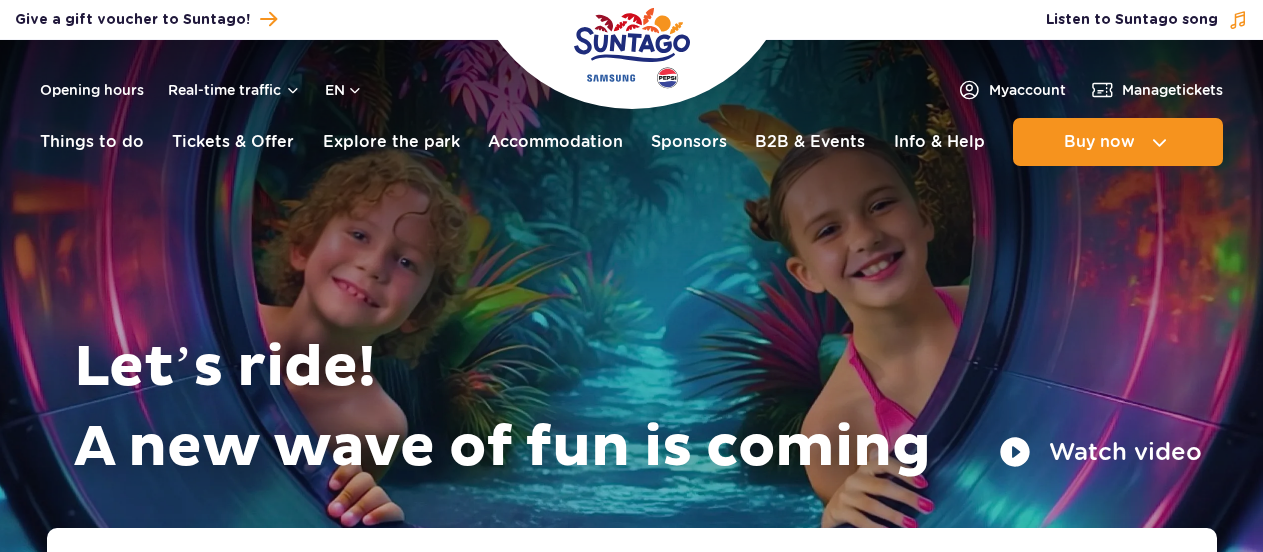 scroll, scrollTop: 0, scrollLeft: 0, axis: both 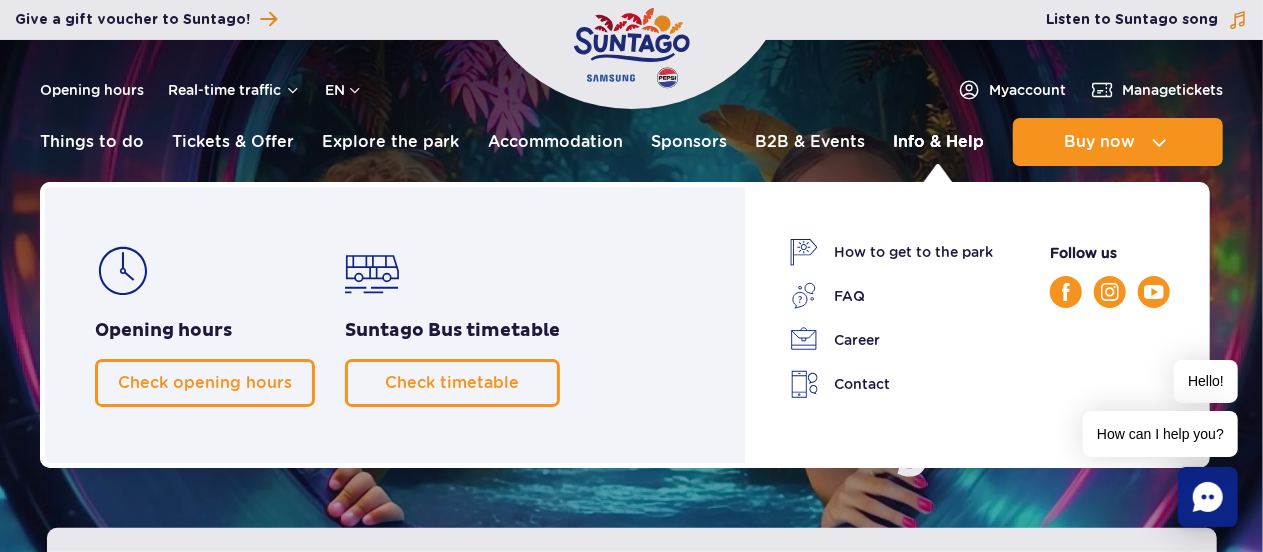 click on "Info & Help" at bounding box center (939, 142) 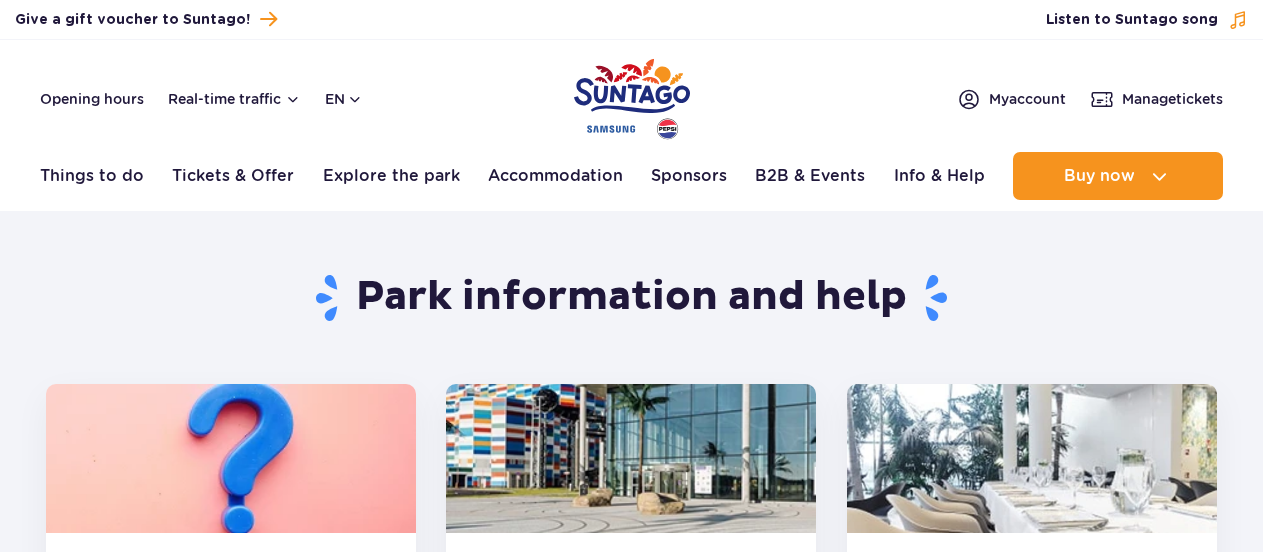 scroll, scrollTop: 0, scrollLeft: 0, axis: both 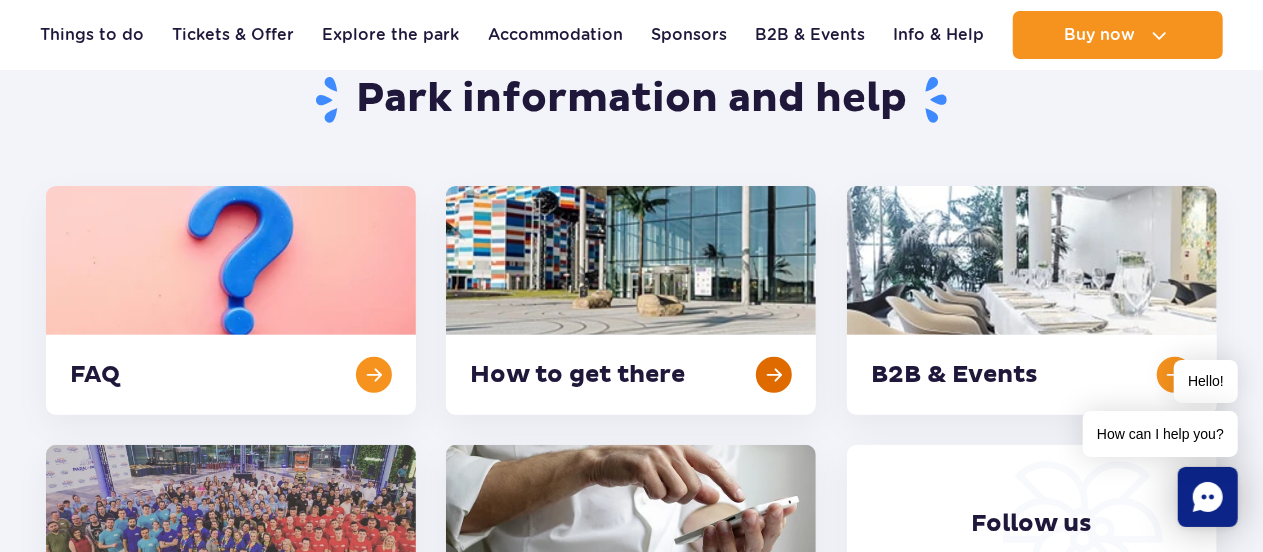 click at bounding box center (631, 300) 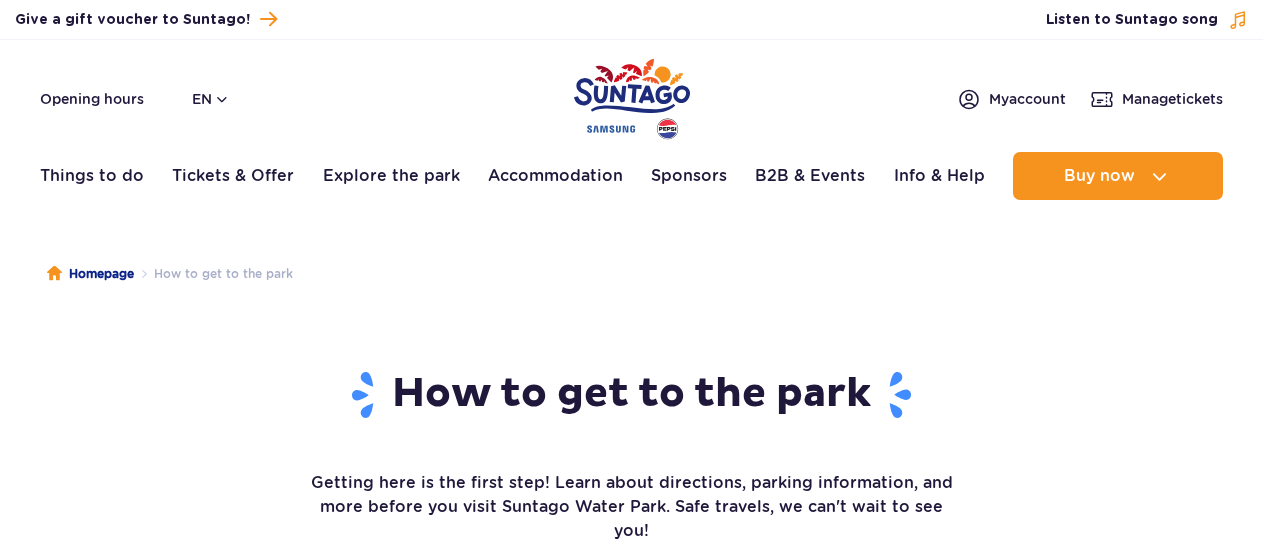 scroll, scrollTop: 0, scrollLeft: 0, axis: both 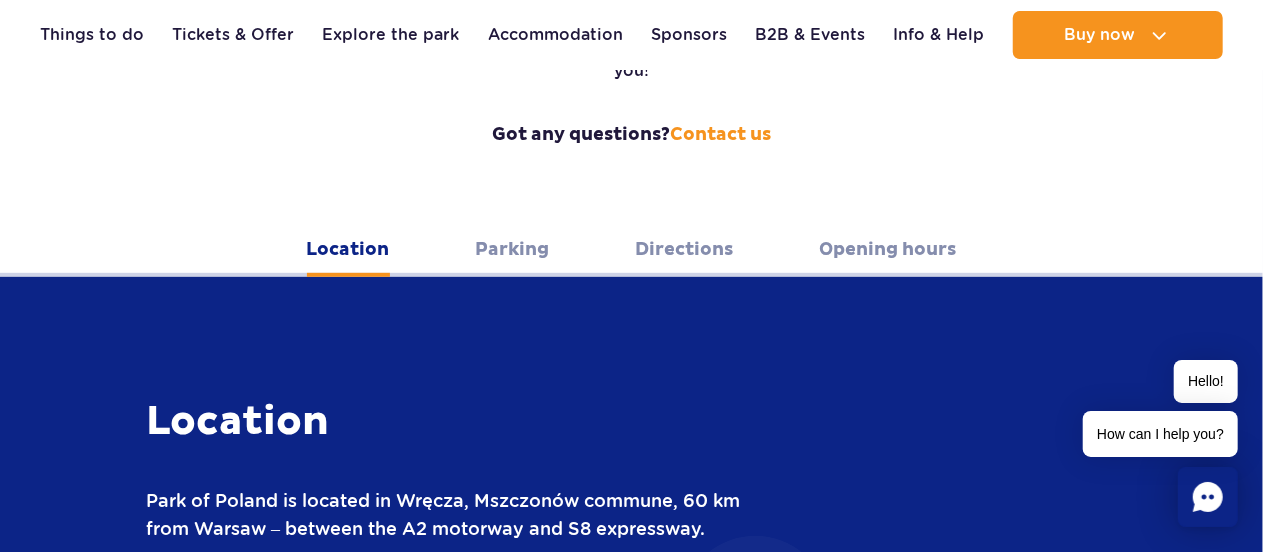 drag, startPoint x: 0, startPoint y: 0, endPoint x: 1136, endPoint y: 207, distance: 1154.7056 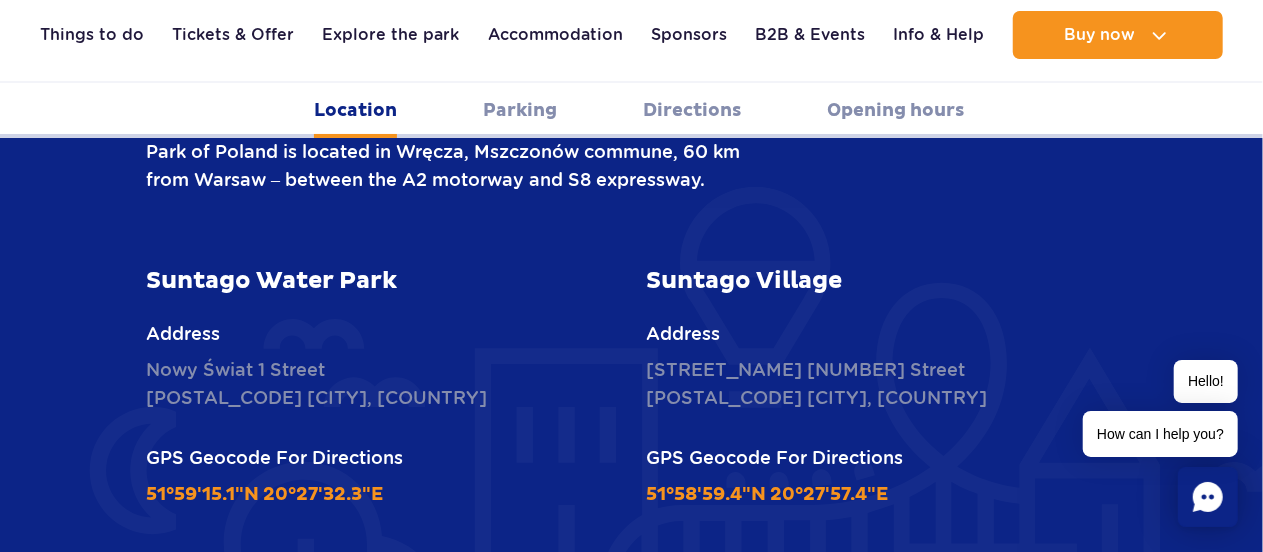scroll, scrollTop: 807, scrollLeft: 0, axis: vertical 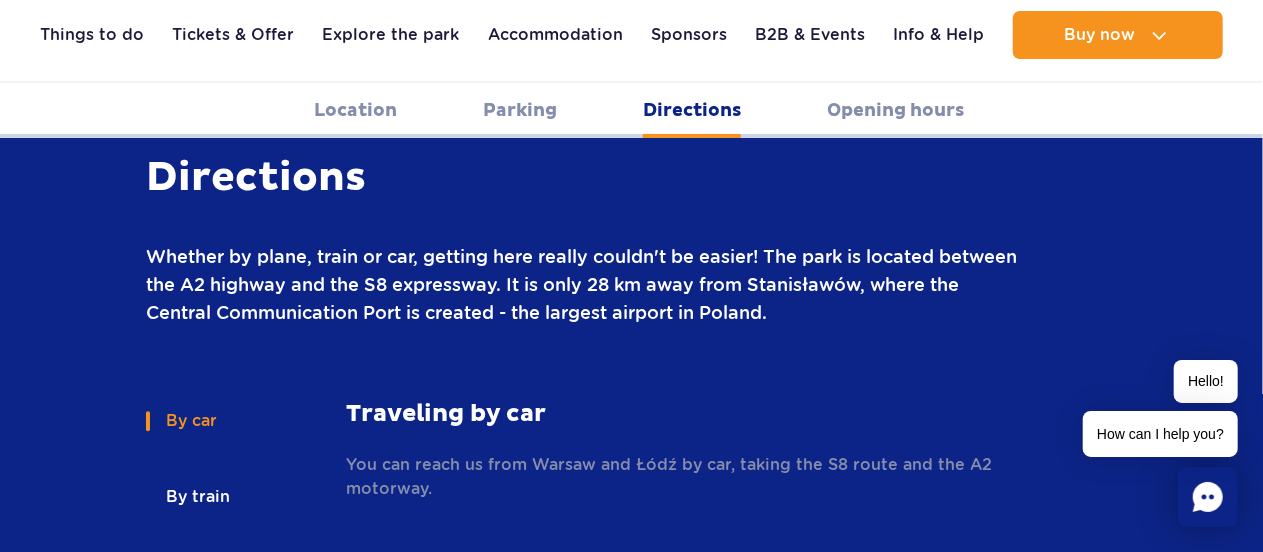 click on "By train" at bounding box center (196, 497) 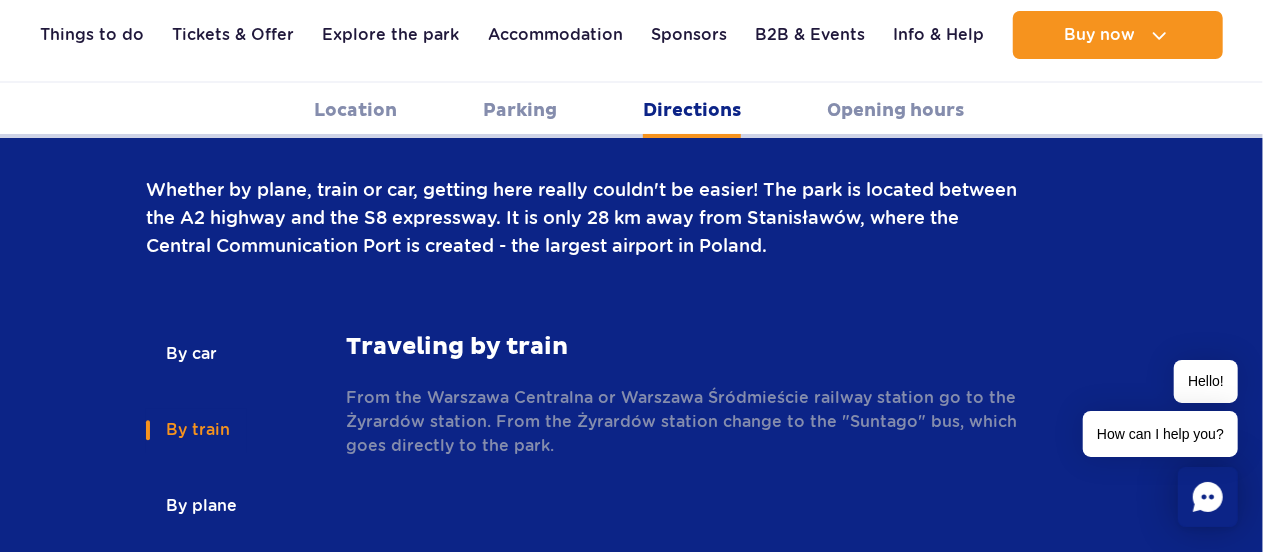 scroll, scrollTop: 2722, scrollLeft: 0, axis: vertical 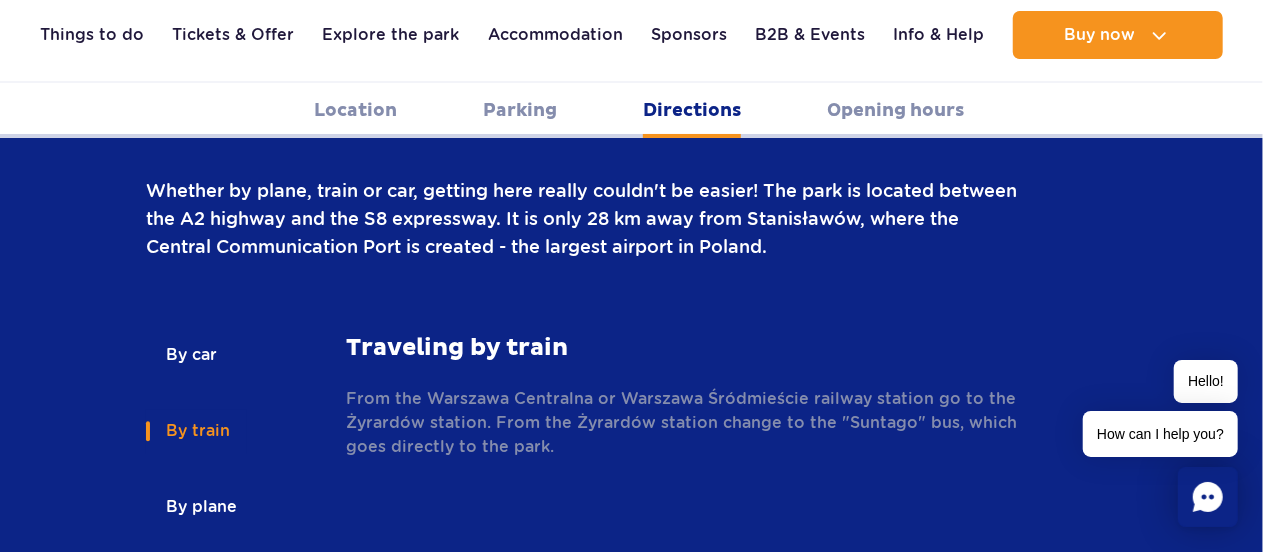 click on "Opening hours" at bounding box center [895, 110] 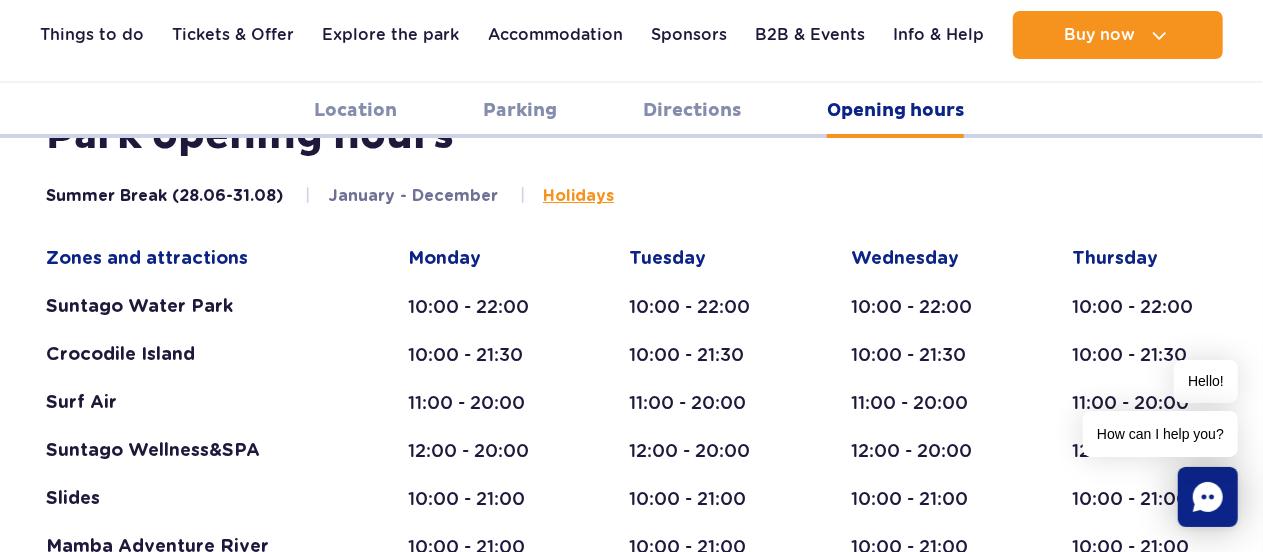 scroll, scrollTop: 3506, scrollLeft: 0, axis: vertical 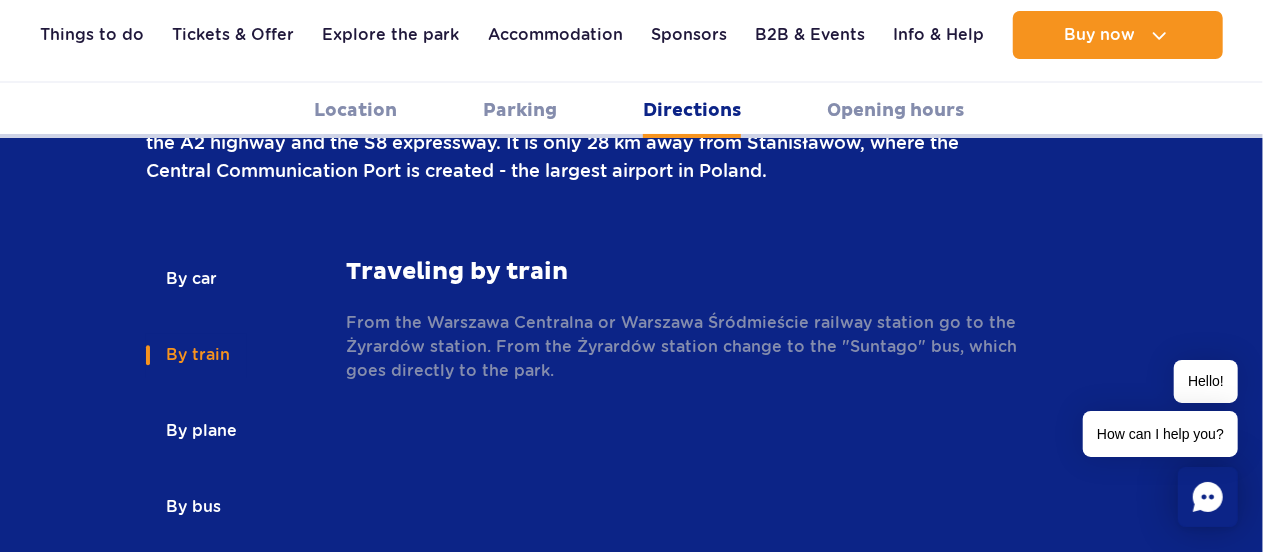 click on "By bus" at bounding box center (192, 507) 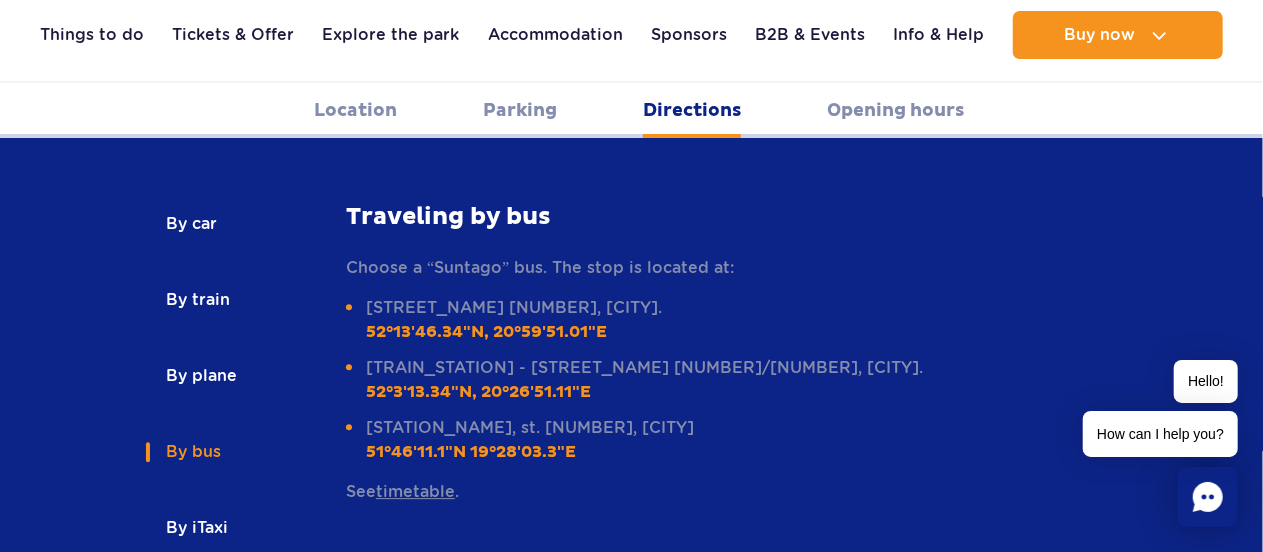 scroll, scrollTop: 2854, scrollLeft: 0, axis: vertical 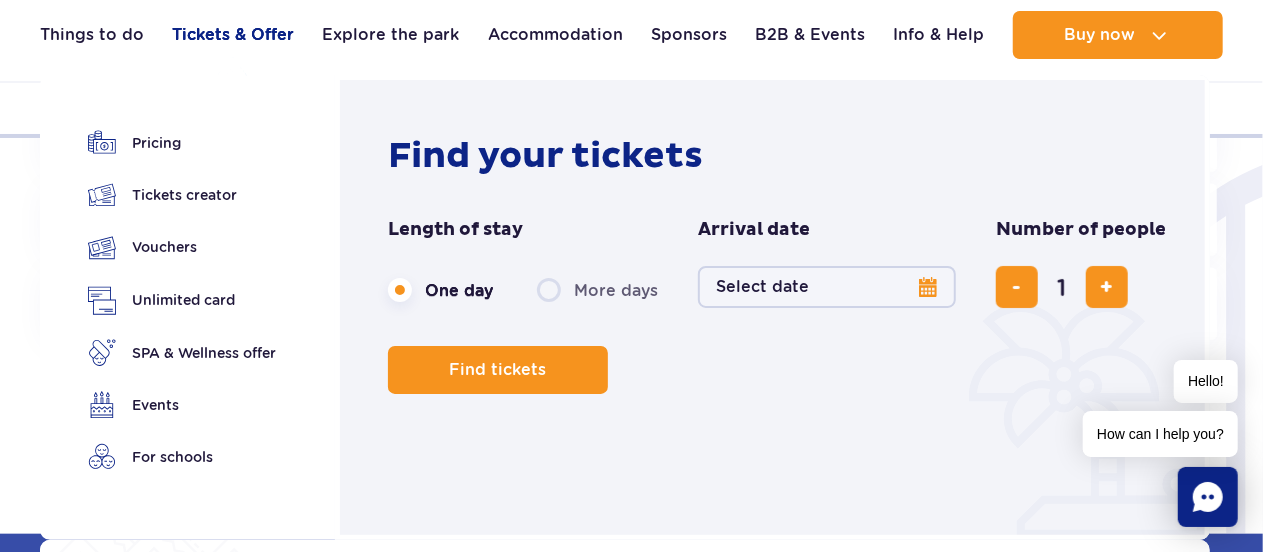 click on "Tickets & Offer" at bounding box center (233, 35) 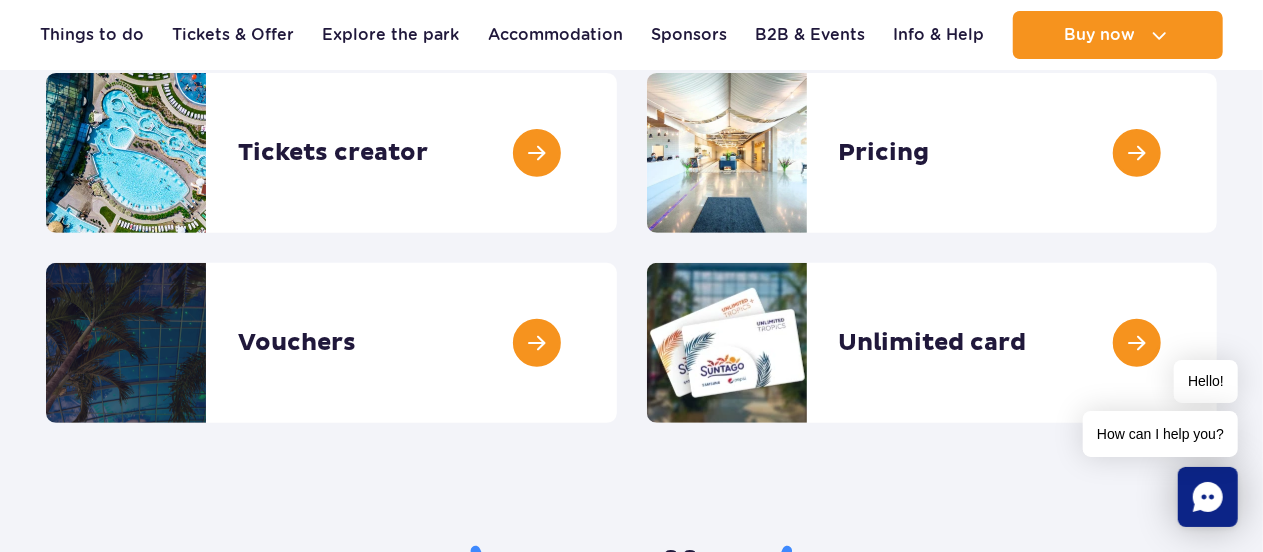 scroll, scrollTop: 0, scrollLeft: 0, axis: both 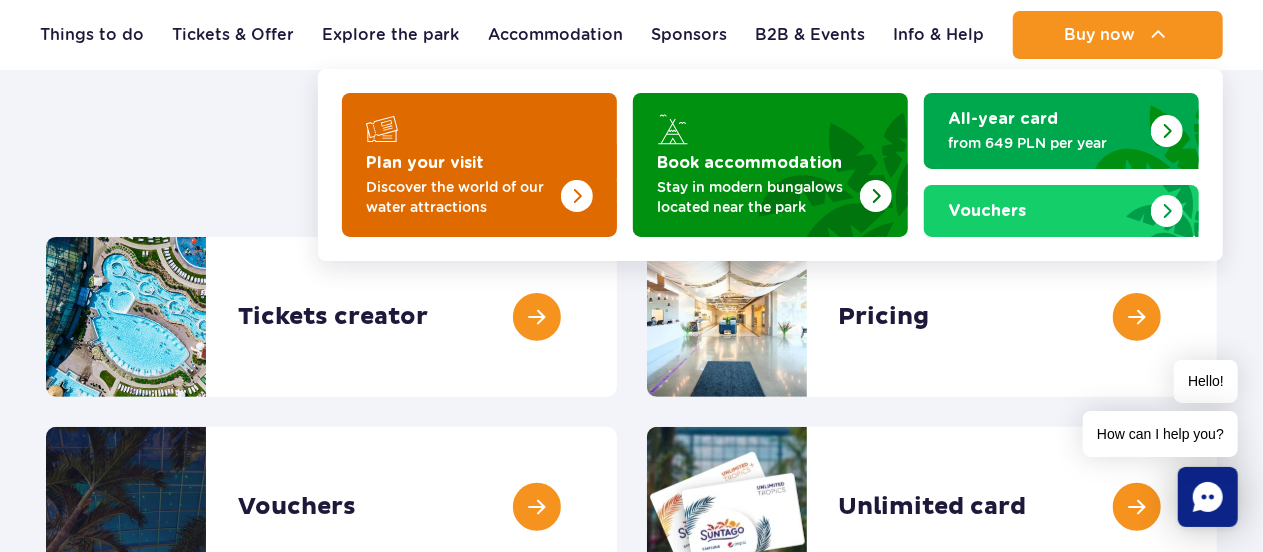 click at bounding box center (577, 196) 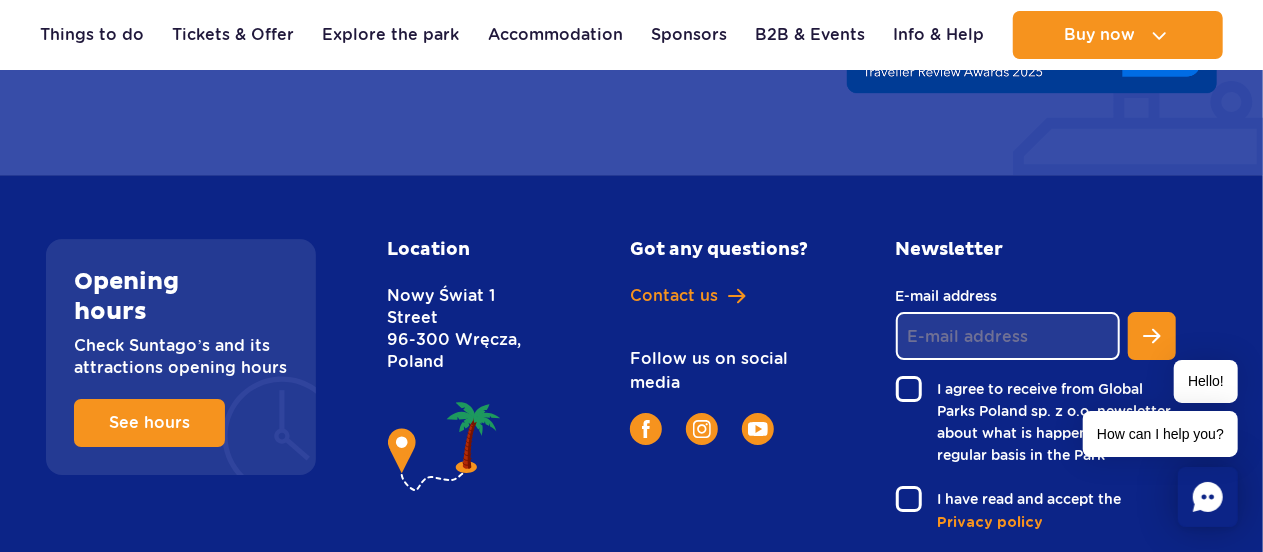 scroll, scrollTop: 3156, scrollLeft: 0, axis: vertical 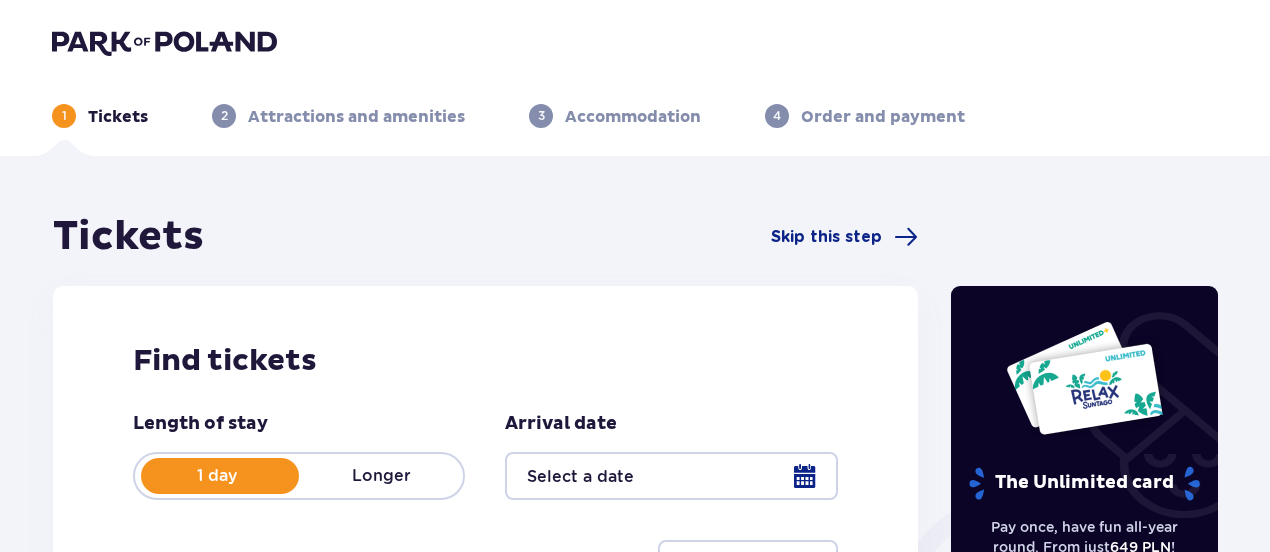 click on "Accommodation" at bounding box center [633, 117] 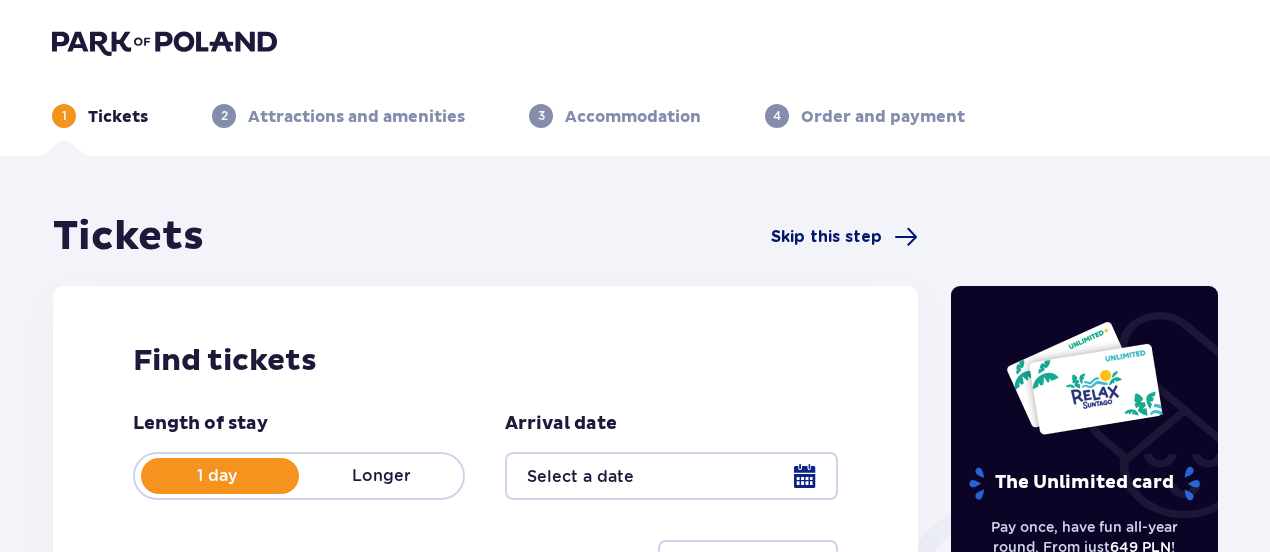 click on "Skip this step" at bounding box center (826, 237) 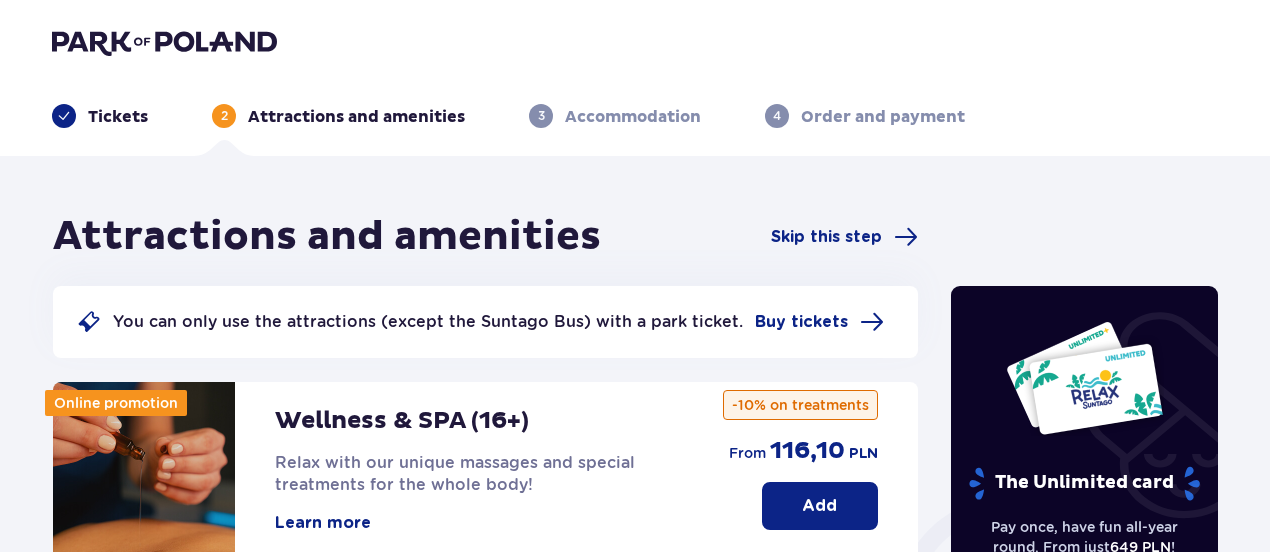 click on "Skip this step" at bounding box center (826, 237) 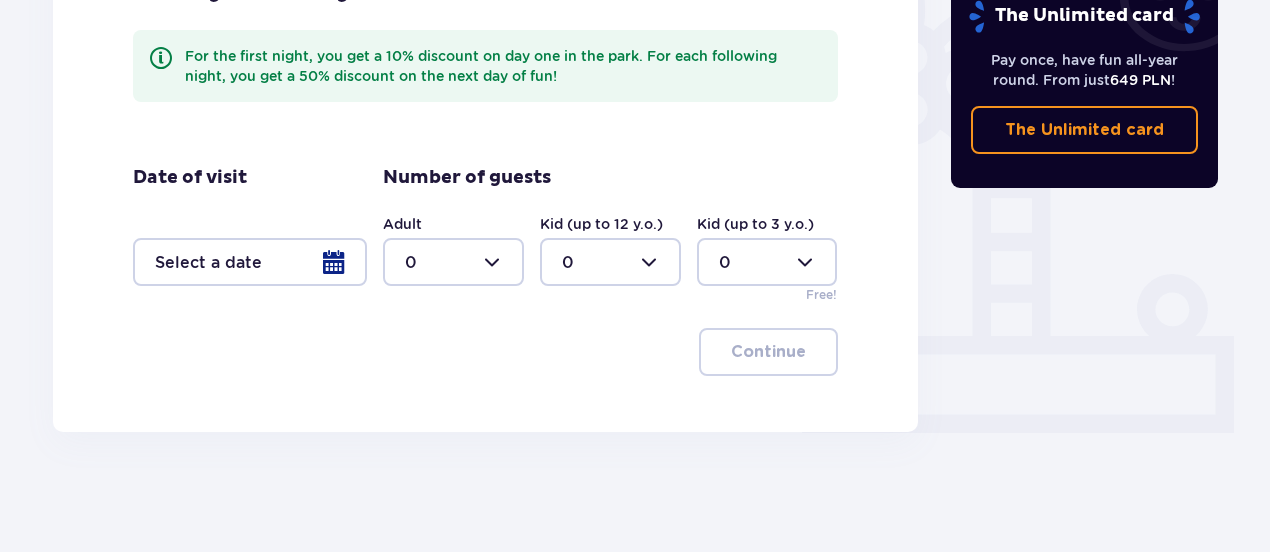 scroll, scrollTop: 0, scrollLeft: 0, axis: both 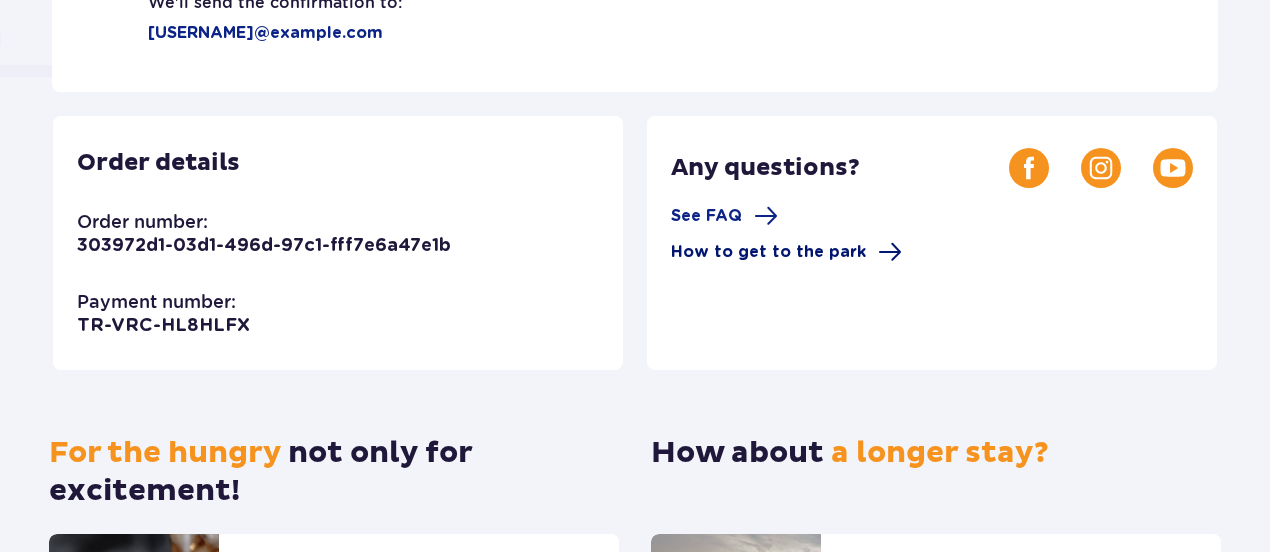 click at bounding box center (890, 252) 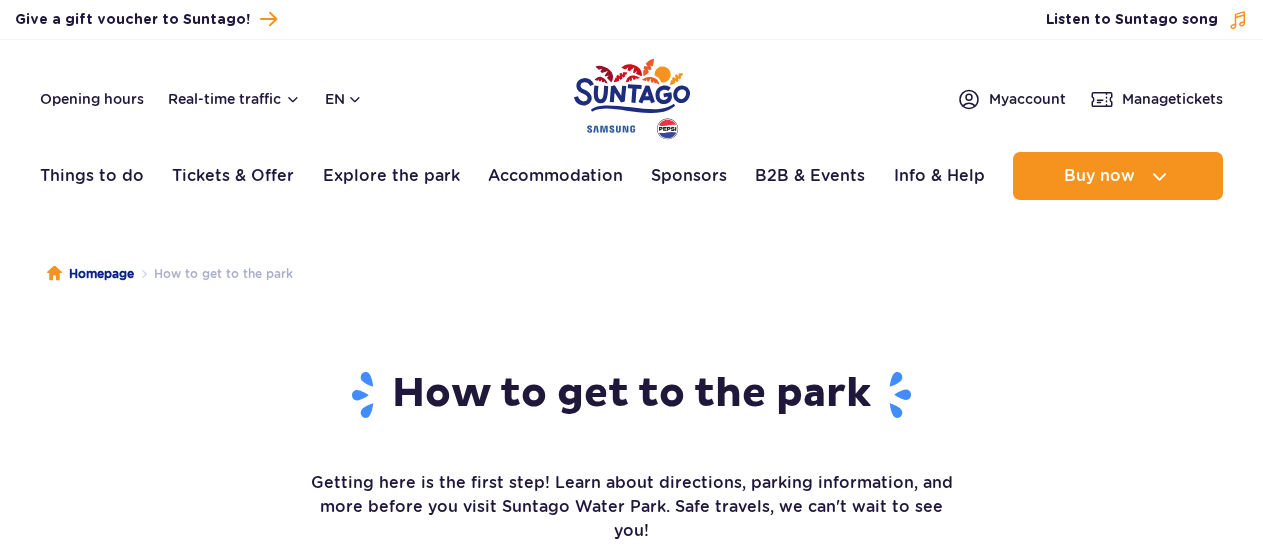 scroll, scrollTop: 0, scrollLeft: 0, axis: both 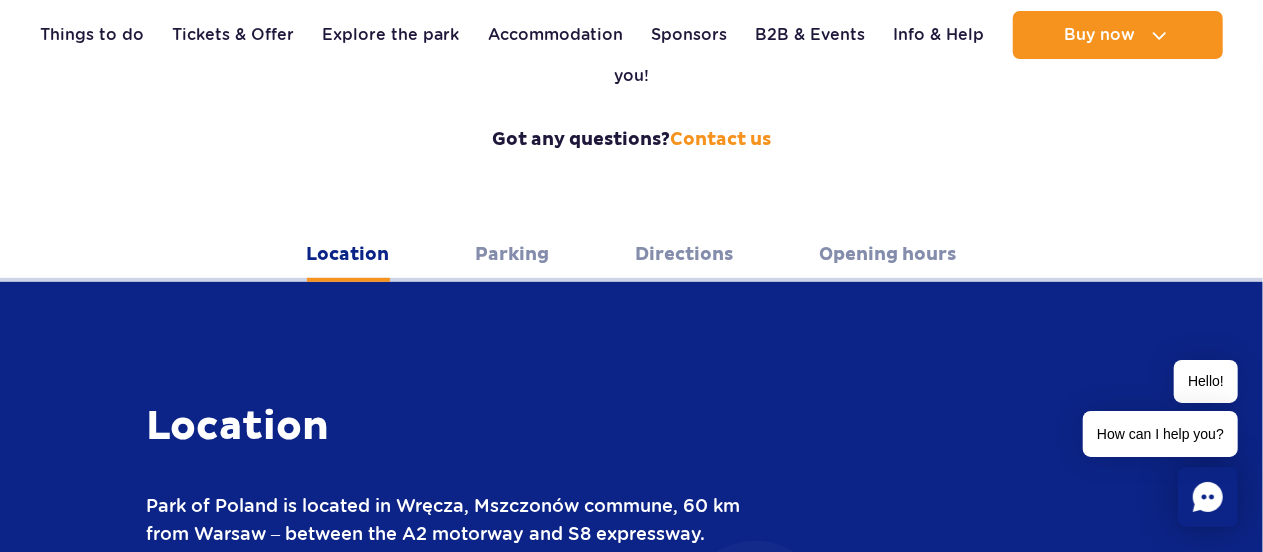 click on "Directions" at bounding box center (685, 254) 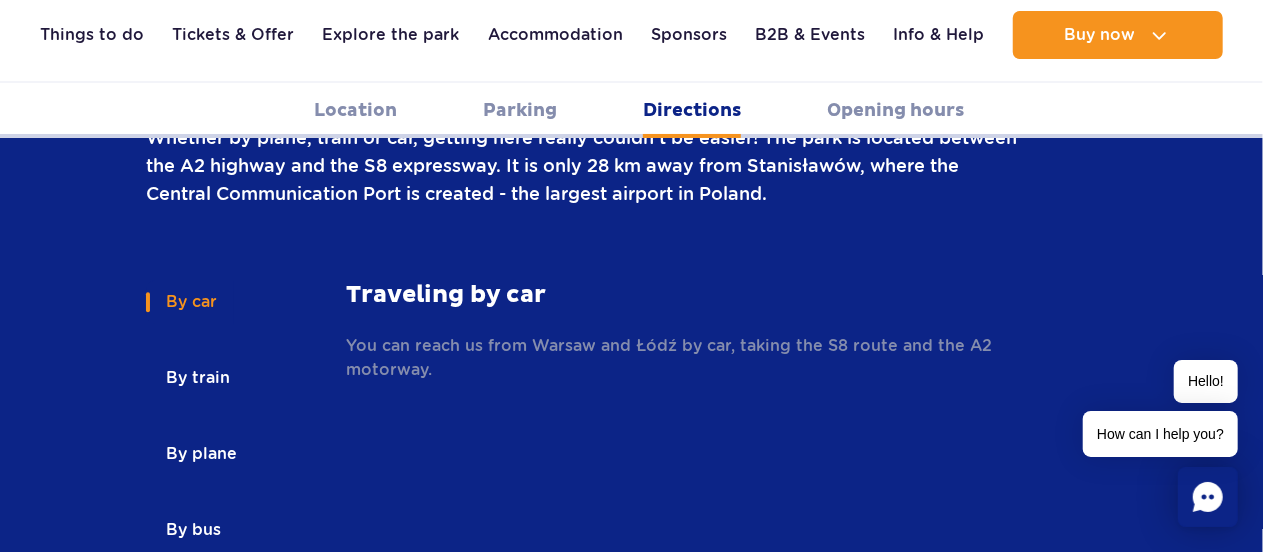 scroll, scrollTop: 2778, scrollLeft: 0, axis: vertical 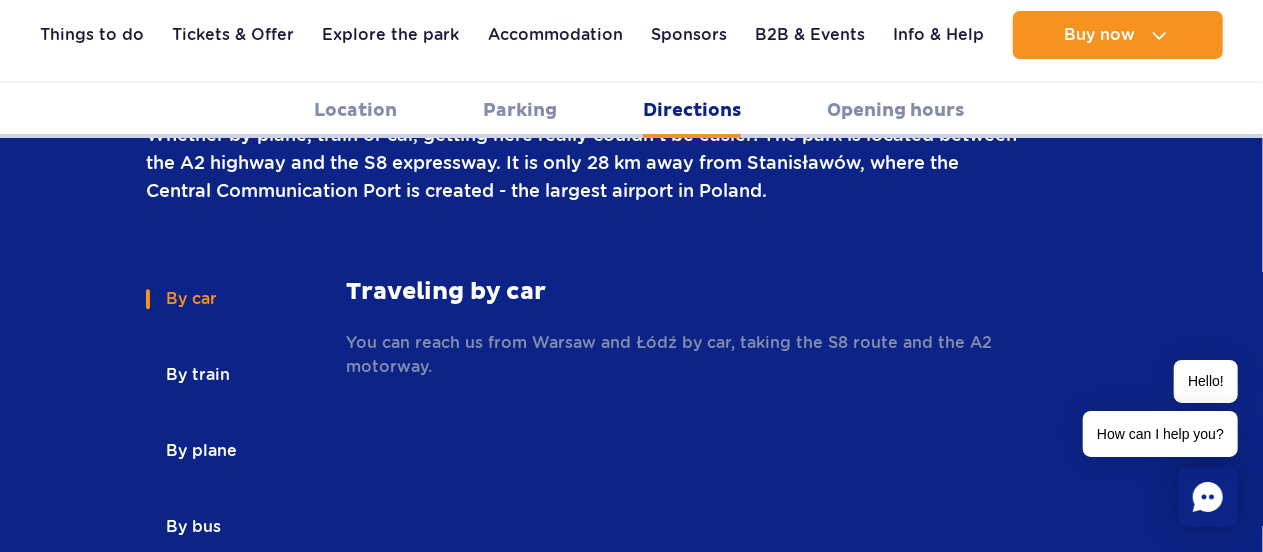 click on "By bus" at bounding box center [192, 527] 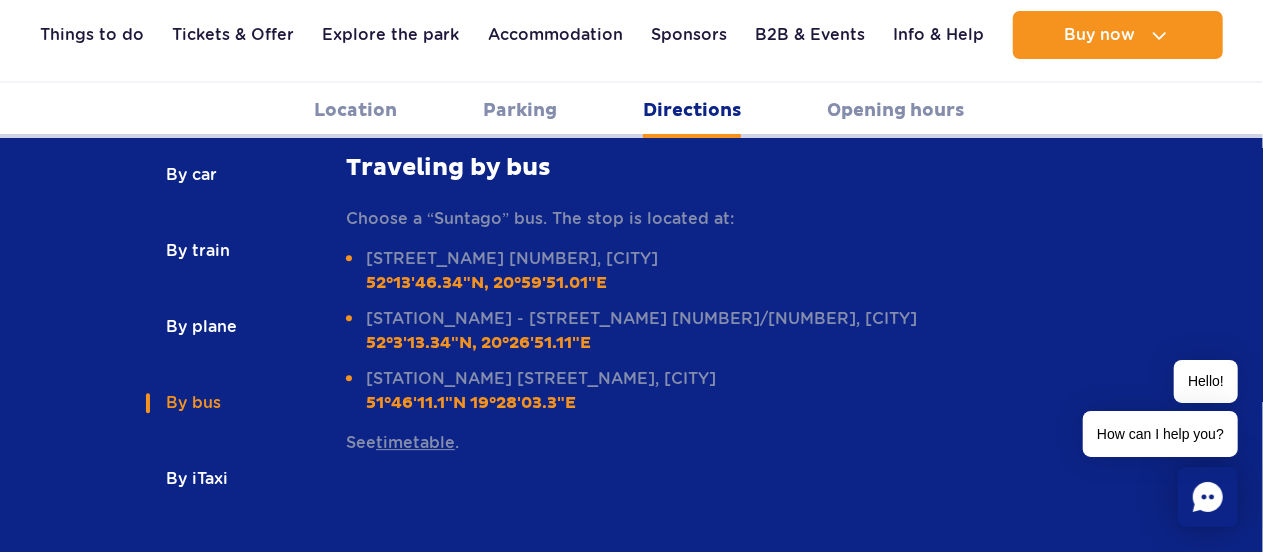 scroll, scrollTop: 2903, scrollLeft: 0, axis: vertical 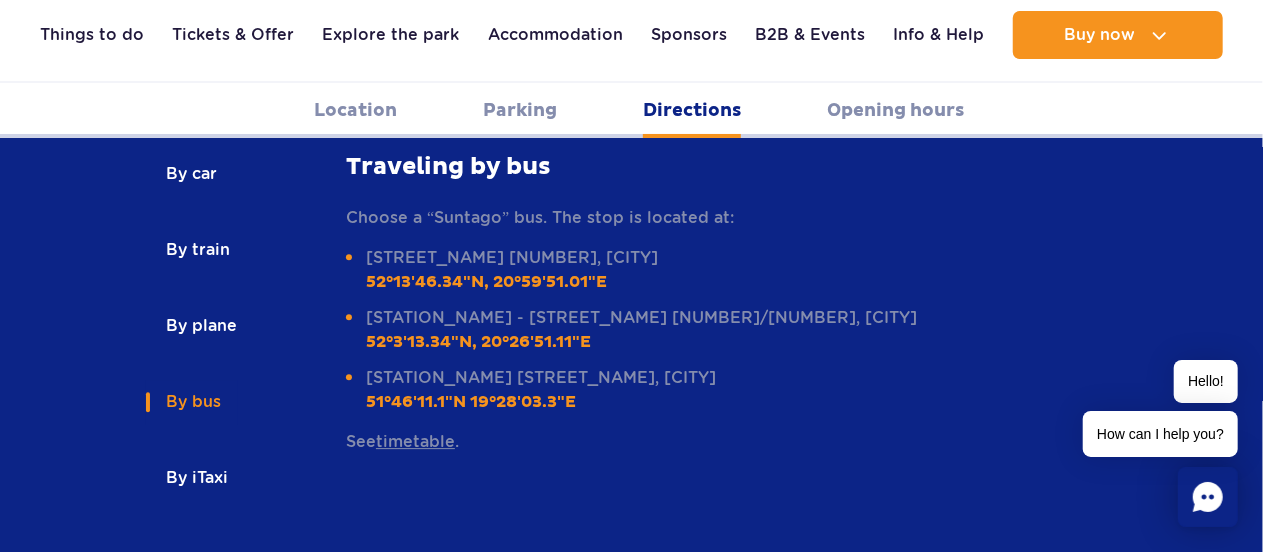 drag, startPoint x: 827, startPoint y: 448, endPoint x: 423, endPoint y: 423, distance: 404.77277 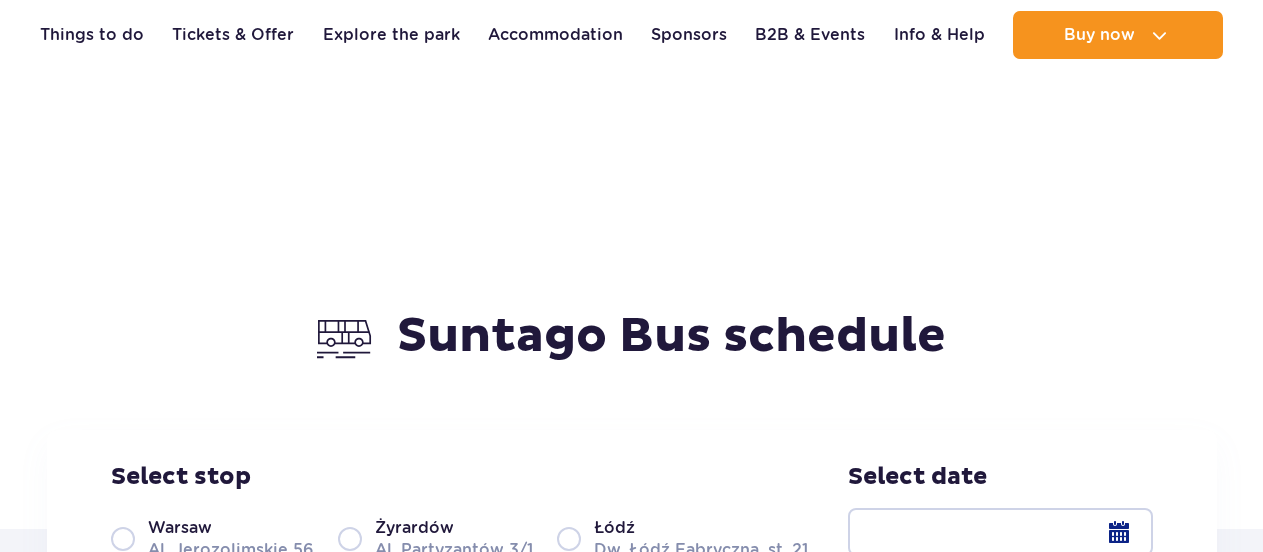 scroll, scrollTop: 1055, scrollLeft: 0, axis: vertical 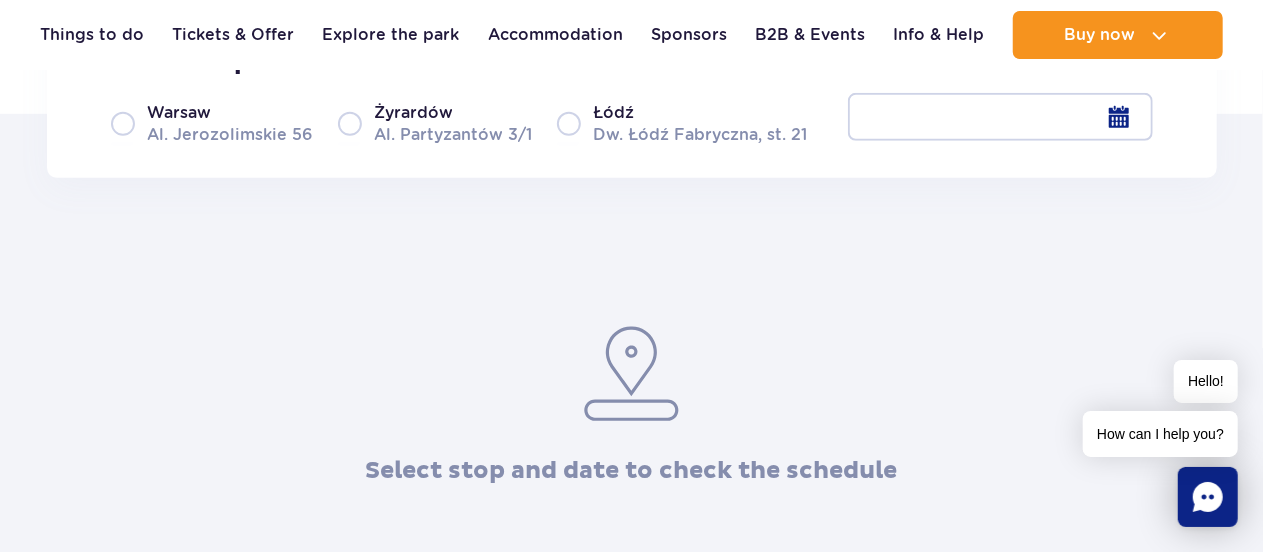 click on "Warsaw Al. Jerozolimskie 56" at bounding box center (212, 123) 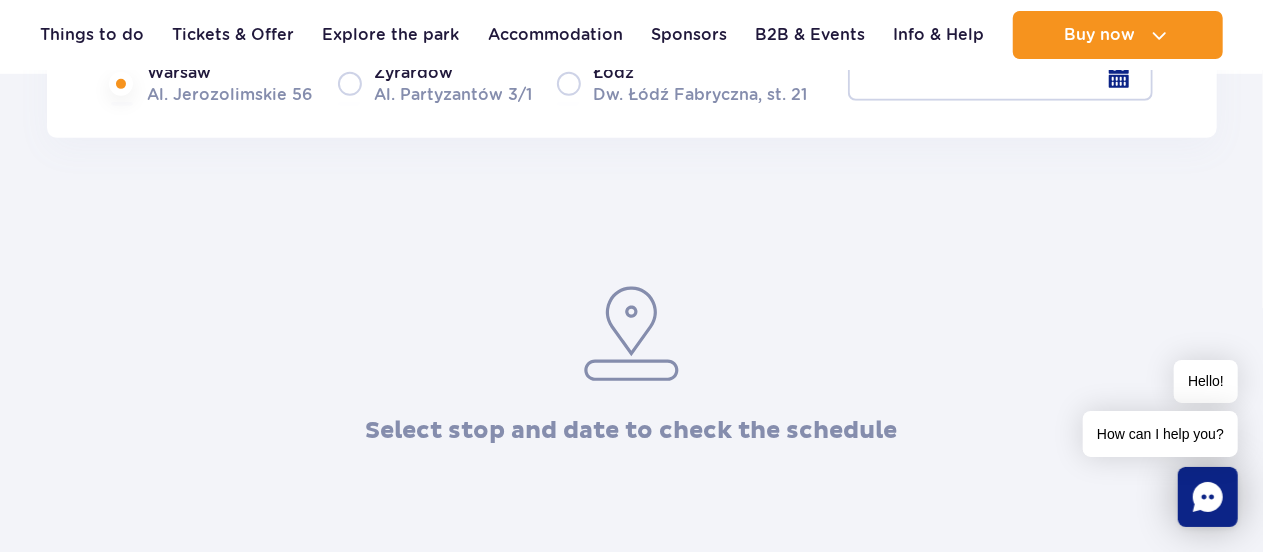 scroll, scrollTop: 239, scrollLeft: 0, axis: vertical 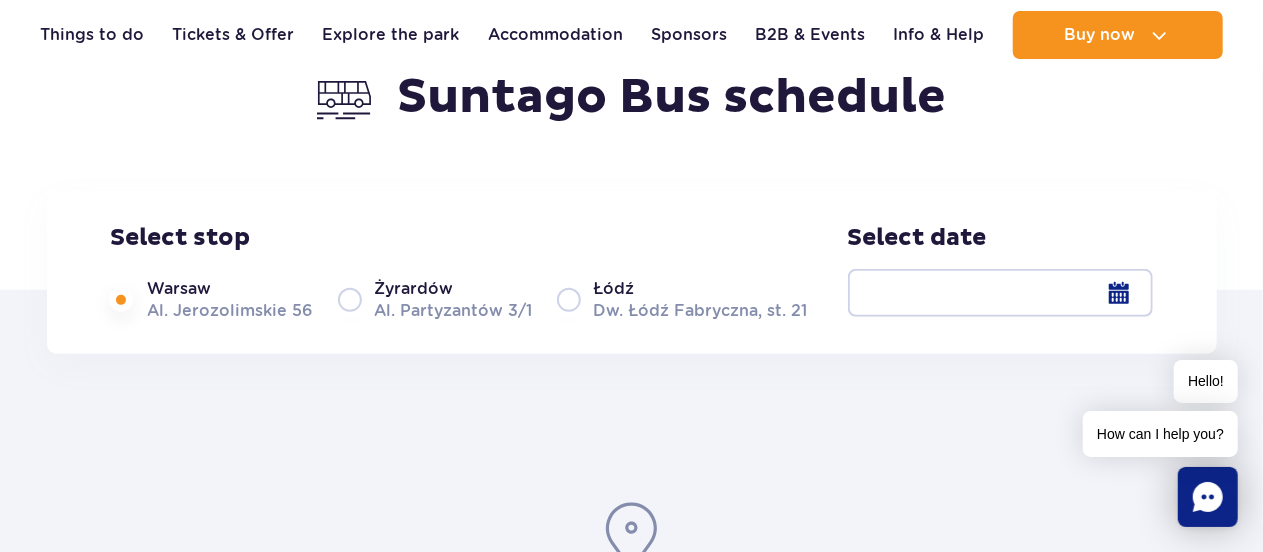 click at bounding box center (1000, 293) 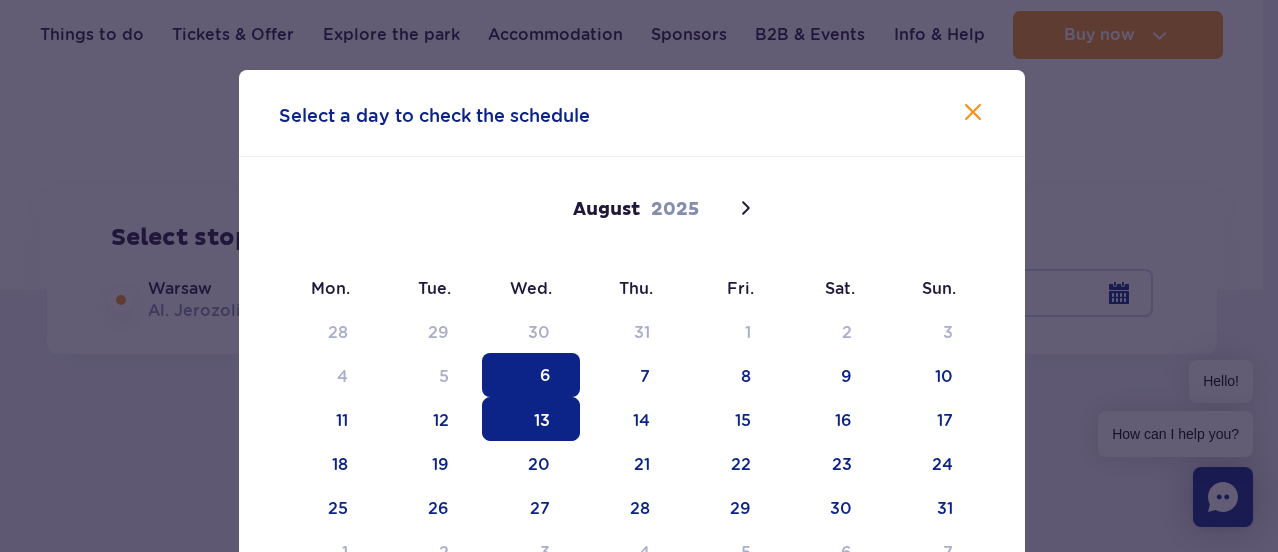 click on "13" at bounding box center (531, 419) 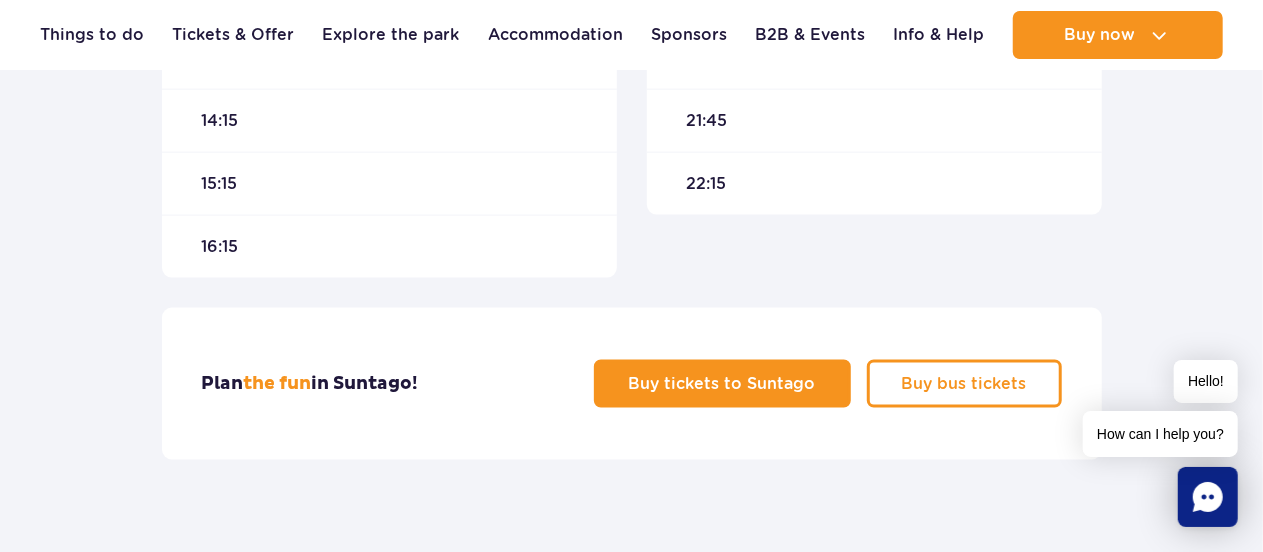 scroll, scrollTop: 1276, scrollLeft: 0, axis: vertical 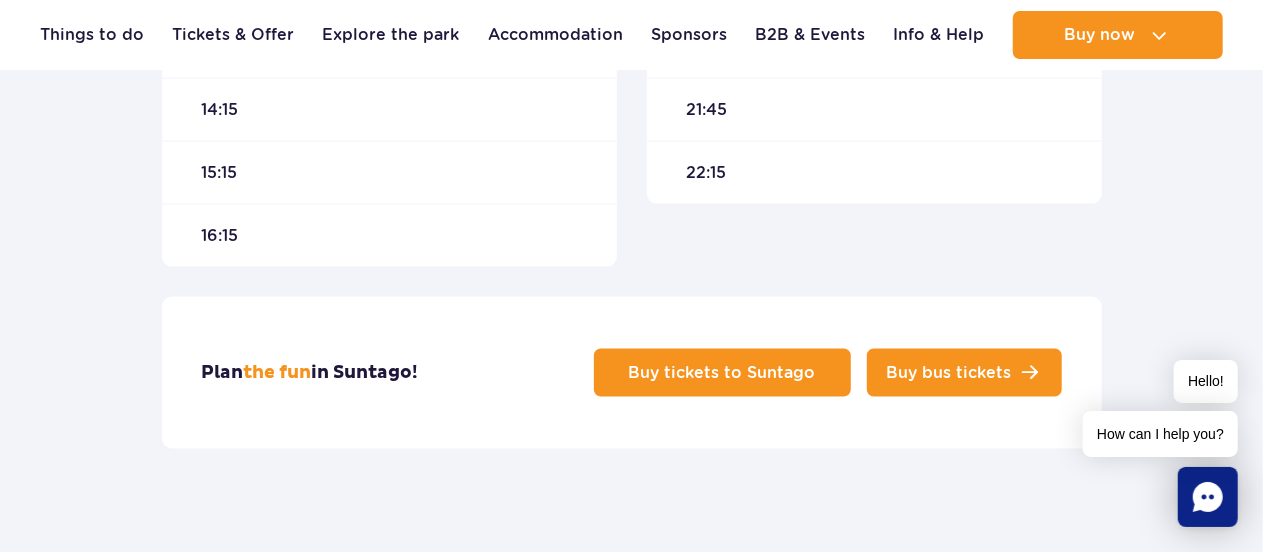 click on "Buy bus tickets" at bounding box center (949, 373) 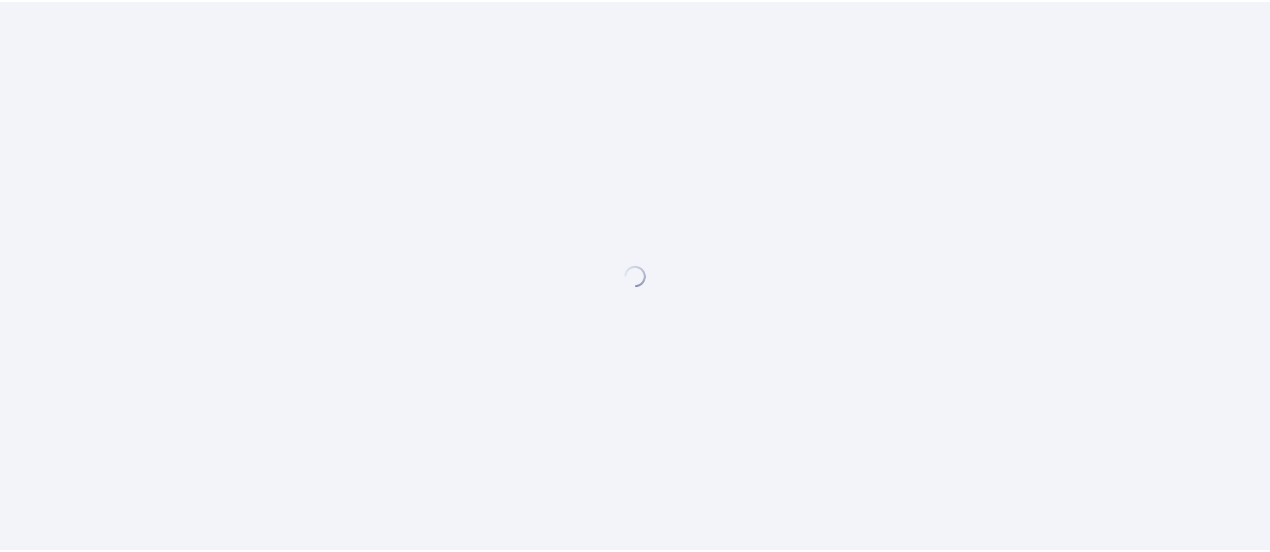 scroll, scrollTop: 0, scrollLeft: 0, axis: both 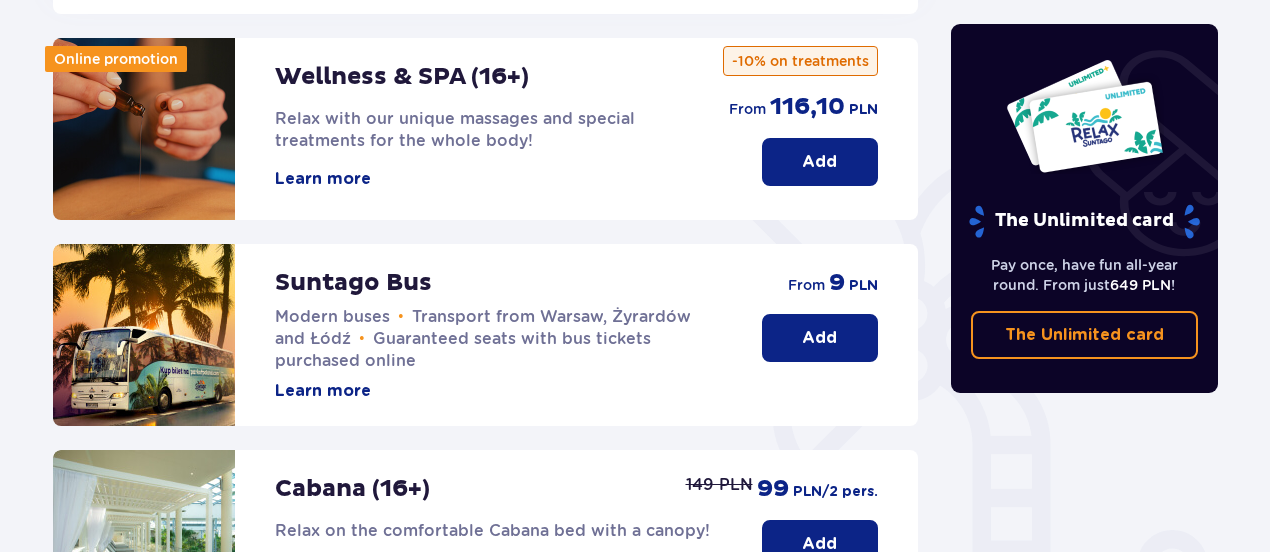 click on "Learn more" at bounding box center (323, 391) 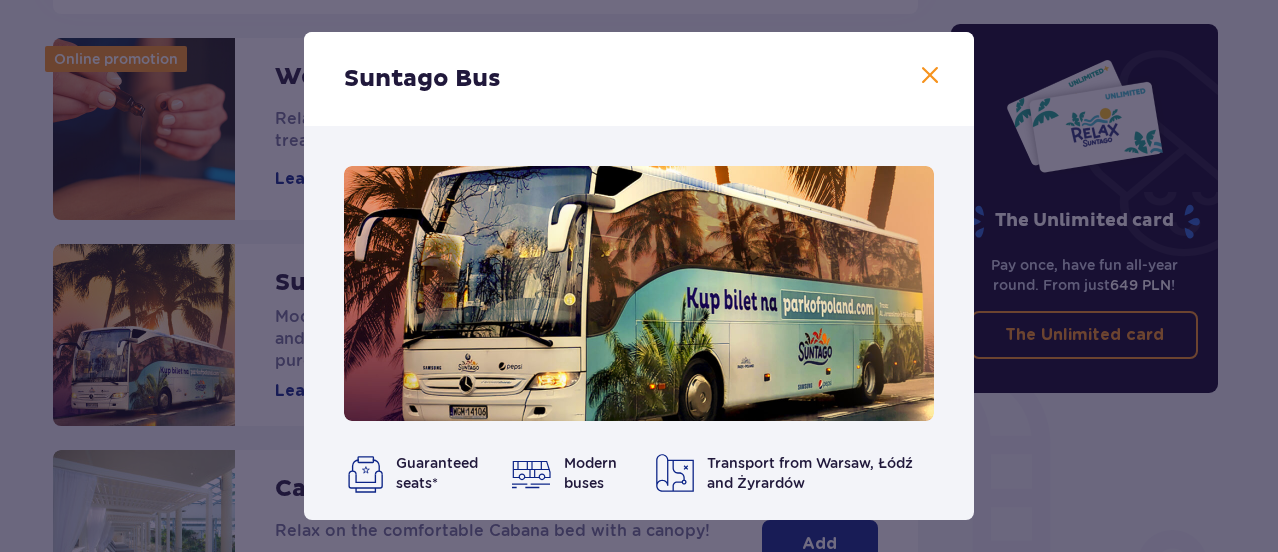 scroll, scrollTop: 274, scrollLeft: 0, axis: vertical 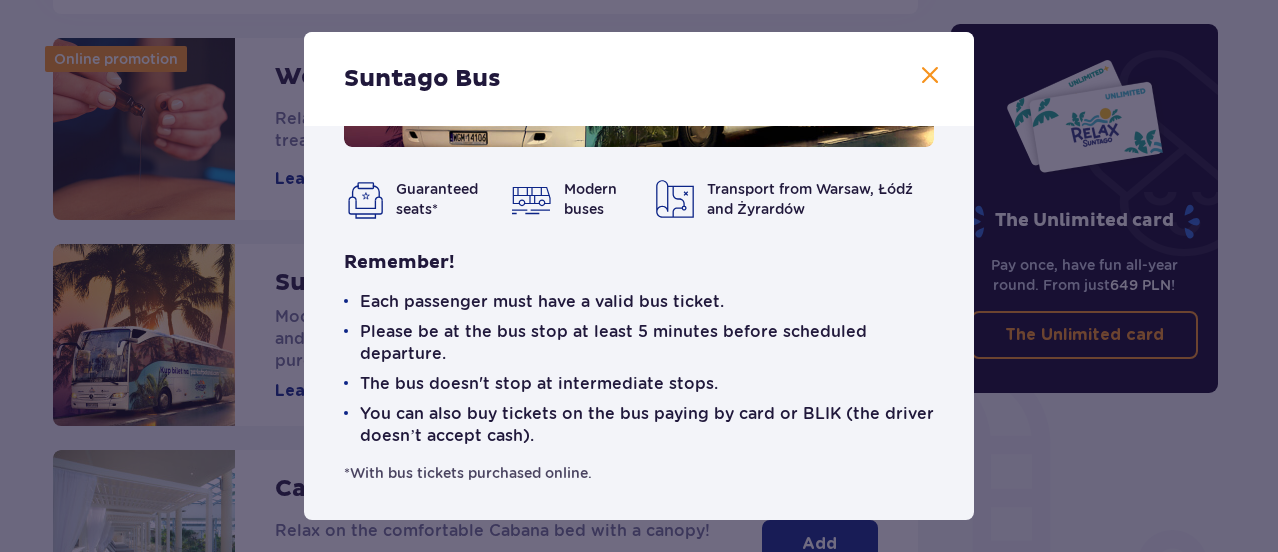 click at bounding box center [930, 76] 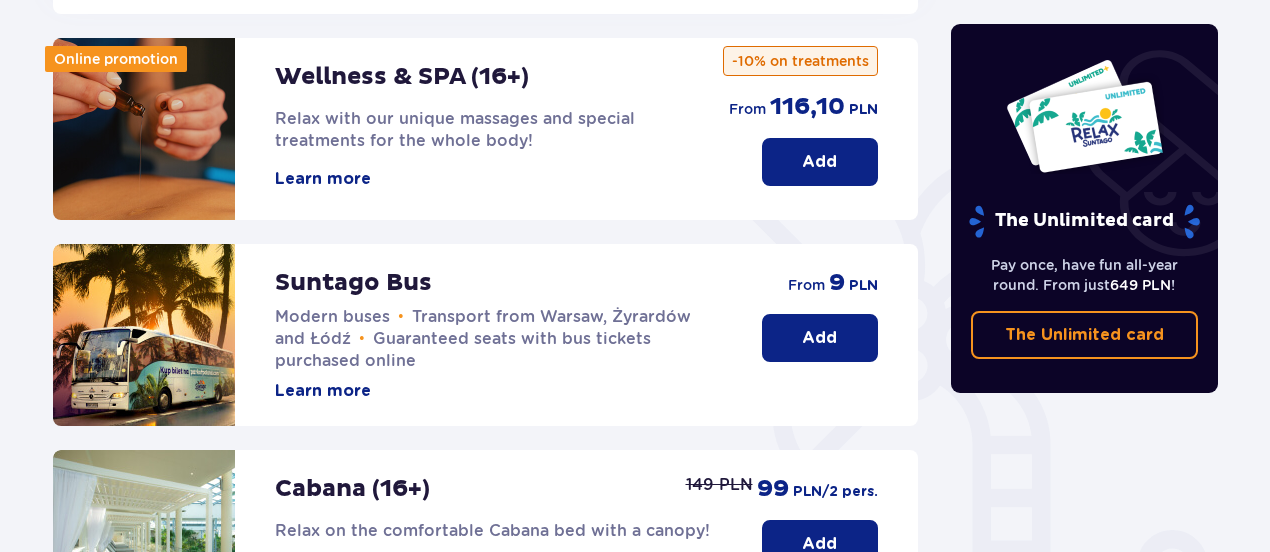 click on "Learn more" at bounding box center [323, 391] 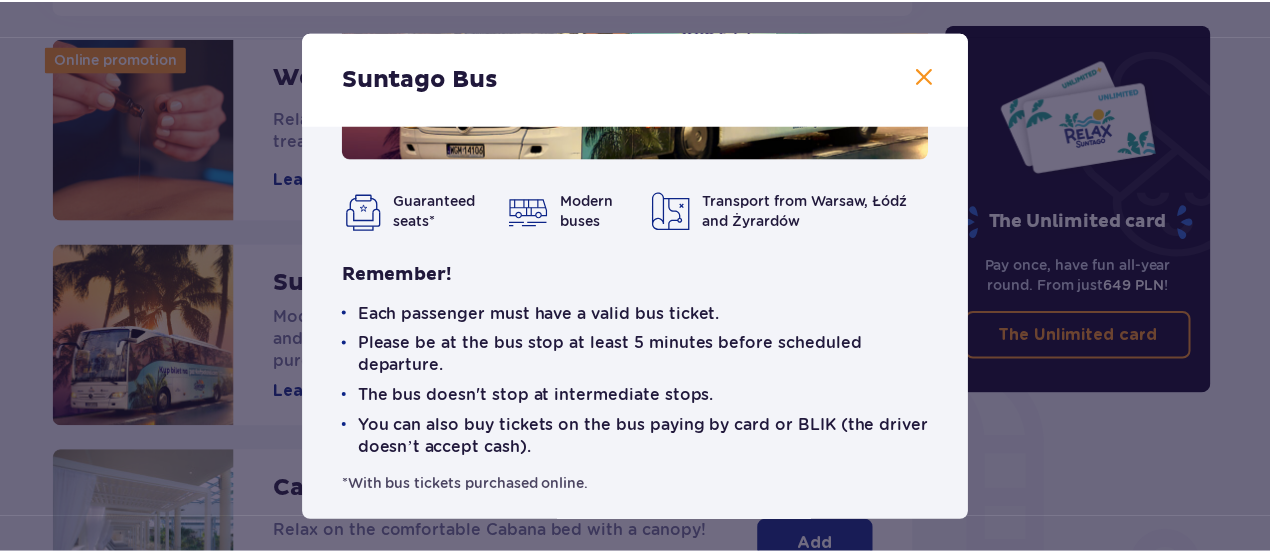 scroll, scrollTop: 274, scrollLeft: 0, axis: vertical 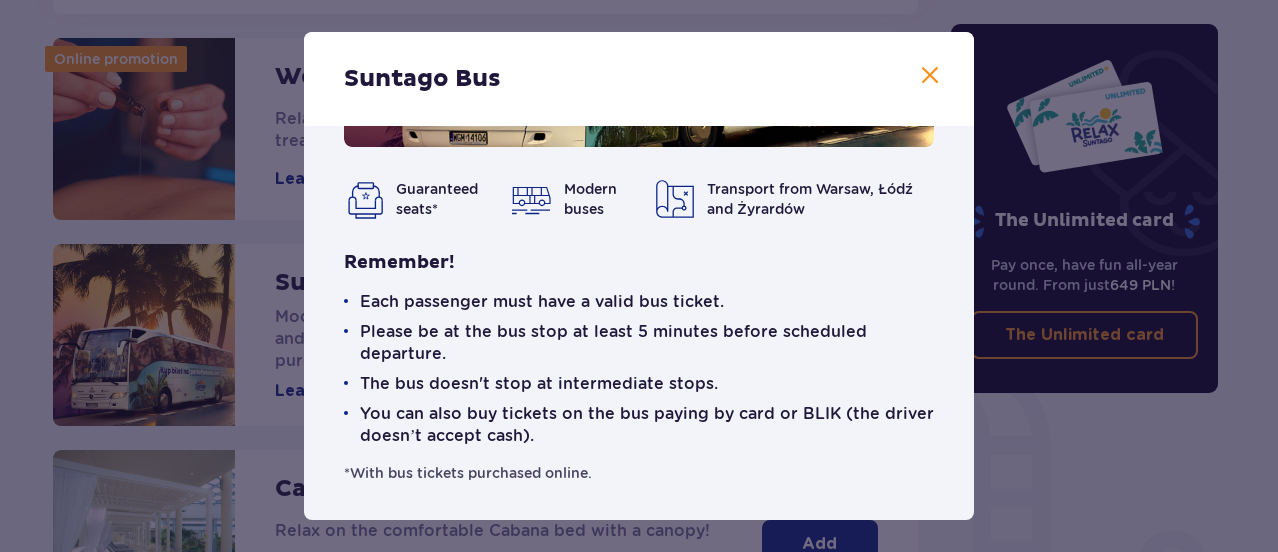 click at bounding box center [930, 76] 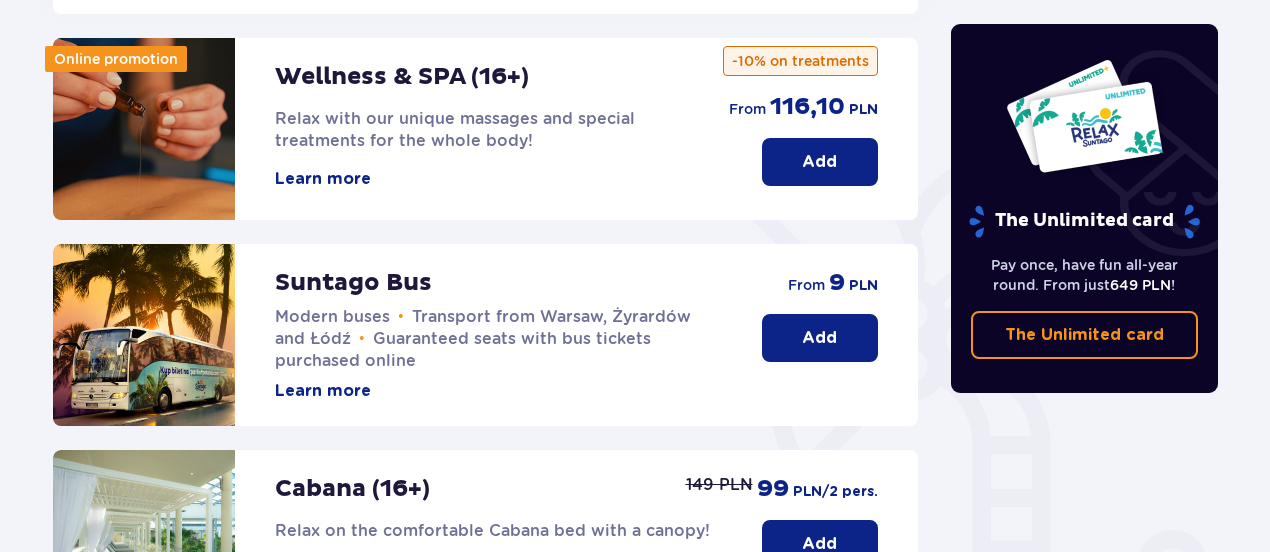 click on "Add" at bounding box center [819, 338] 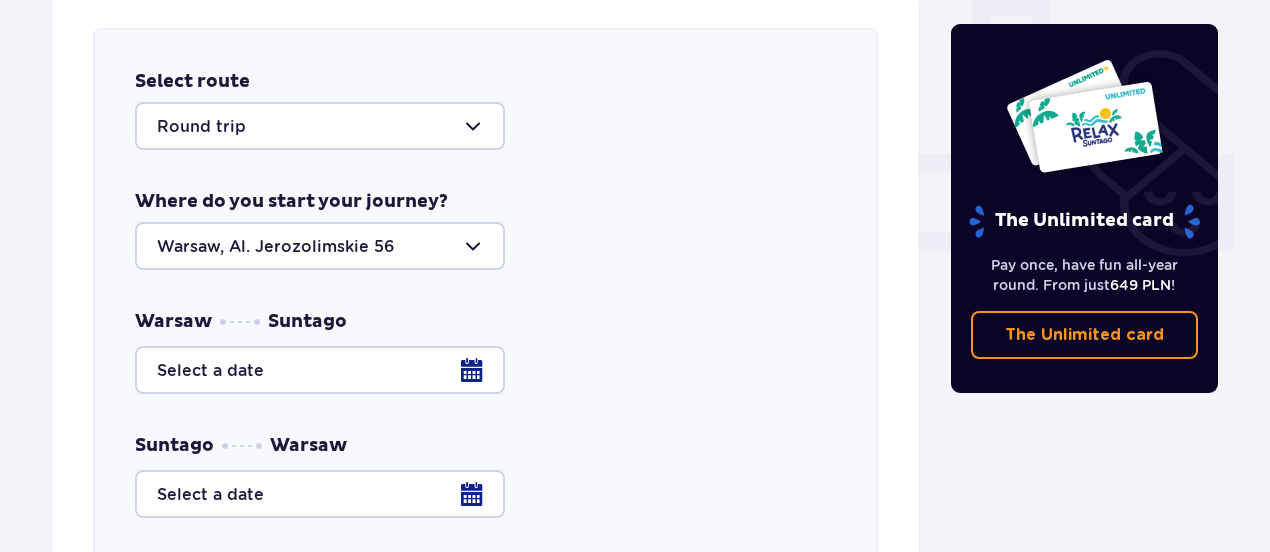 scroll, scrollTop: 786, scrollLeft: 0, axis: vertical 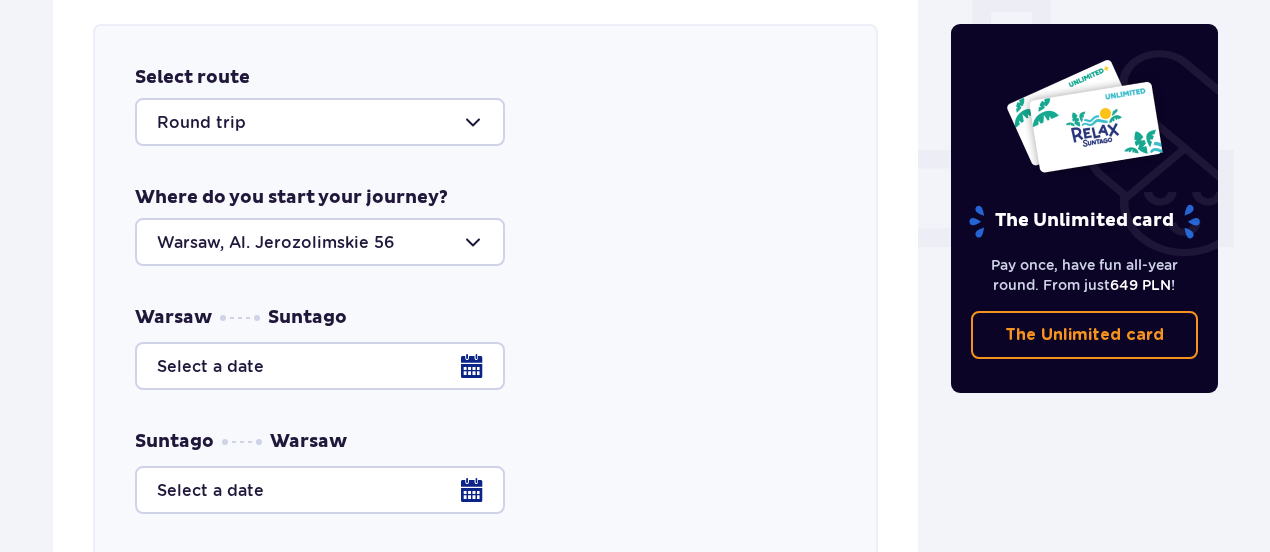 click at bounding box center [320, 122] 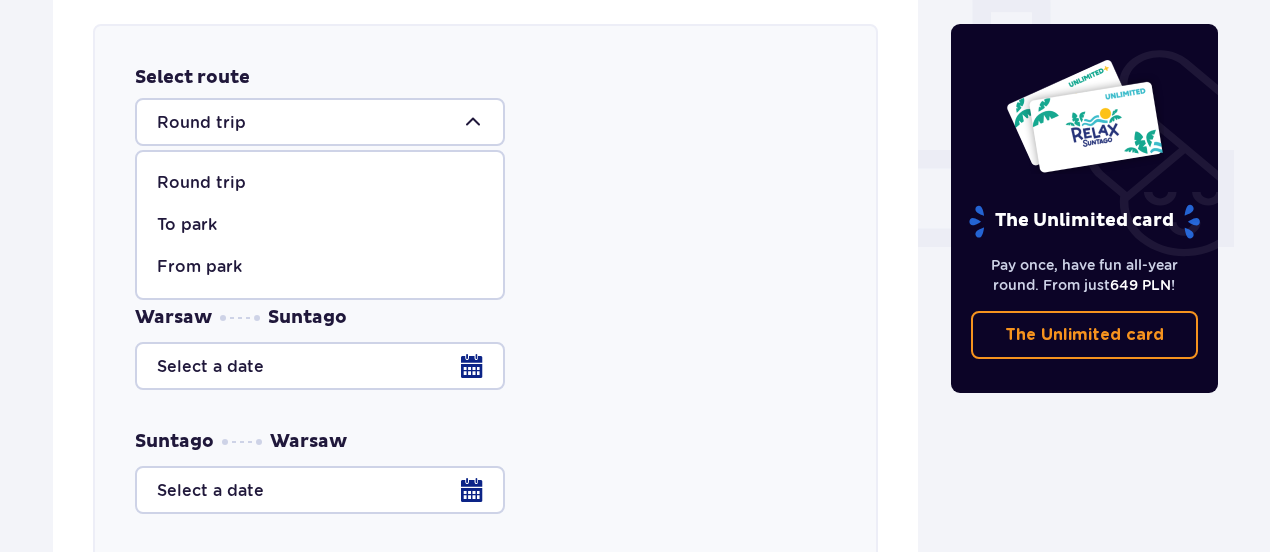 click at bounding box center (320, 122) 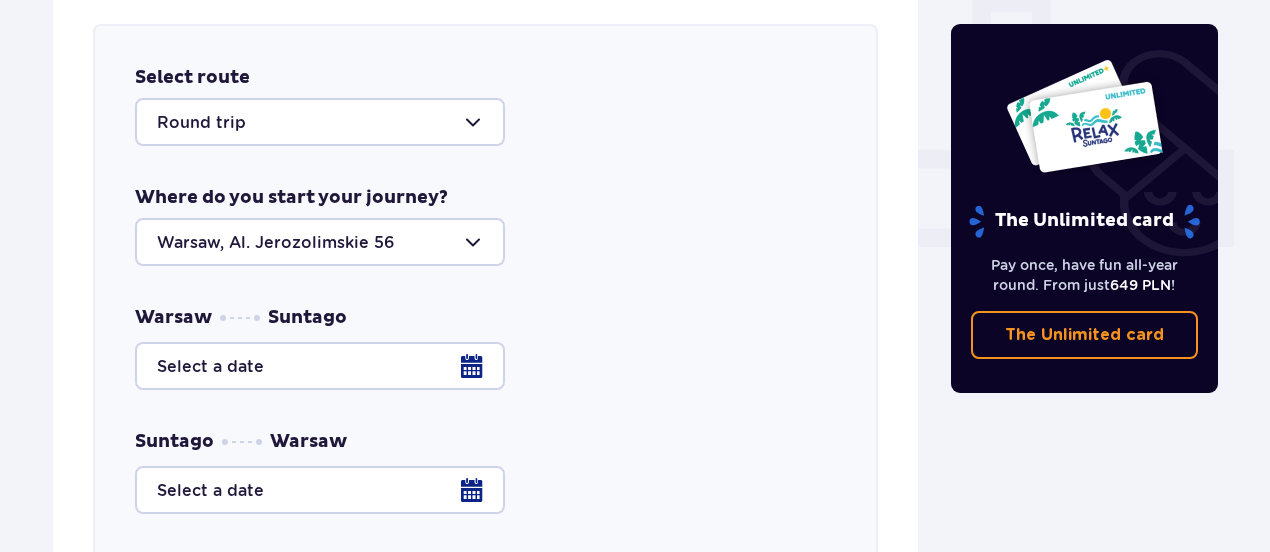 click at bounding box center [485, 366] 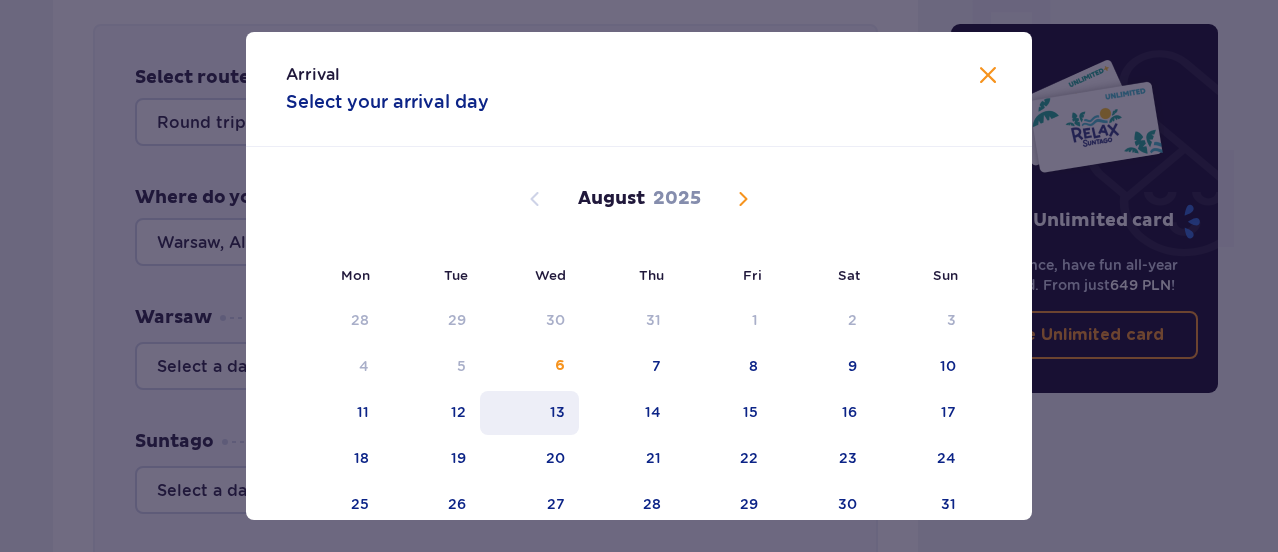 click on "13" at bounding box center [529, 413] 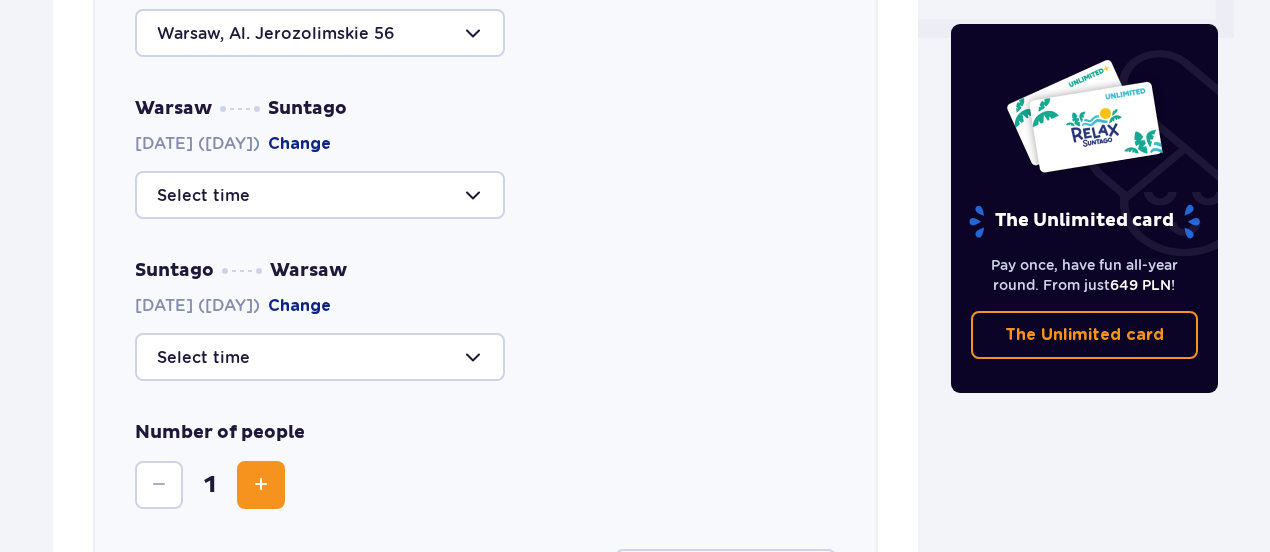 scroll, scrollTop: 996, scrollLeft: 0, axis: vertical 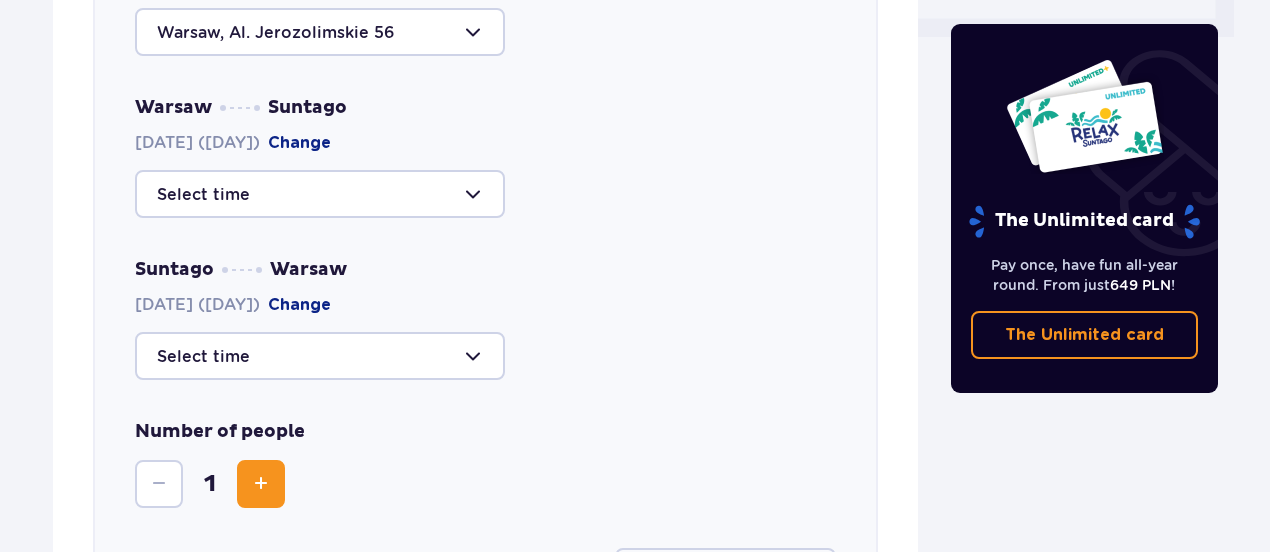 click at bounding box center [320, 194] 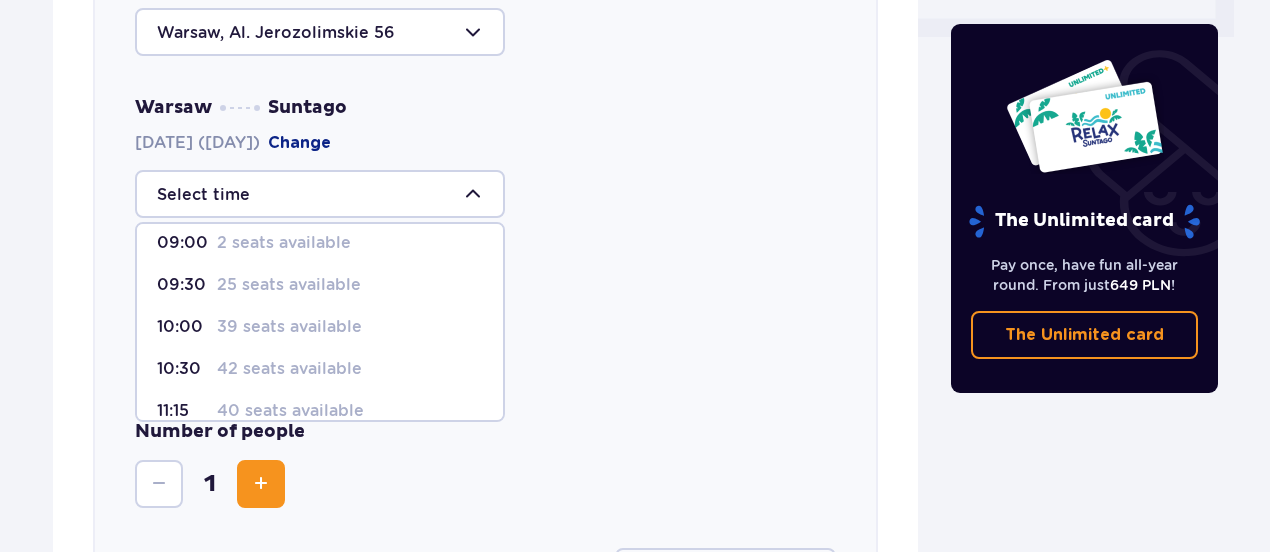 scroll, scrollTop: 0, scrollLeft: 0, axis: both 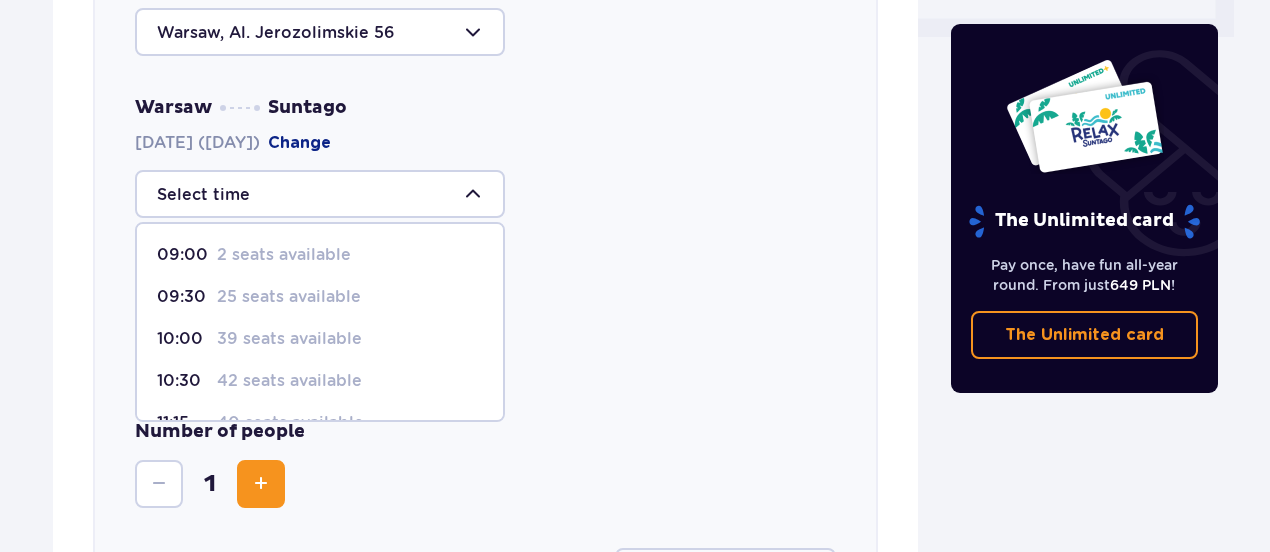 click on "39 seats available" at bounding box center (289, 339) 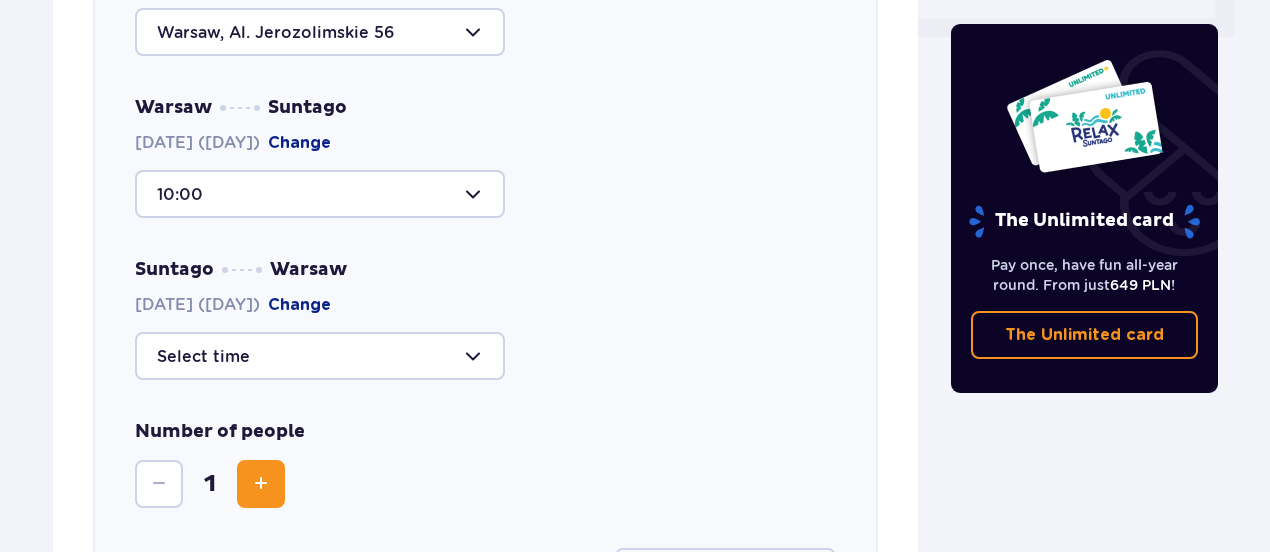 click at bounding box center [320, 356] 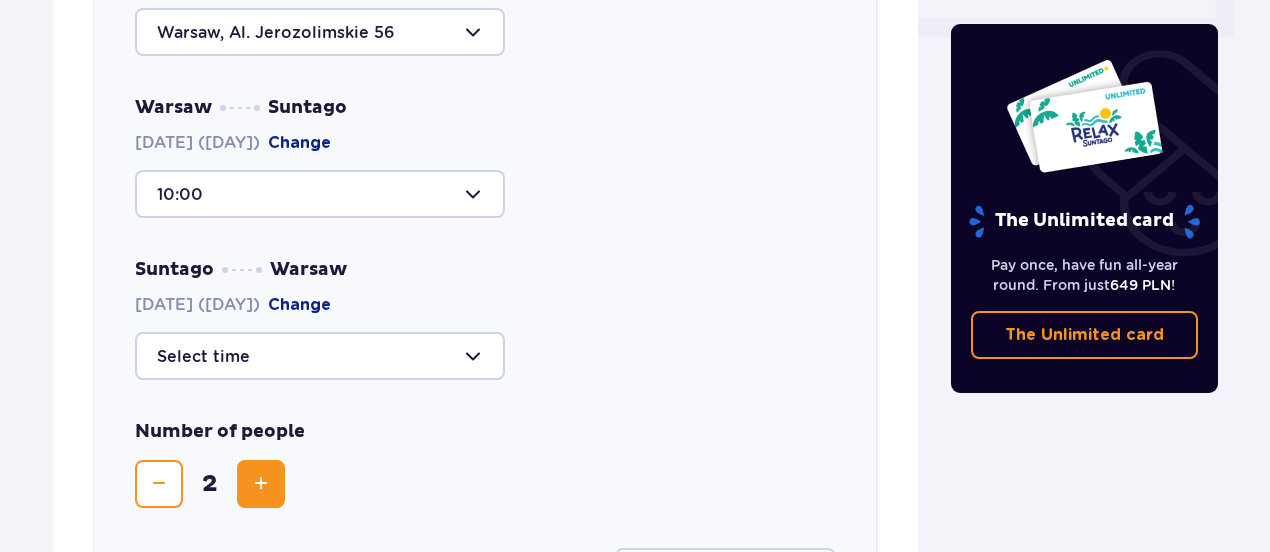 click at bounding box center [320, 356] 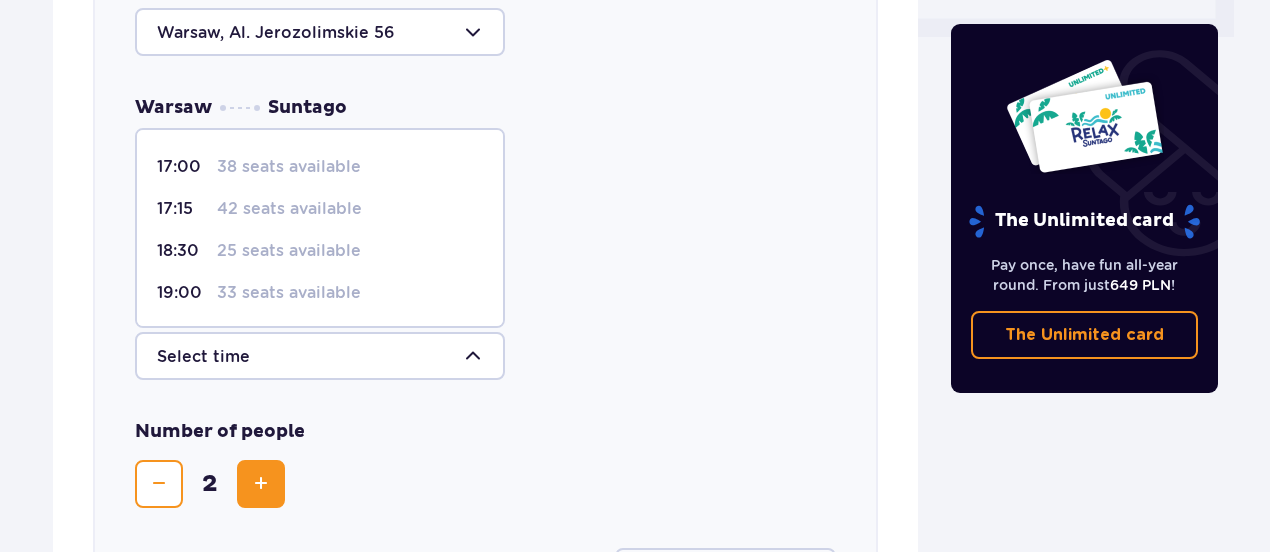 scroll, scrollTop: 0, scrollLeft: 0, axis: both 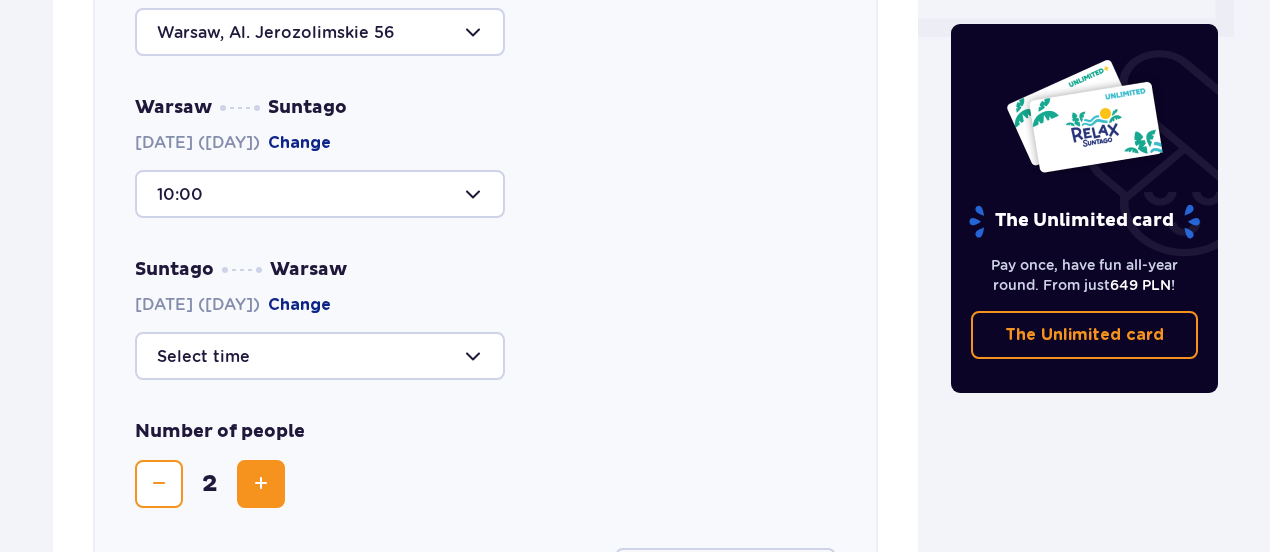 click on "Suntago Warsaw 13.08.2025 (Wed) Change" at bounding box center [485, 319] 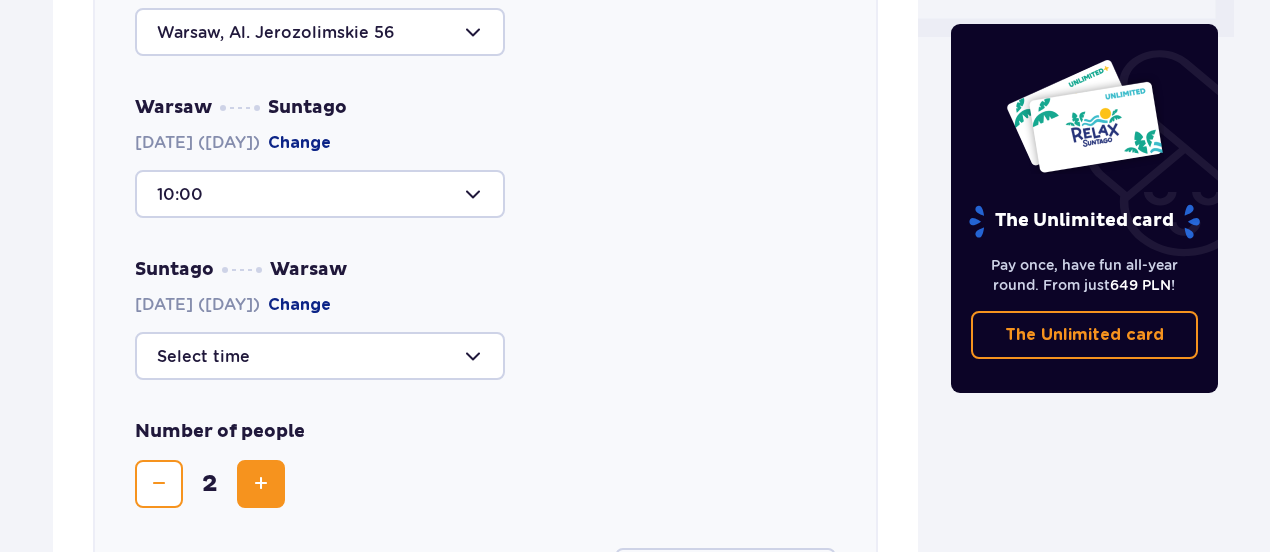 click at bounding box center (320, 194) 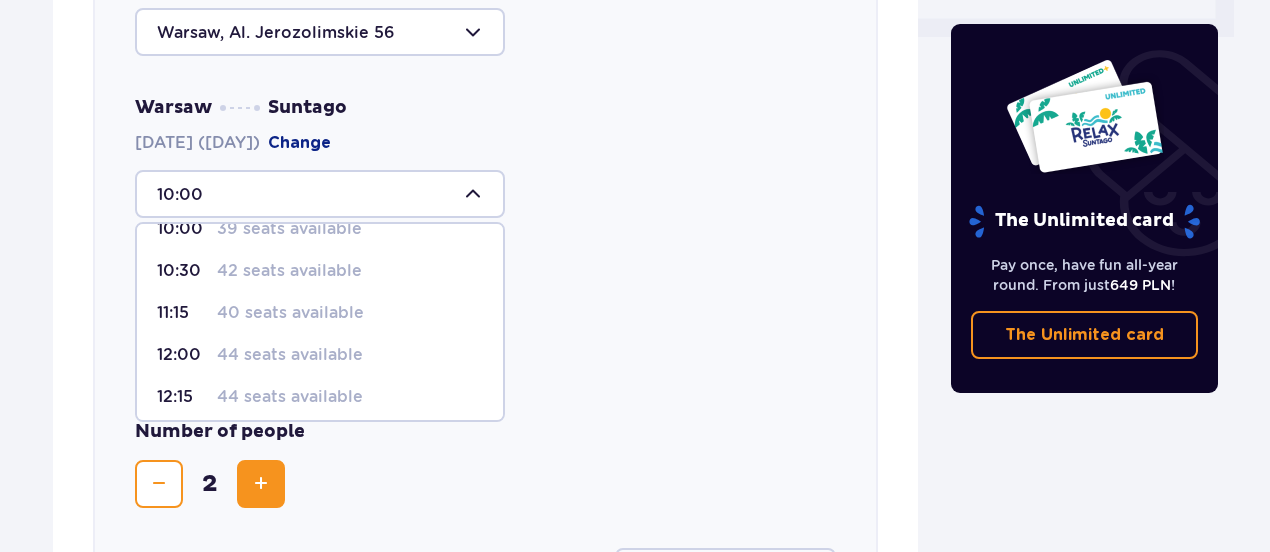 scroll, scrollTop: 111, scrollLeft: 0, axis: vertical 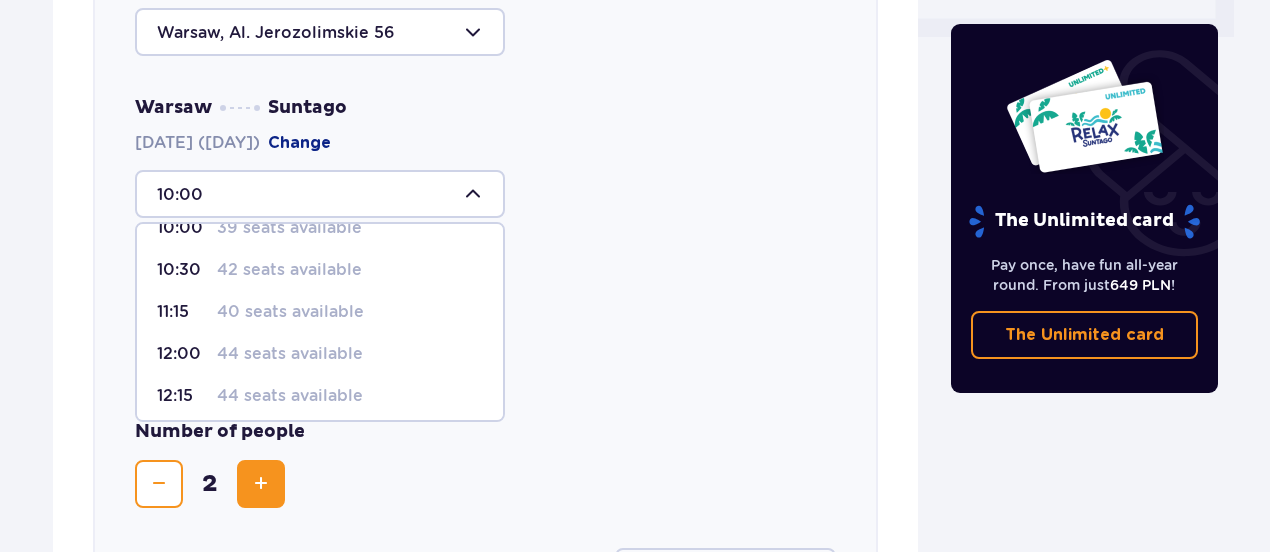 click on "44 seats available" at bounding box center [290, 354] 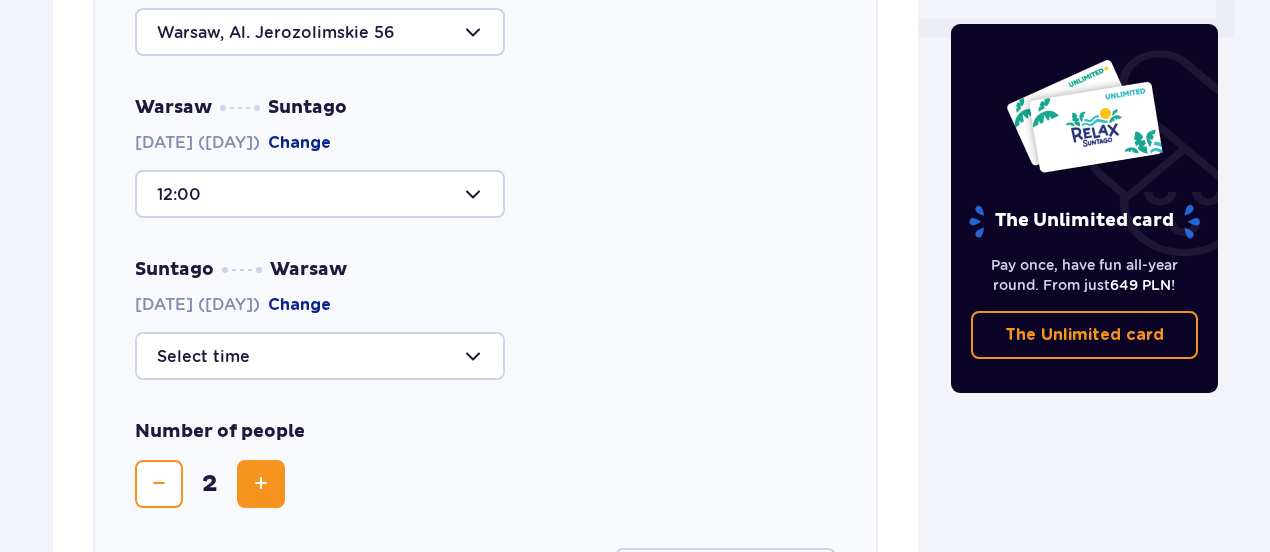 click at bounding box center [320, 356] 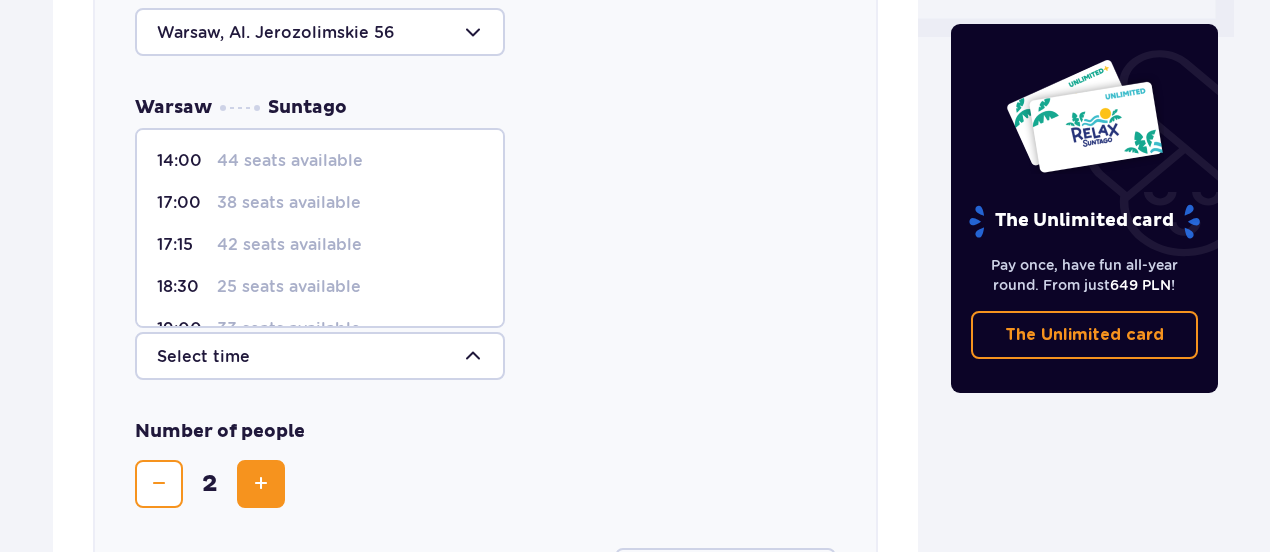 scroll, scrollTop: 187, scrollLeft: 0, axis: vertical 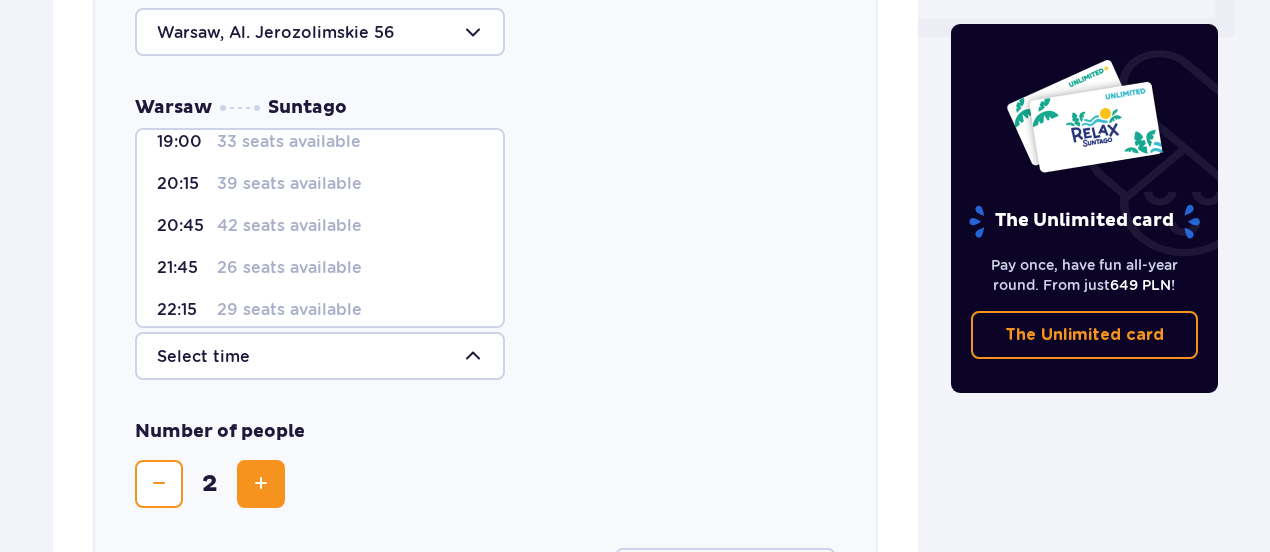 click on "39 seats available" at bounding box center (289, 184) 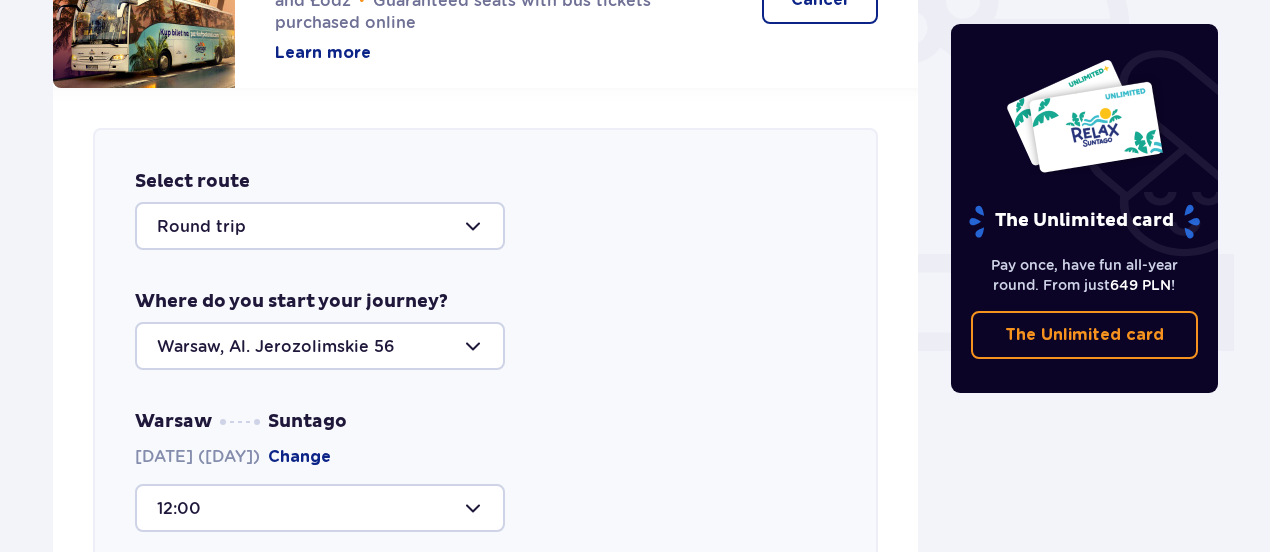 scroll, scrollTop: 708, scrollLeft: 0, axis: vertical 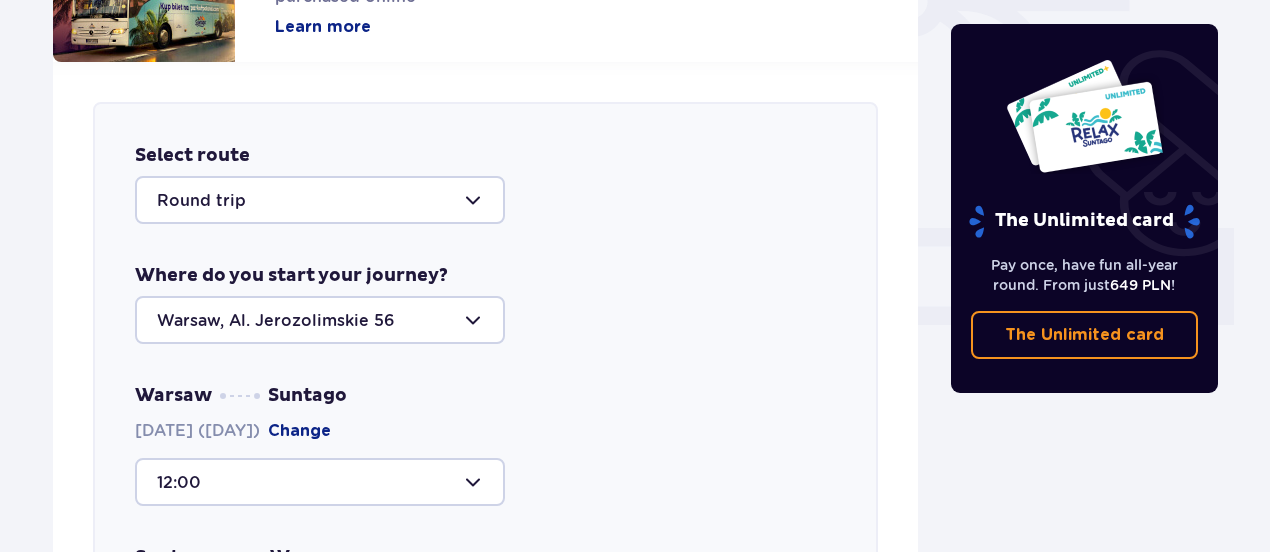 click at bounding box center [320, 200] 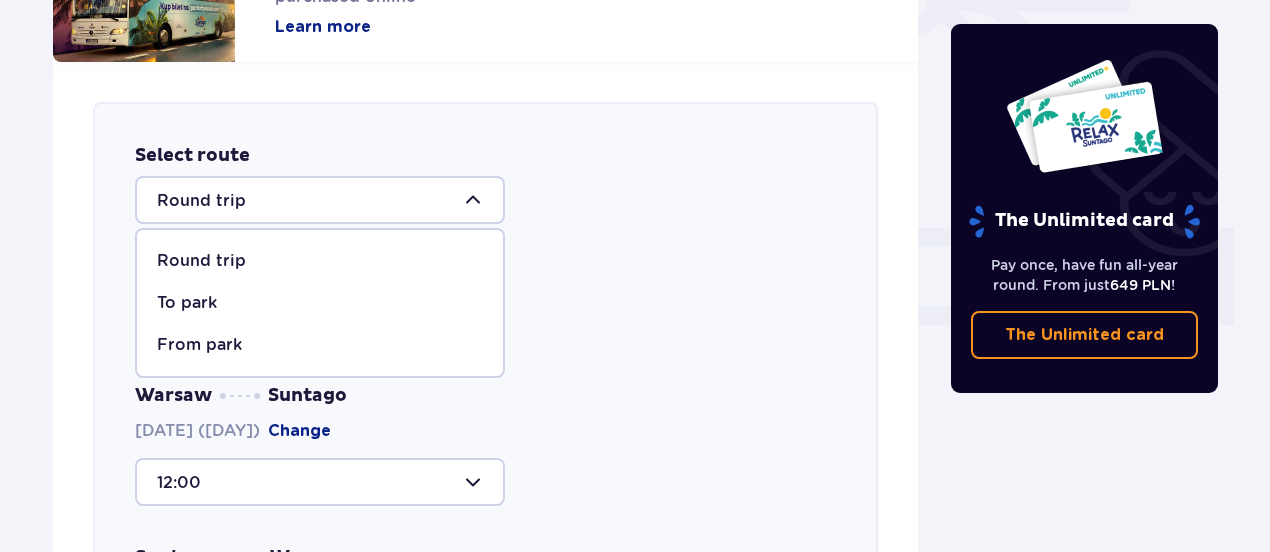 click at bounding box center [320, 200] 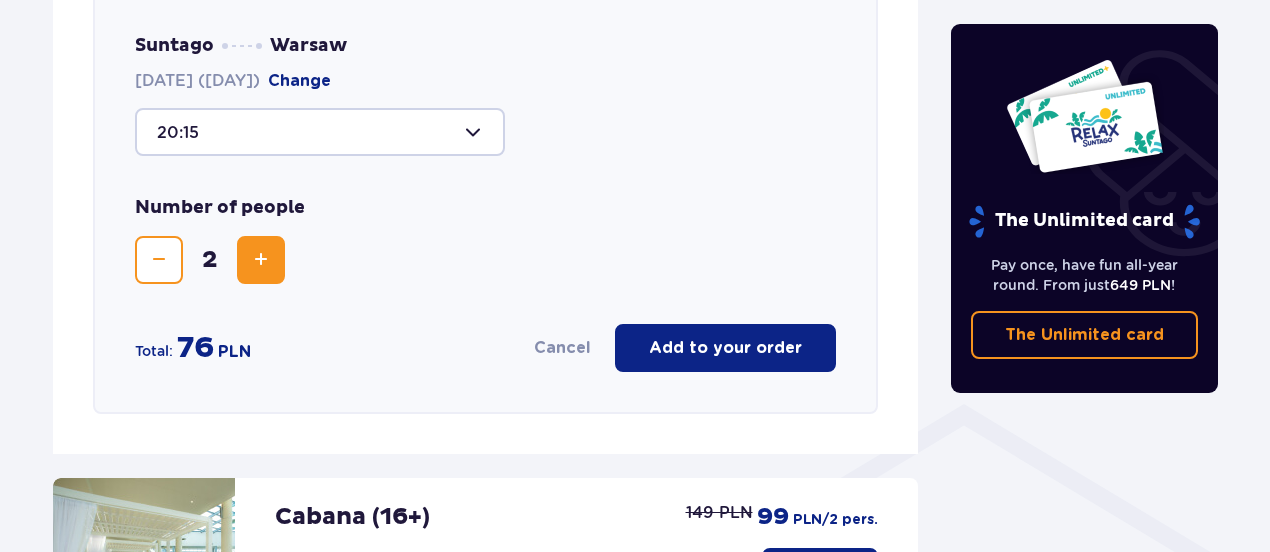 scroll, scrollTop: 1219, scrollLeft: 0, axis: vertical 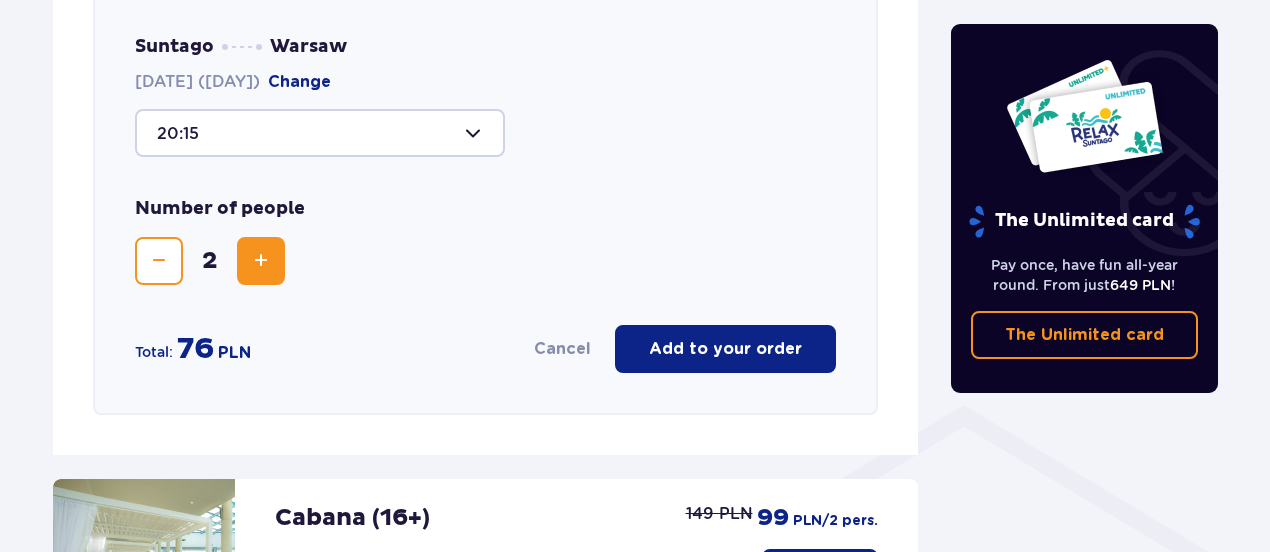 click on "Add to your order" at bounding box center [725, 349] 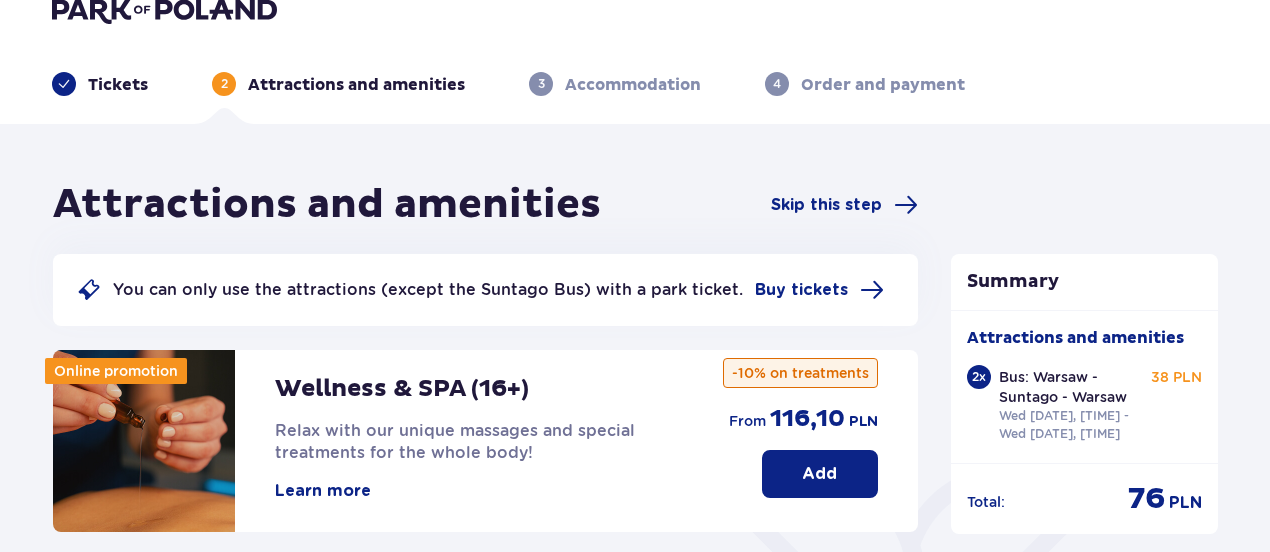 scroll, scrollTop: 28, scrollLeft: 0, axis: vertical 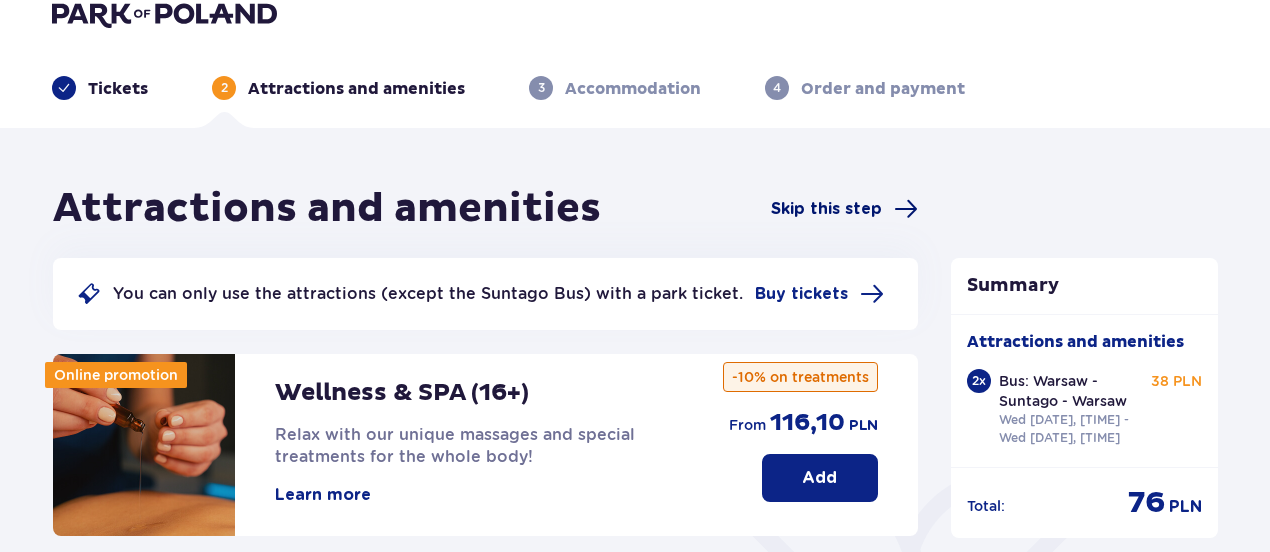 click on "Skip this step" at bounding box center (826, 209) 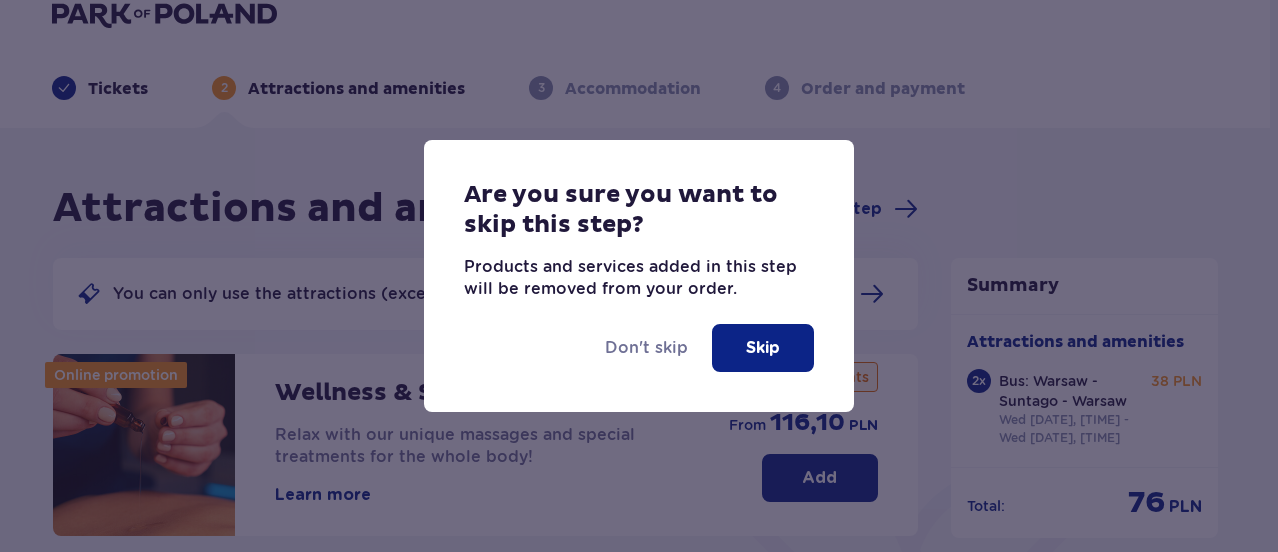 click on "Don't skip Skip" at bounding box center (639, 356) 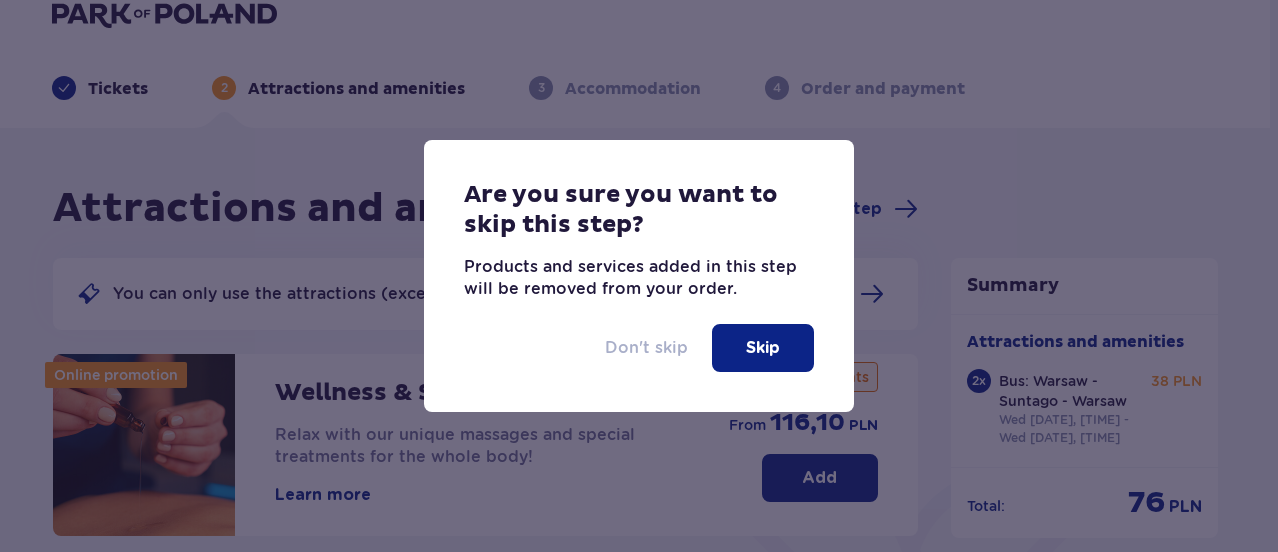 click on "Don't skip" at bounding box center [646, 348] 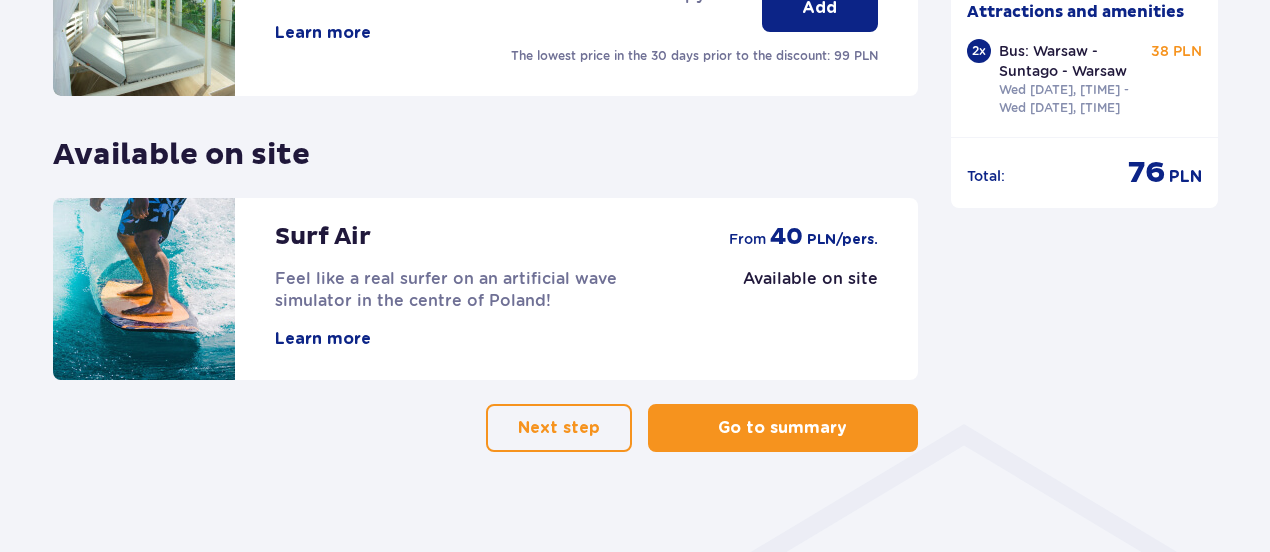 scroll, scrollTop: 1220, scrollLeft: 0, axis: vertical 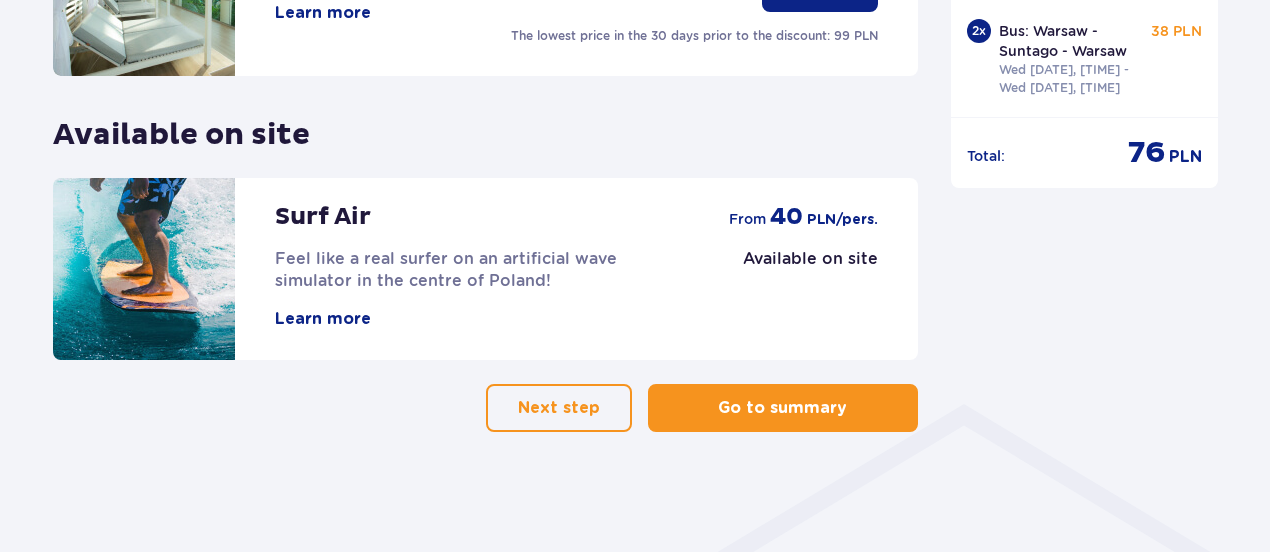 click on "Go to summary" at bounding box center (782, 408) 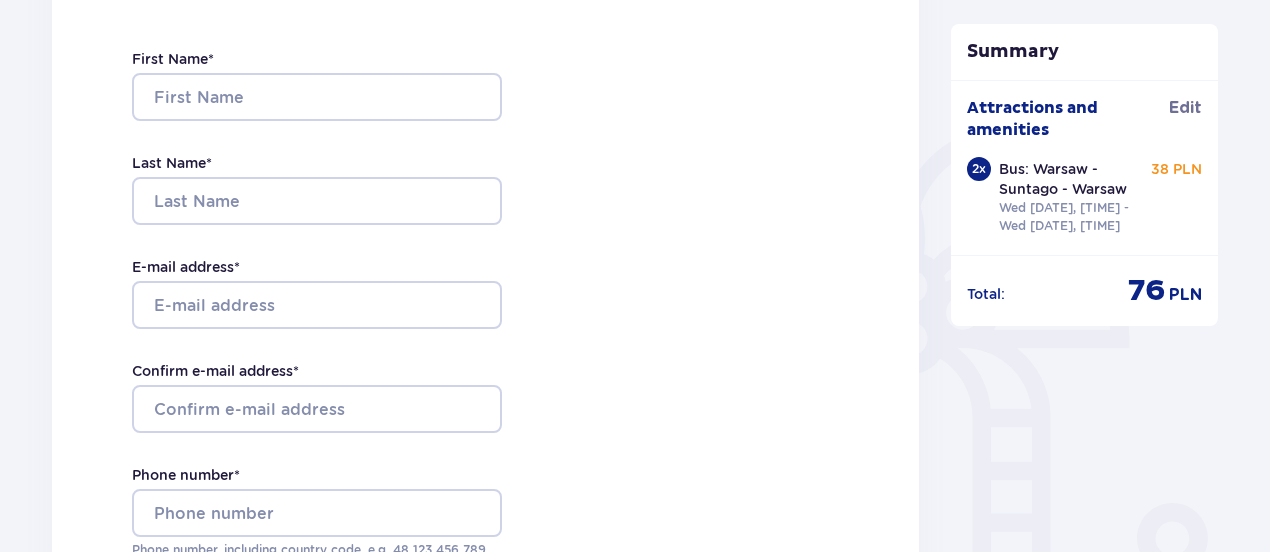 scroll, scrollTop: 372, scrollLeft: 0, axis: vertical 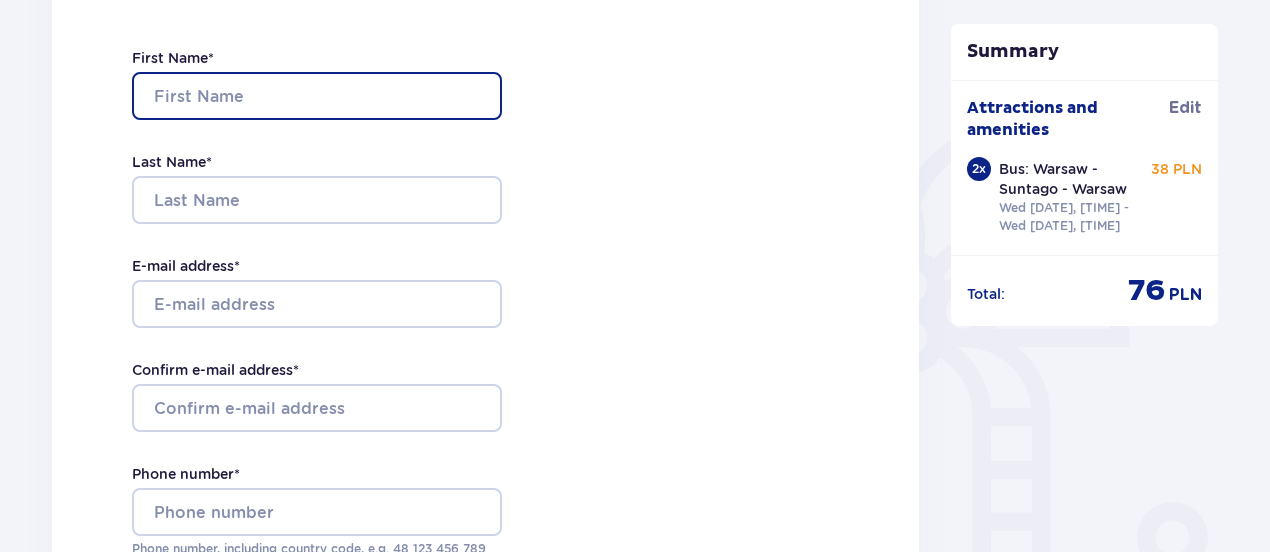click on "First Name *" at bounding box center (317, 96) 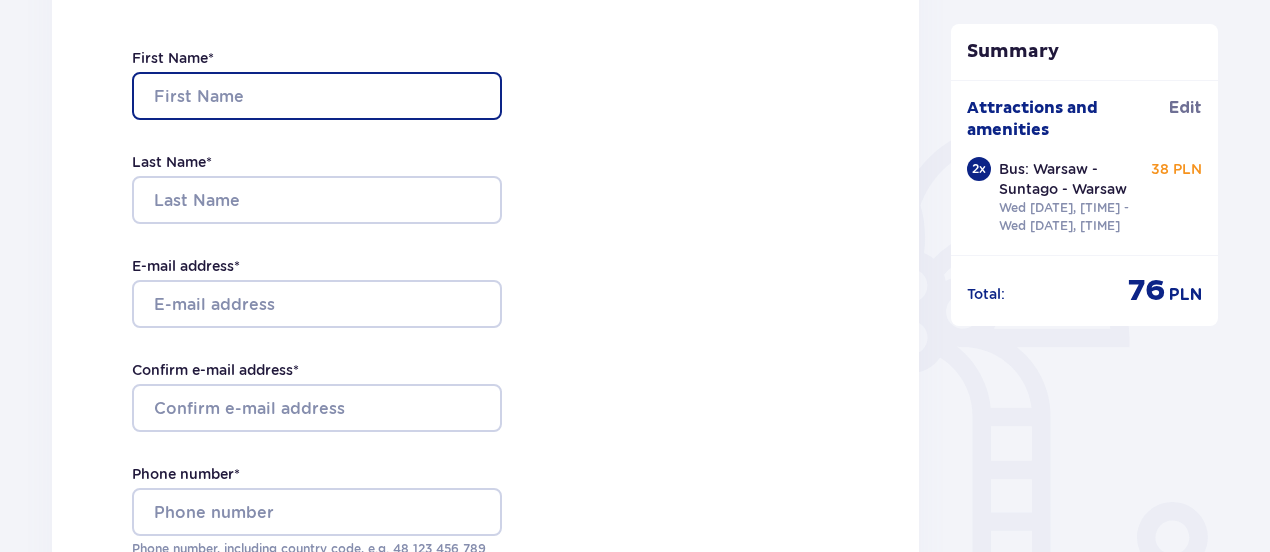 type on "Kristin Thora" 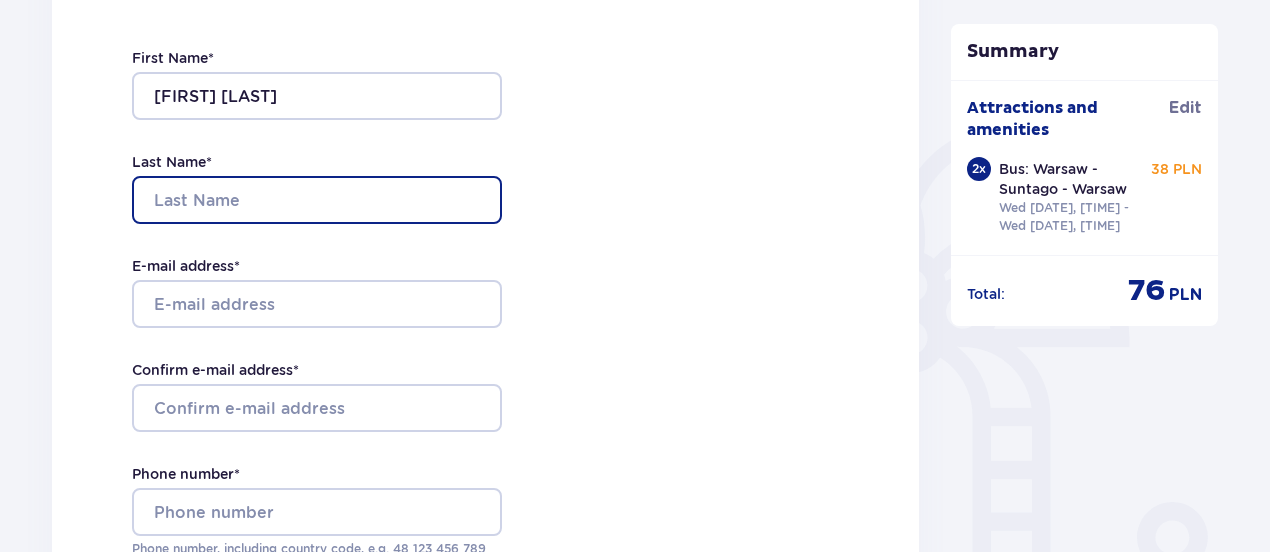 click on "Last Name *" at bounding box center [317, 200] 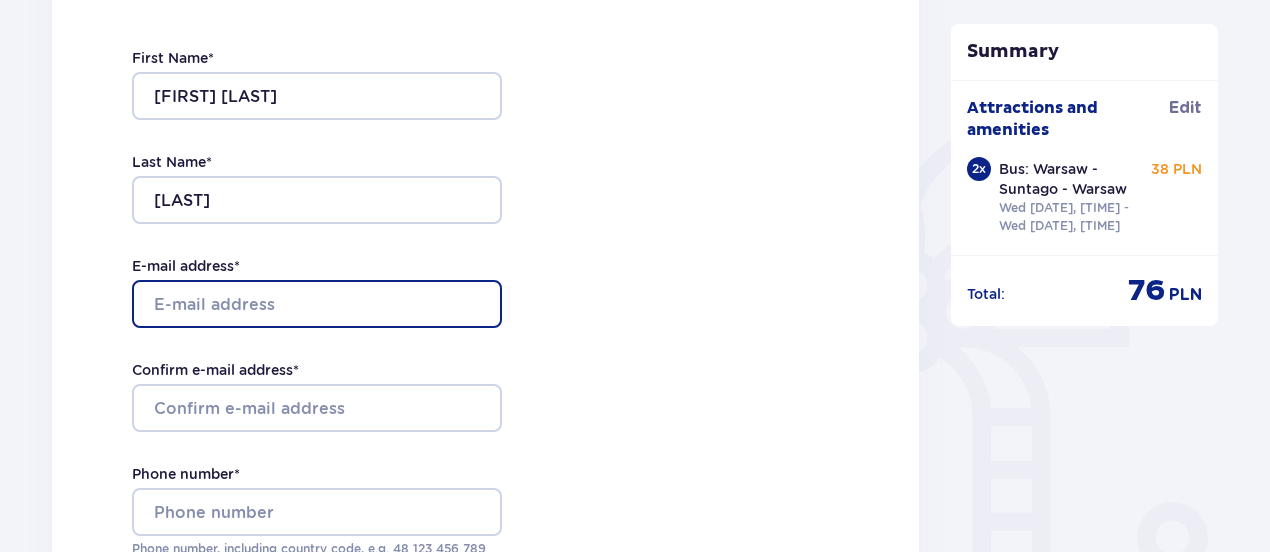 click on "E-mail address *" at bounding box center (317, 304) 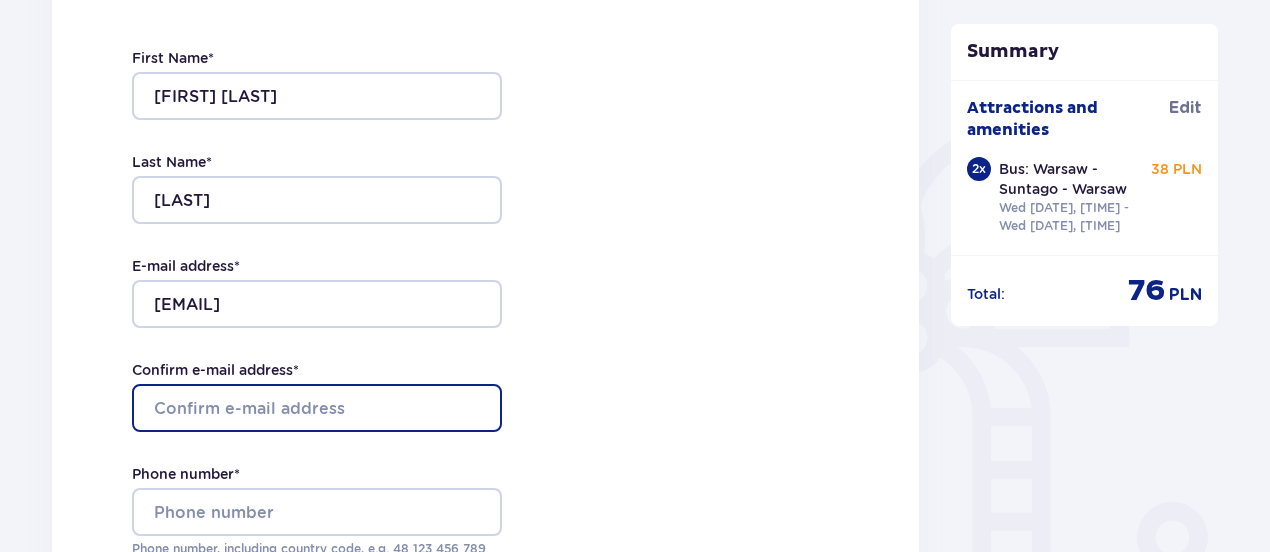 click on "Confirm e-mail address *" at bounding box center (317, 408) 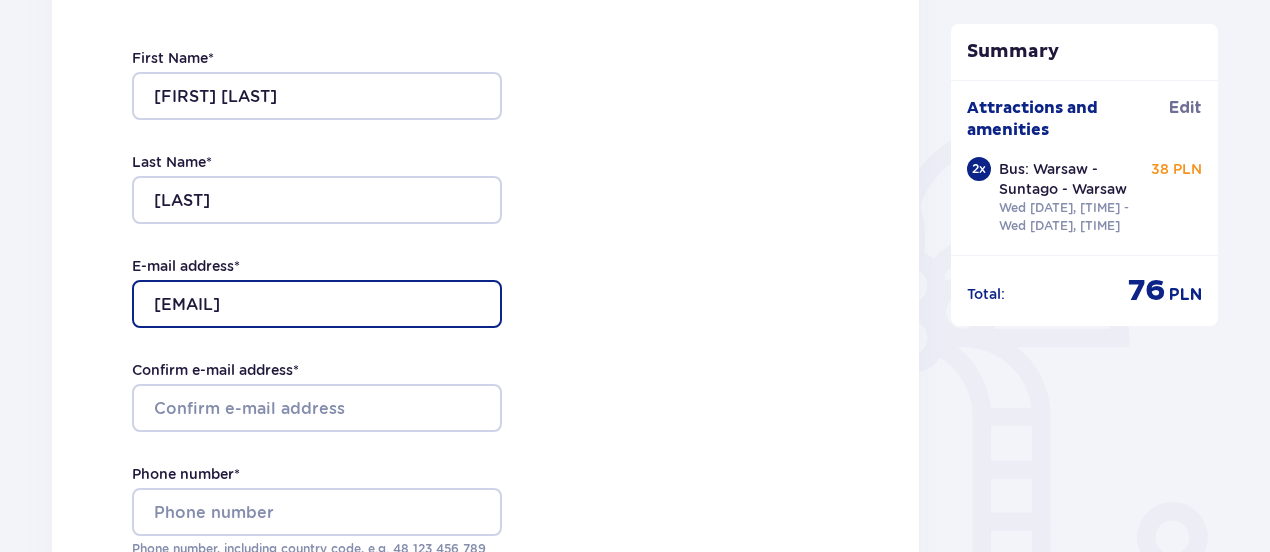 click on "kristinthva@gmail.com" at bounding box center (317, 304) 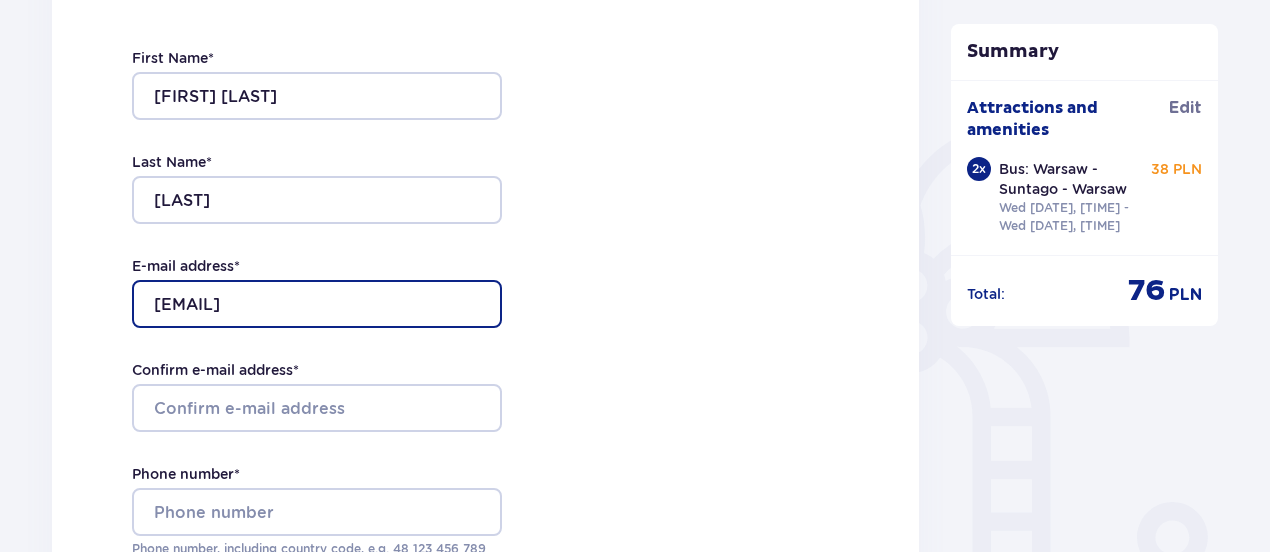 type on "kristinthvs@gmail.com" 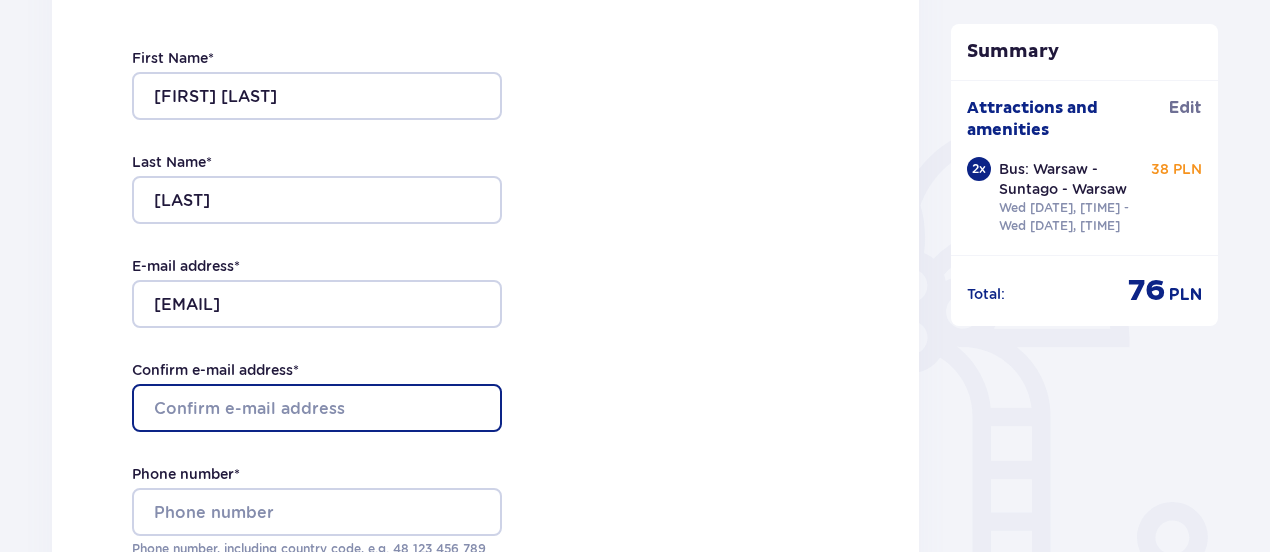 click on "Confirm e-mail address *" at bounding box center [317, 408] 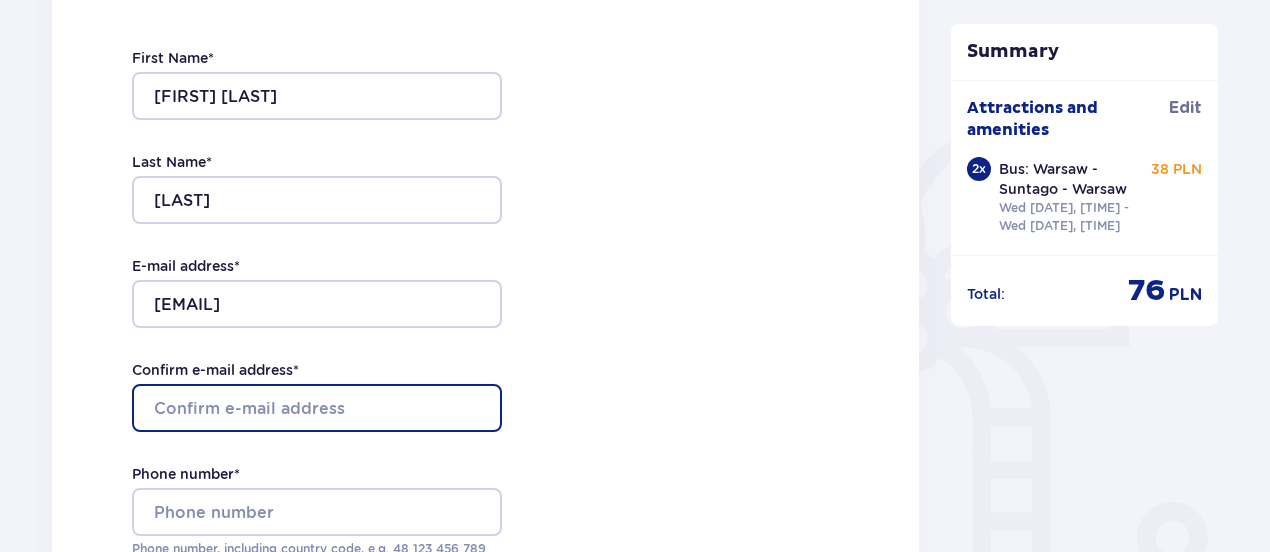 type on "kristinthvs@gmail.com" 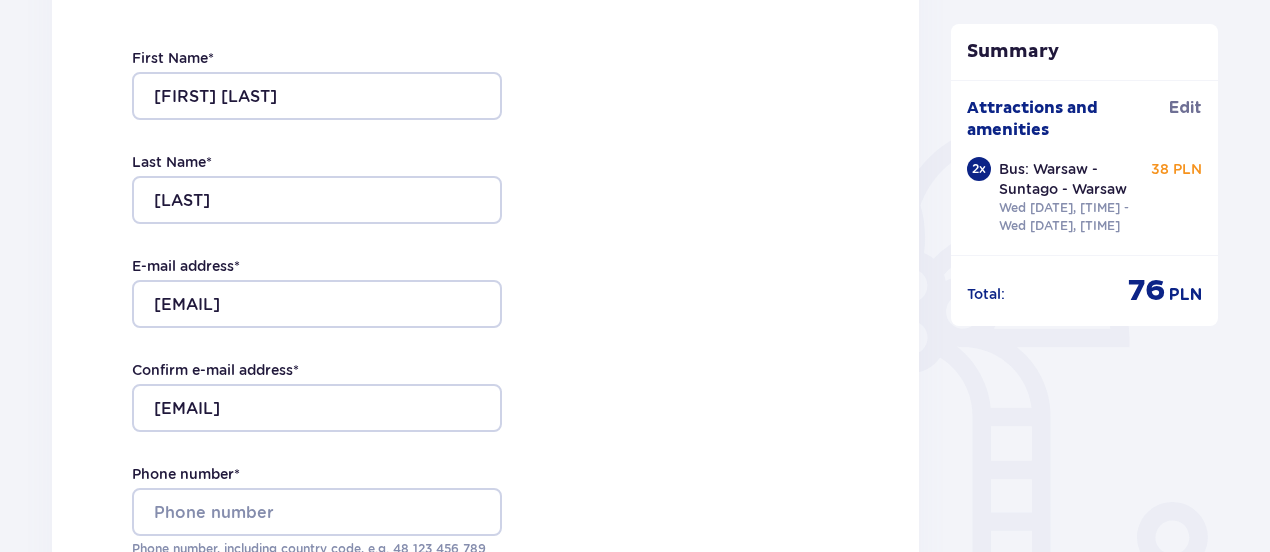 click on "Contact details First Name * Kristin Thora Last Name * Smaradottir E-mail address * kristinthvs@gmail.com Confirm e-mail address * kristinthvs@gmail.com Phone number * Phone number, including country code, e.g. 48 ​123 ​456 ​789 I want an invoice for my company A personal invoice will be issued automatically for Clients, who do not have a business or any economic activity. Add your address to personal invoice" at bounding box center (485, 334) 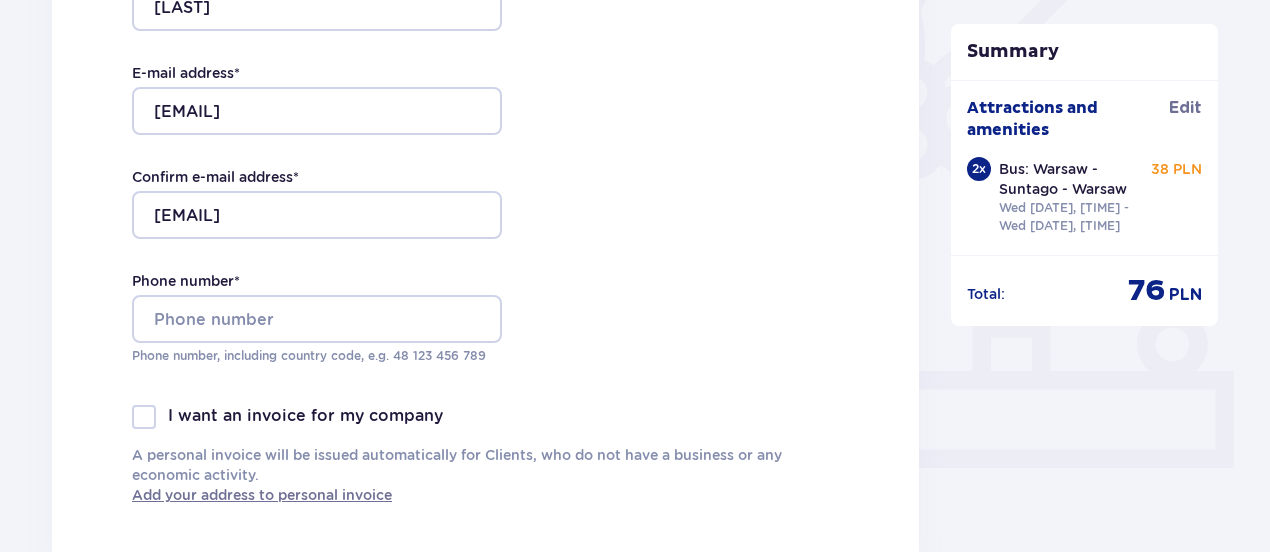 scroll, scrollTop: 564, scrollLeft: 0, axis: vertical 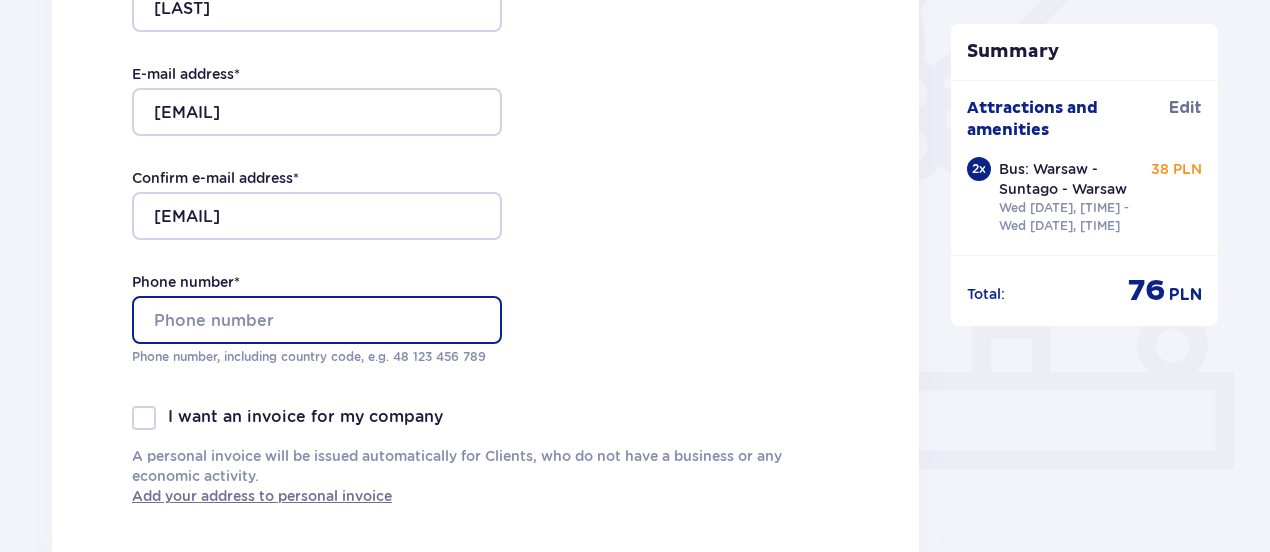click on "Phone number *" at bounding box center [317, 320] 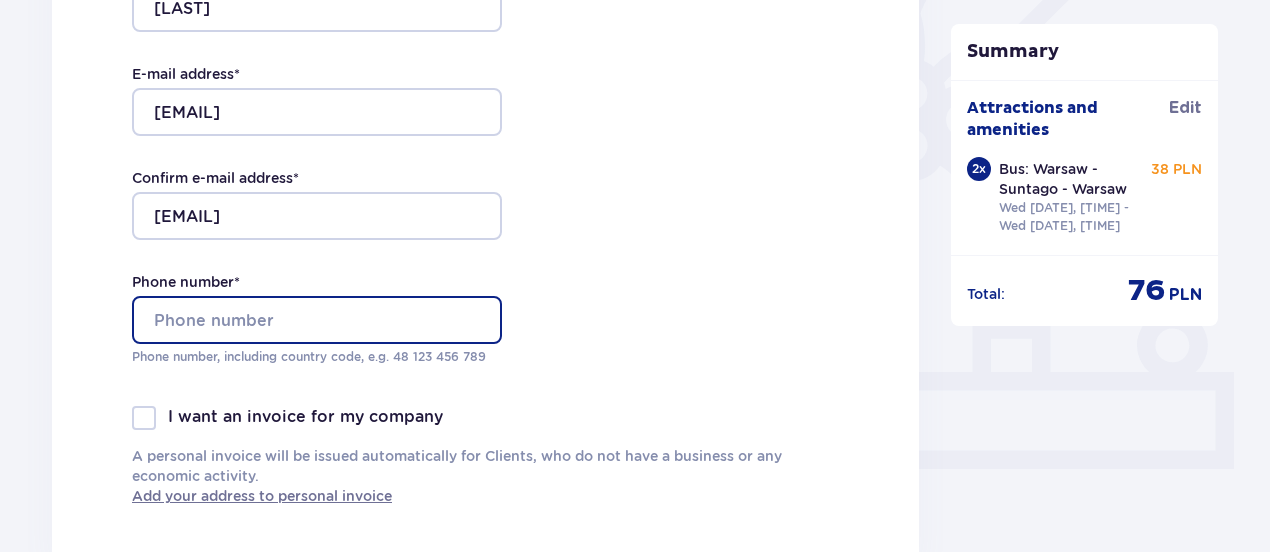 type on "+354 663 7309" 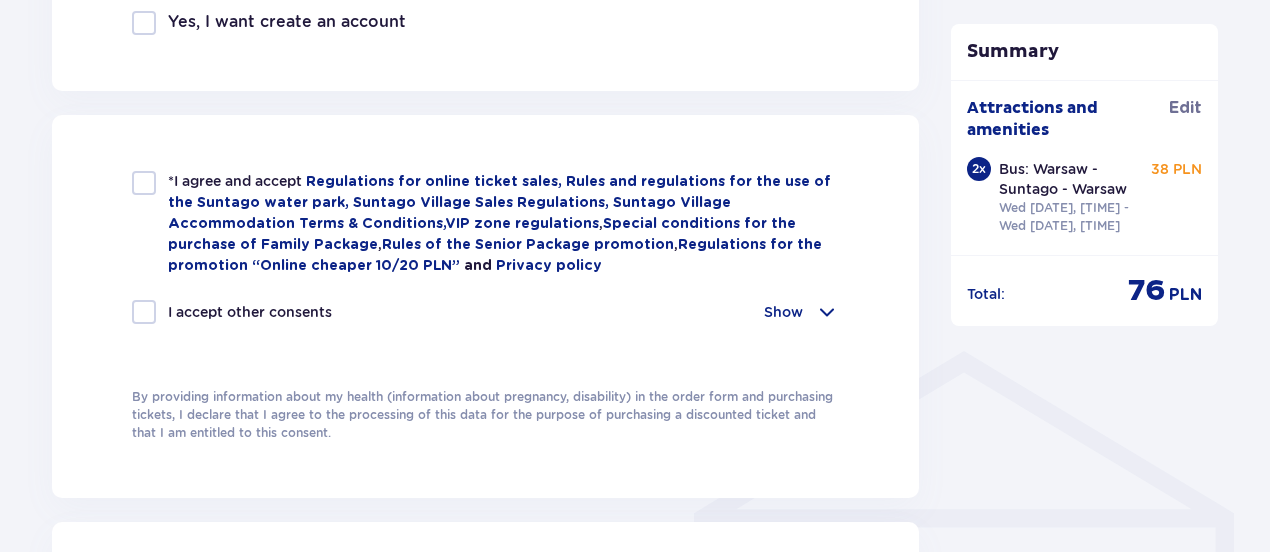 scroll, scrollTop: 1272, scrollLeft: 0, axis: vertical 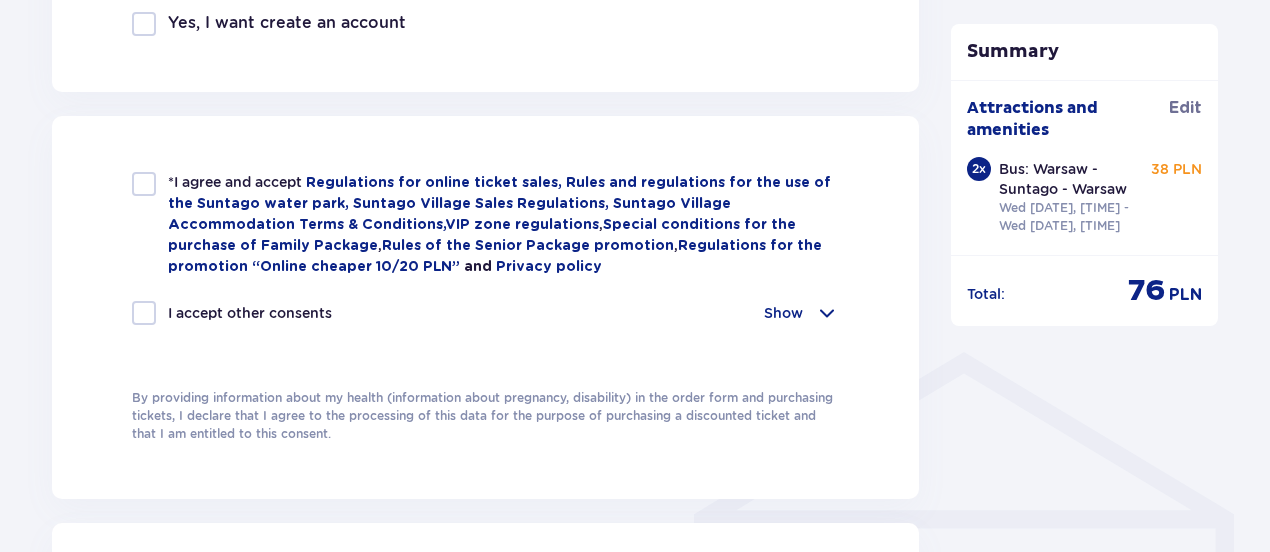 click at bounding box center (144, 184) 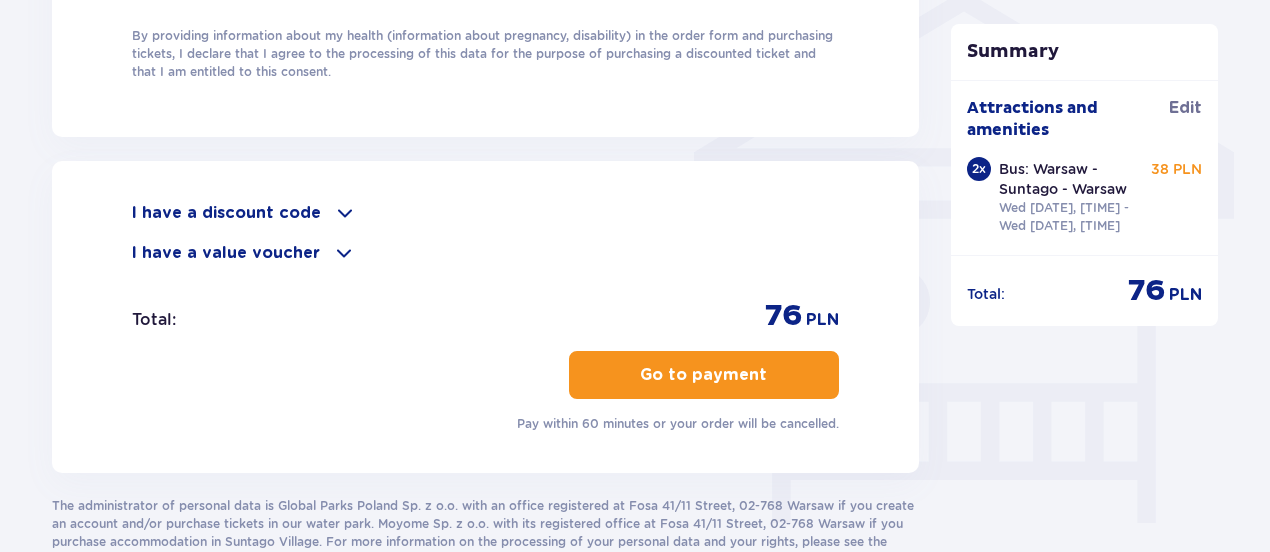 scroll, scrollTop: 1652, scrollLeft: 0, axis: vertical 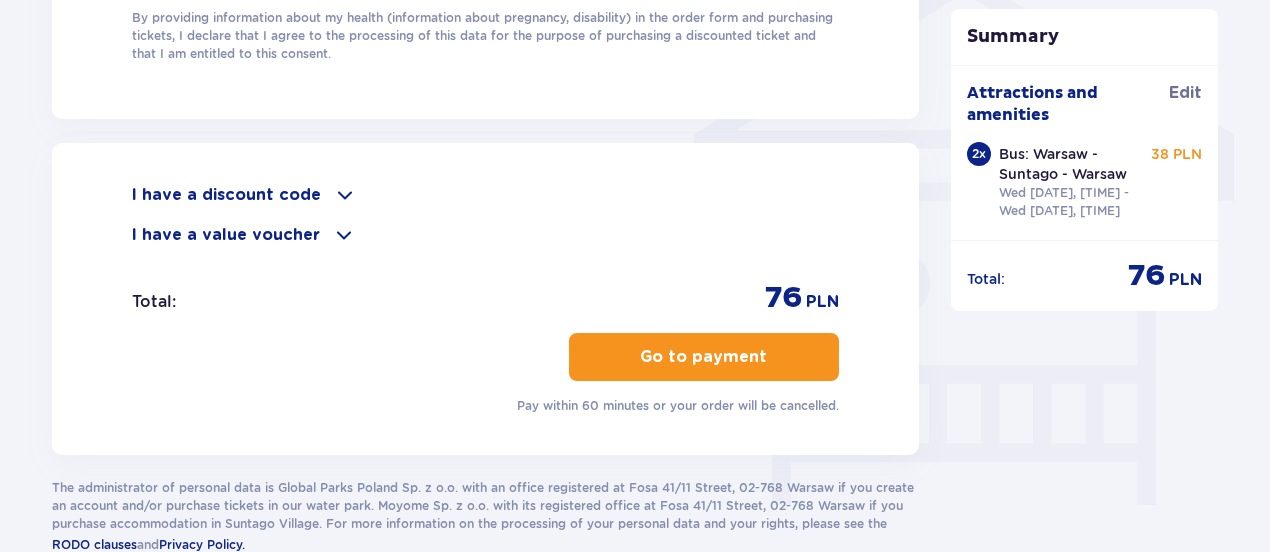 click on "Go to payment" at bounding box center (703, 357) 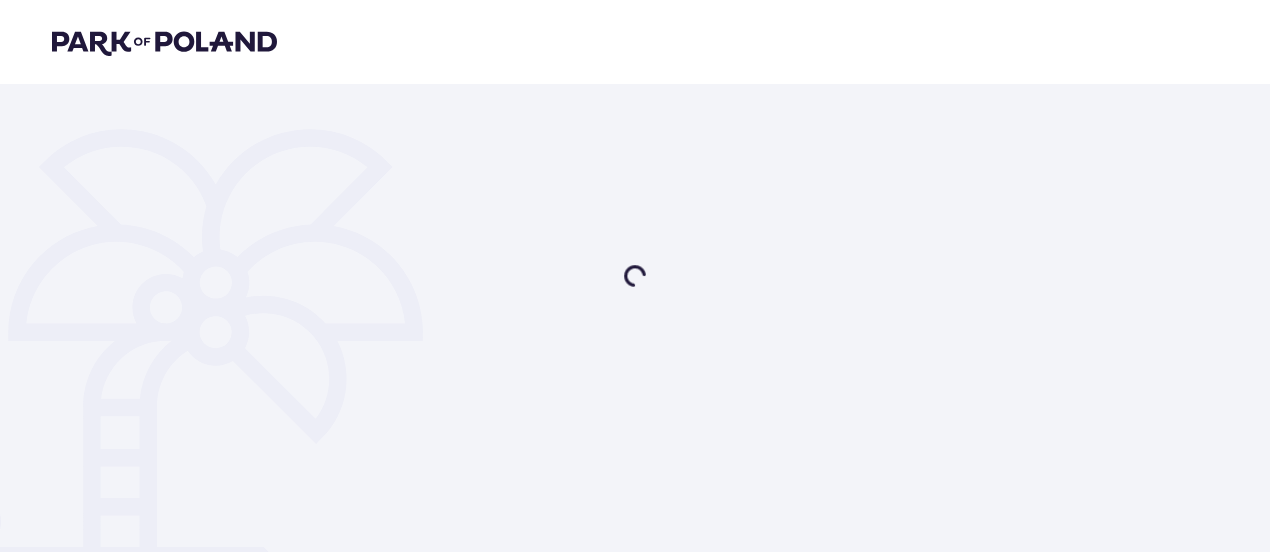 scroll, scrollTop: 0, scrollLeft: 0, axis: both 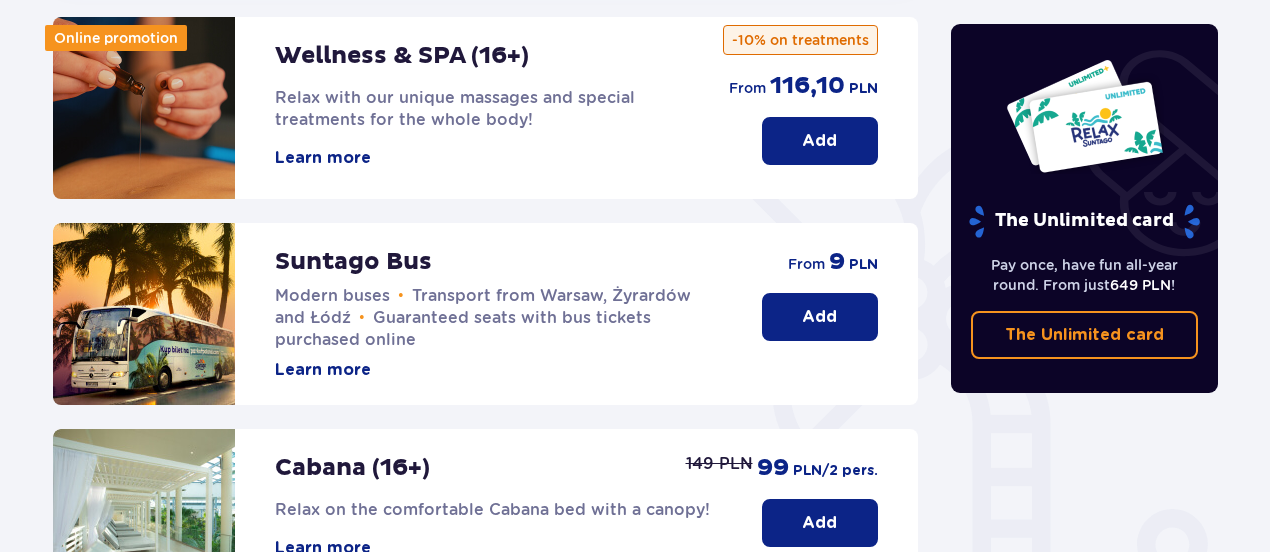 click on "Add" at bounding box center [820, 317] 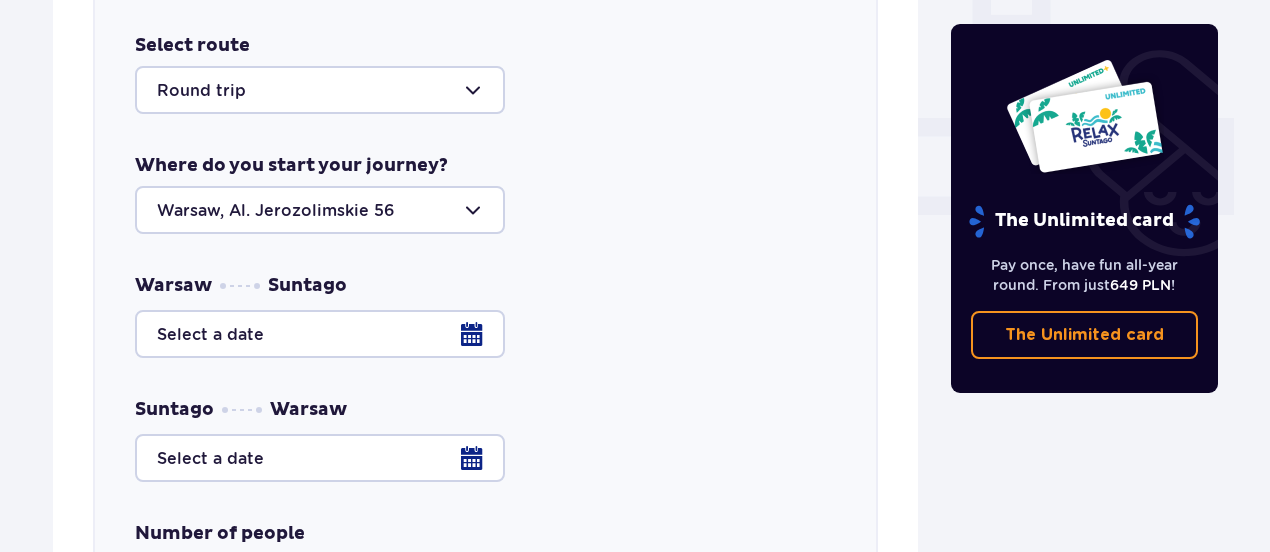 scroll, scrollTop: 810, scrollLeft: 0, axis: vertical 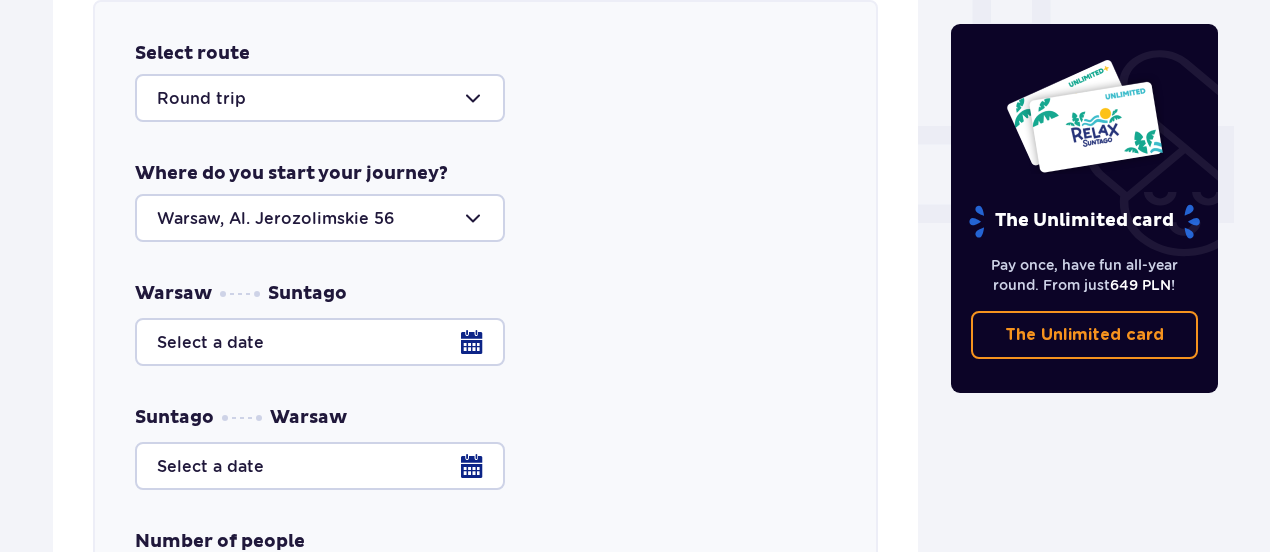 click at bounding box center (320, 218) 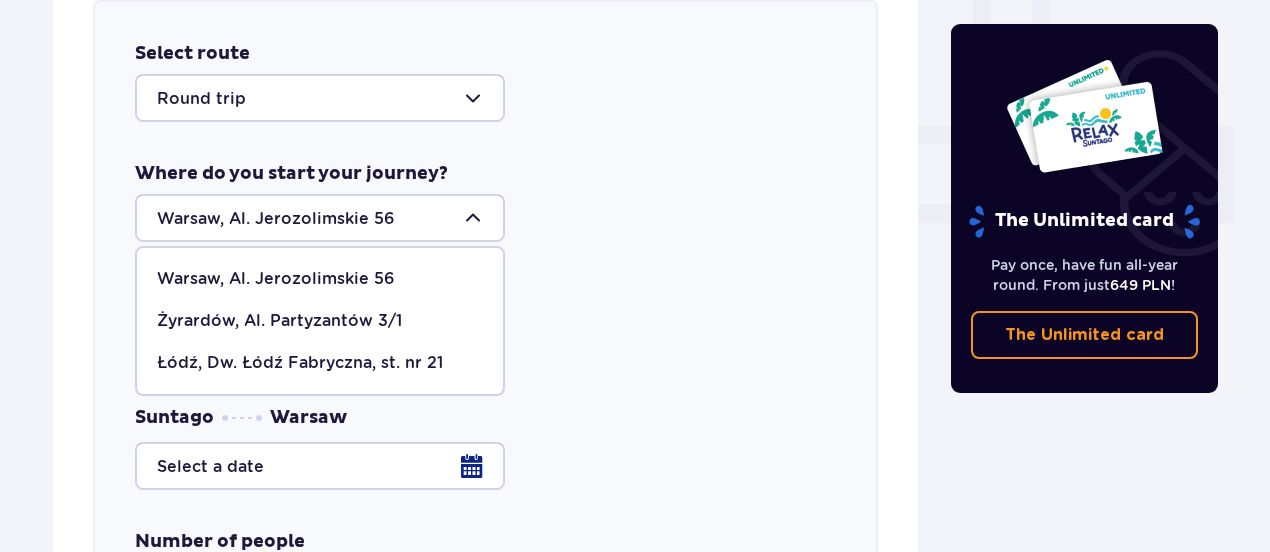 click at bounding box center (320, 218) 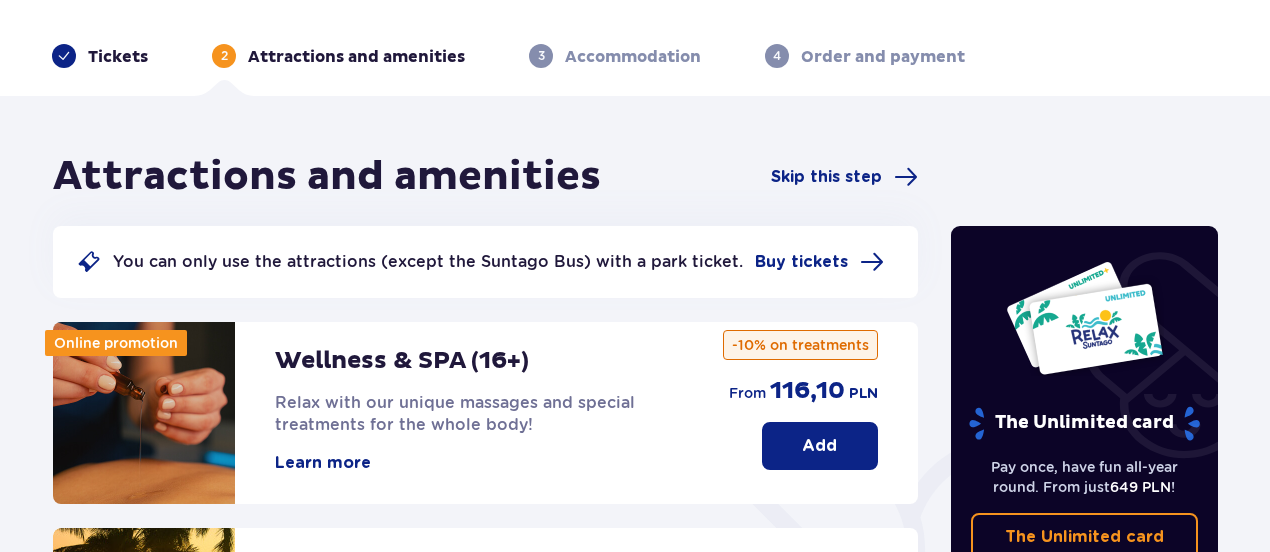 scroll, scrollTop: 0, scrollLeft: 0, axis: both 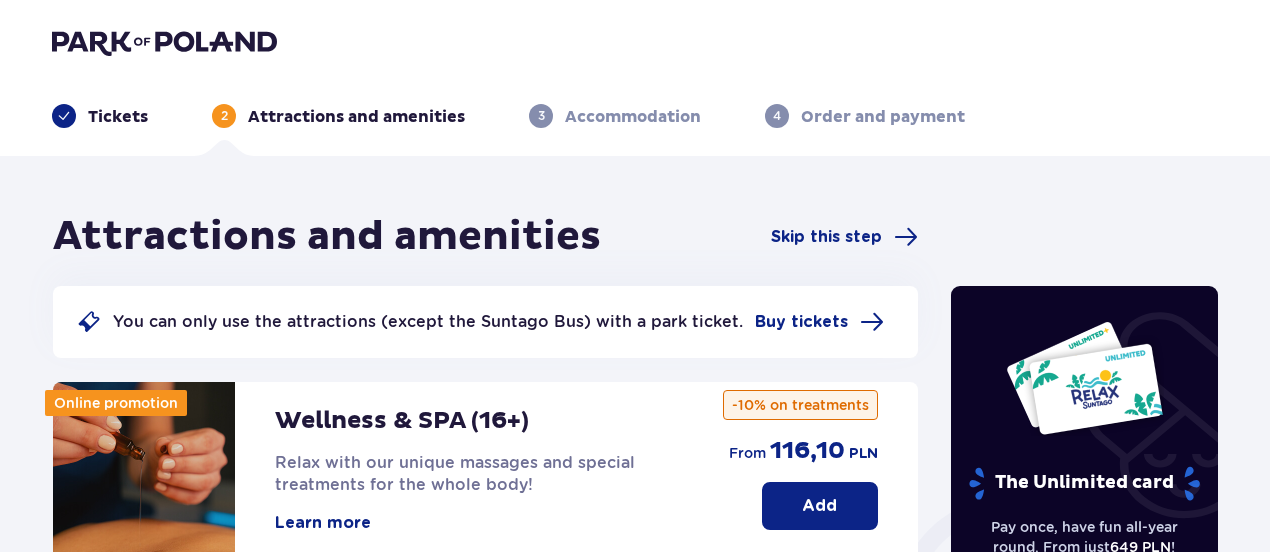 click at bounding box center (164, 42) 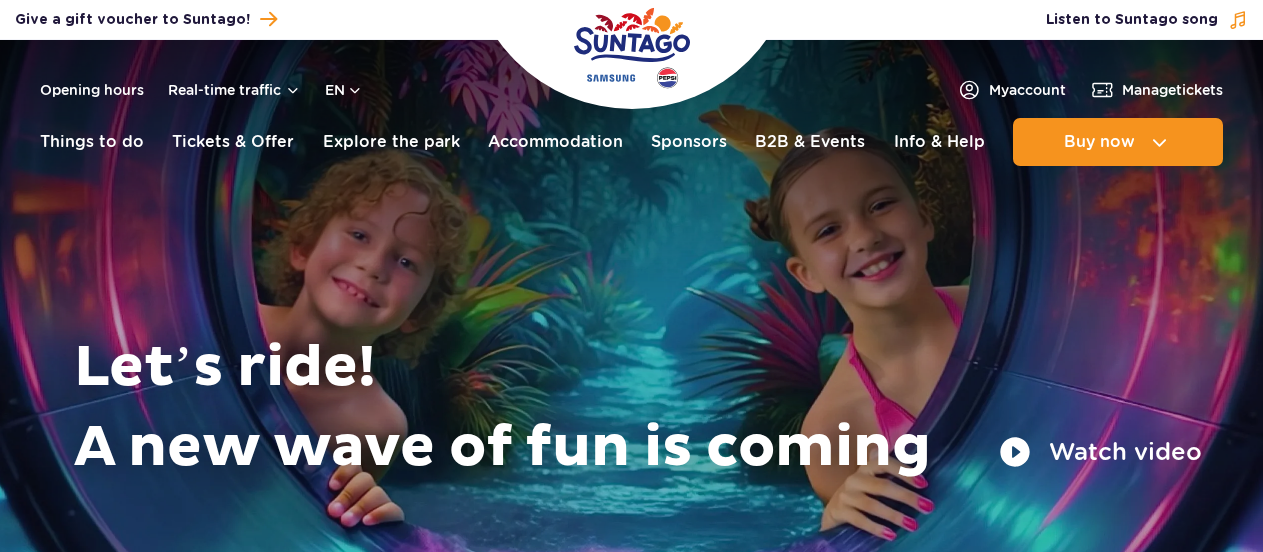 scroll, scrollTop: 0, scrollLeft: 0, axis: both 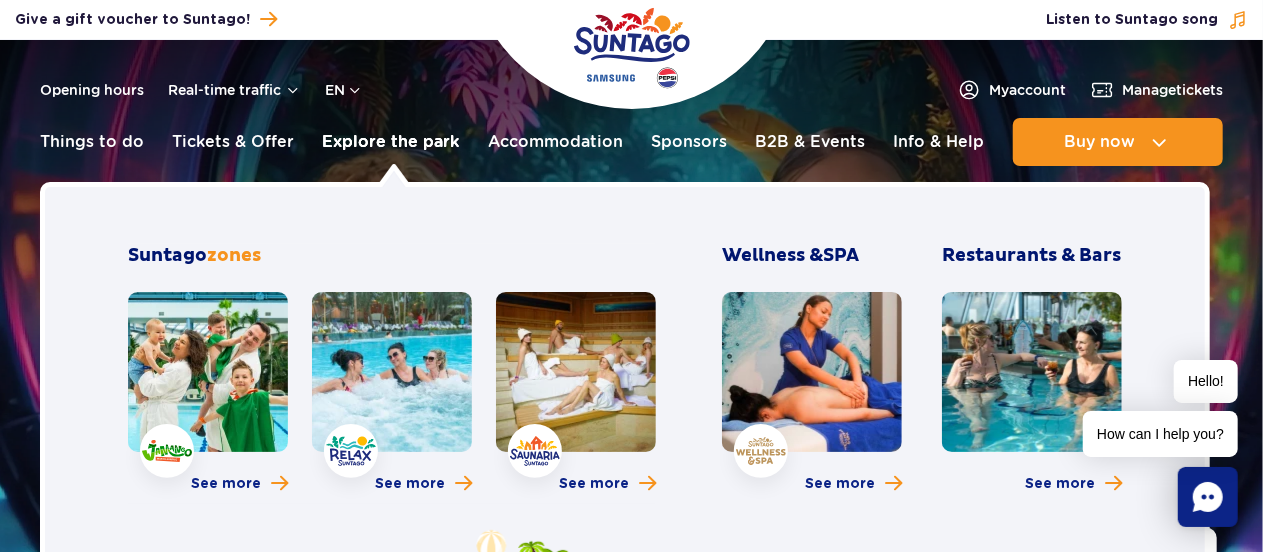 click on "Explore the park" at bounding box center [391, 142] 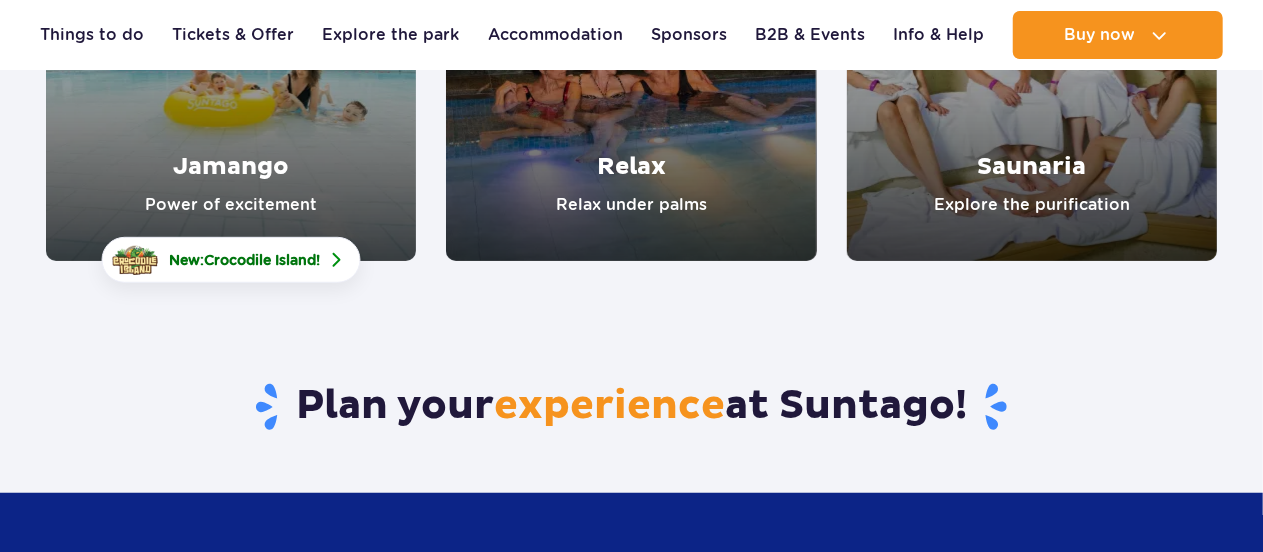 scroll, scrollTop: 0, scrollLeft: 0, axis: both 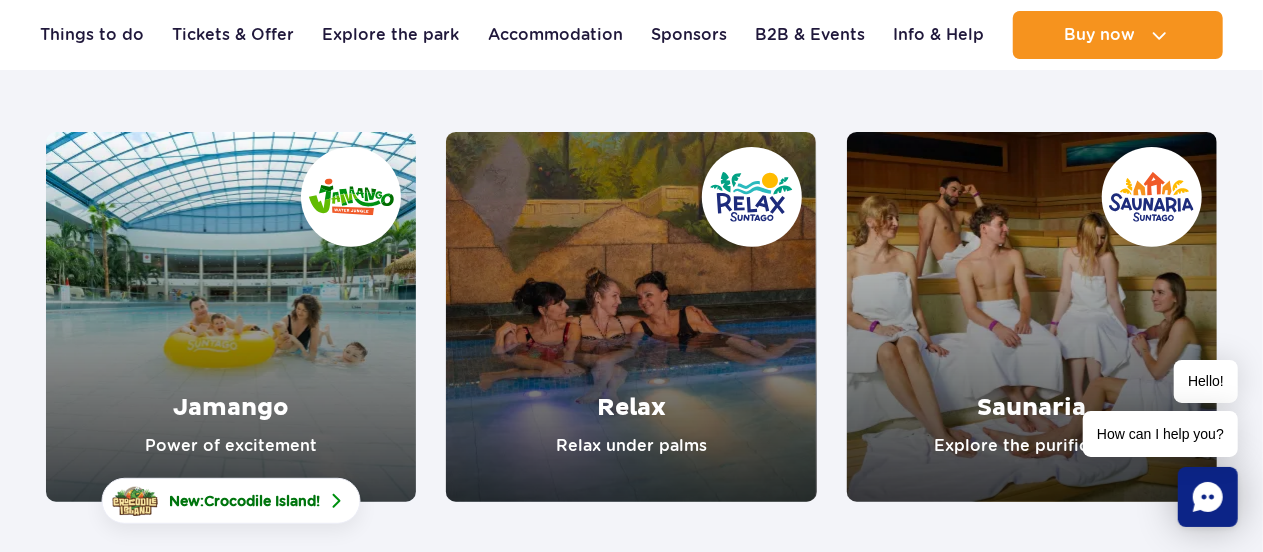click at bounding box center [231, 317] 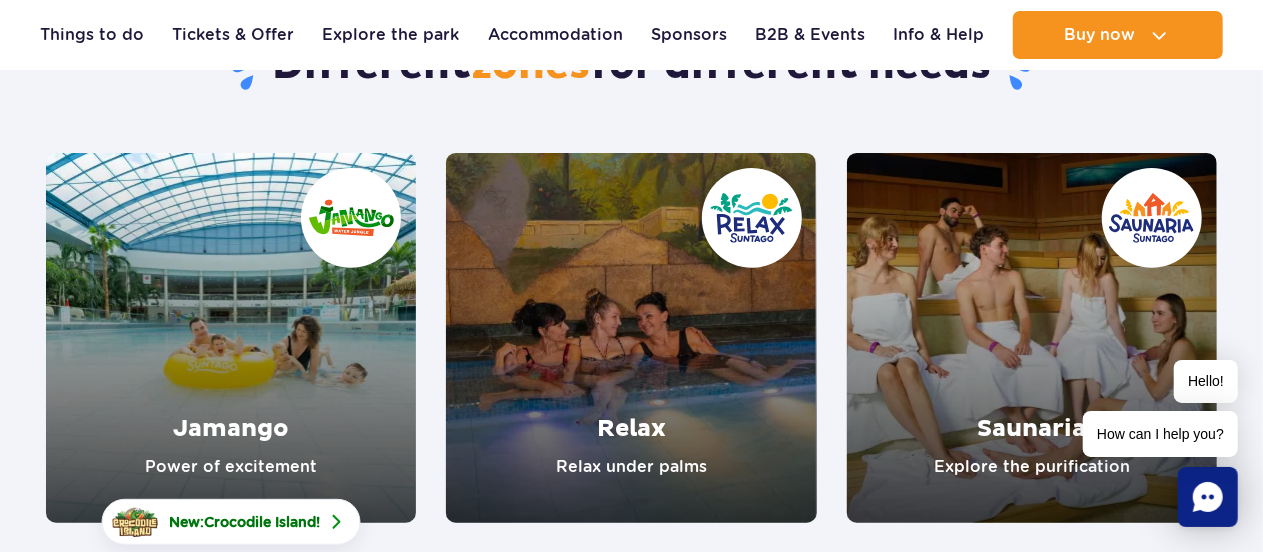 scroll, scrollTop: 218, scrollLeft: 0, axis: vertical 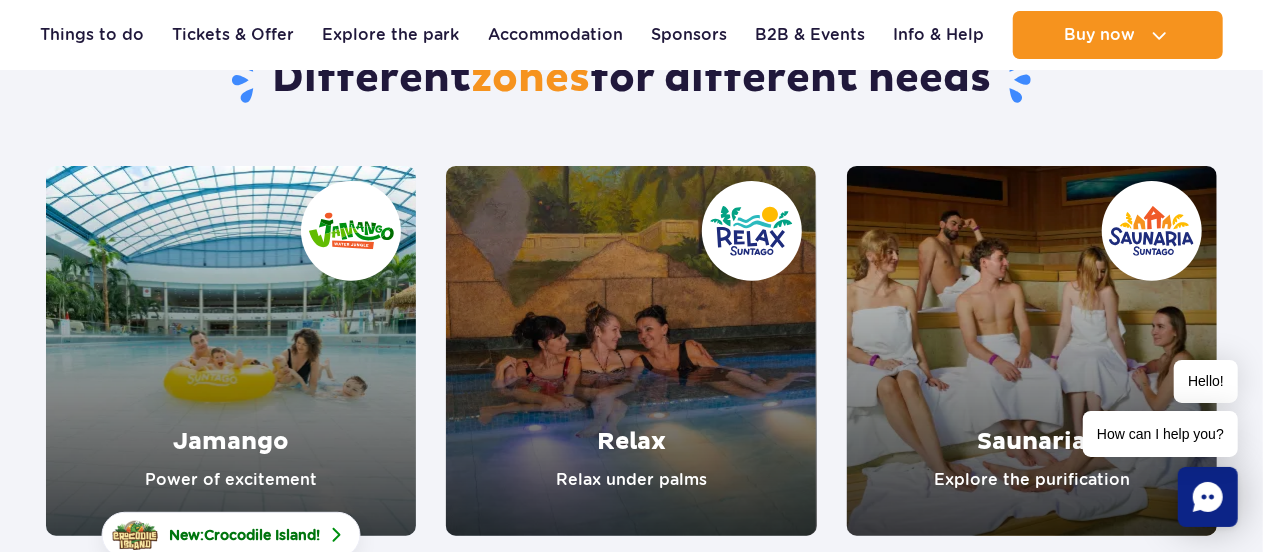 click at bounding box center [631, 351] 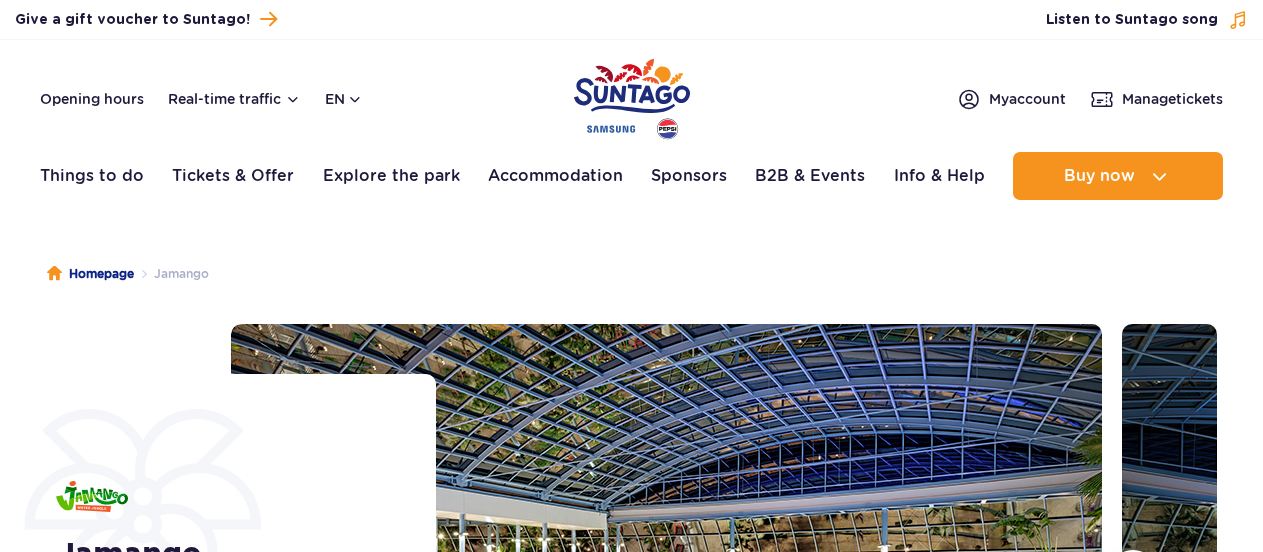 scroll, scrollTop: 0, scrollLeft: 0, axis: both 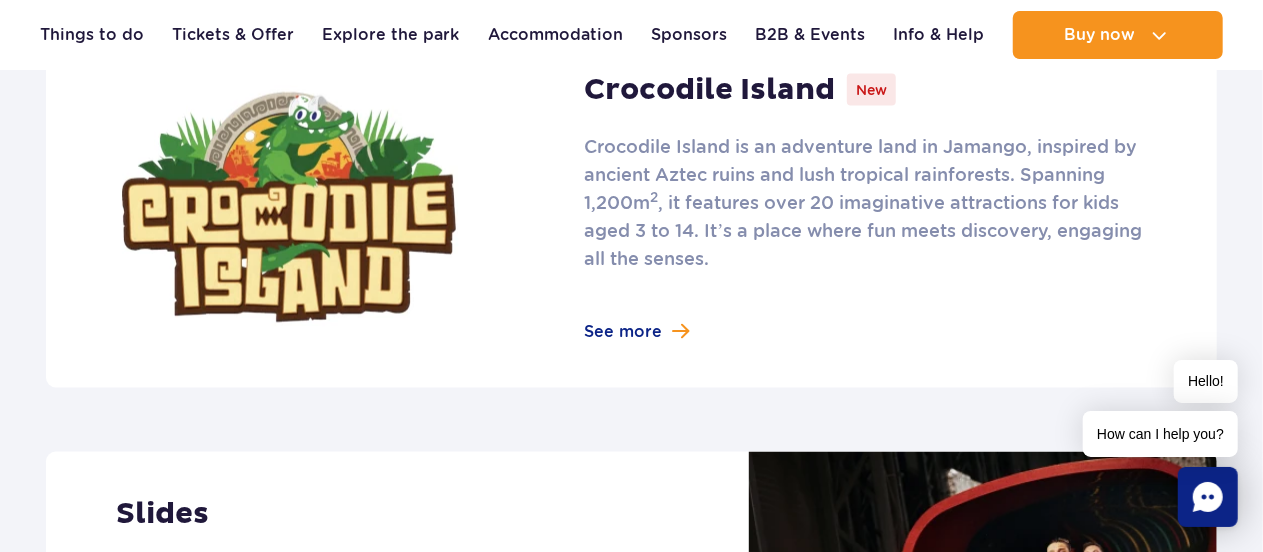 click at bounding box center [631, 207] 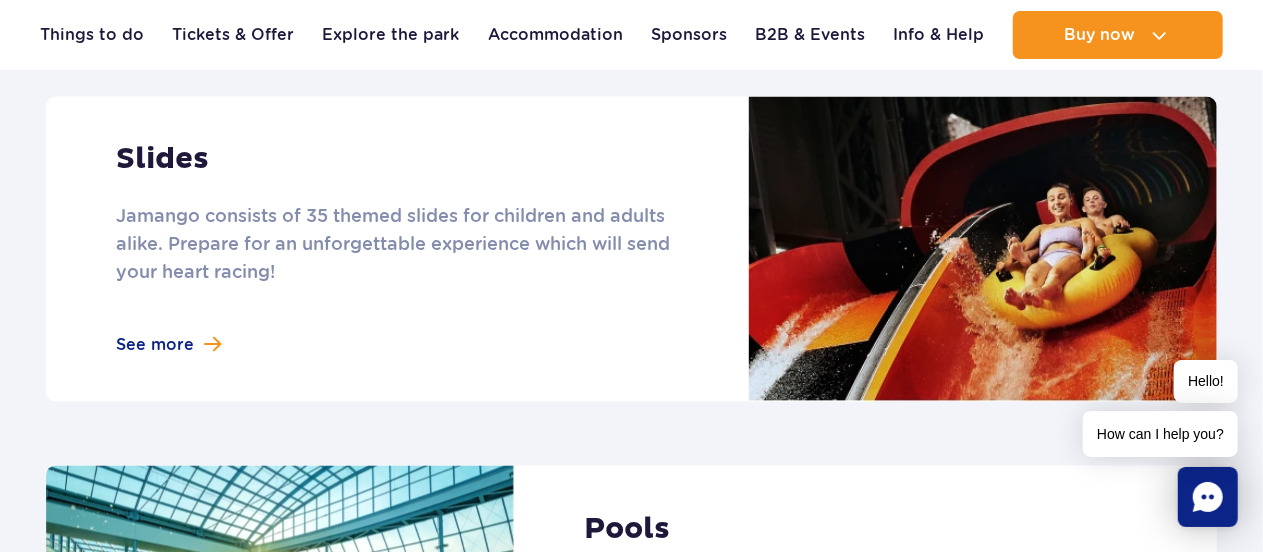 scroll, scrollTop: 1753, scrollLeft: 0, axis: vertical 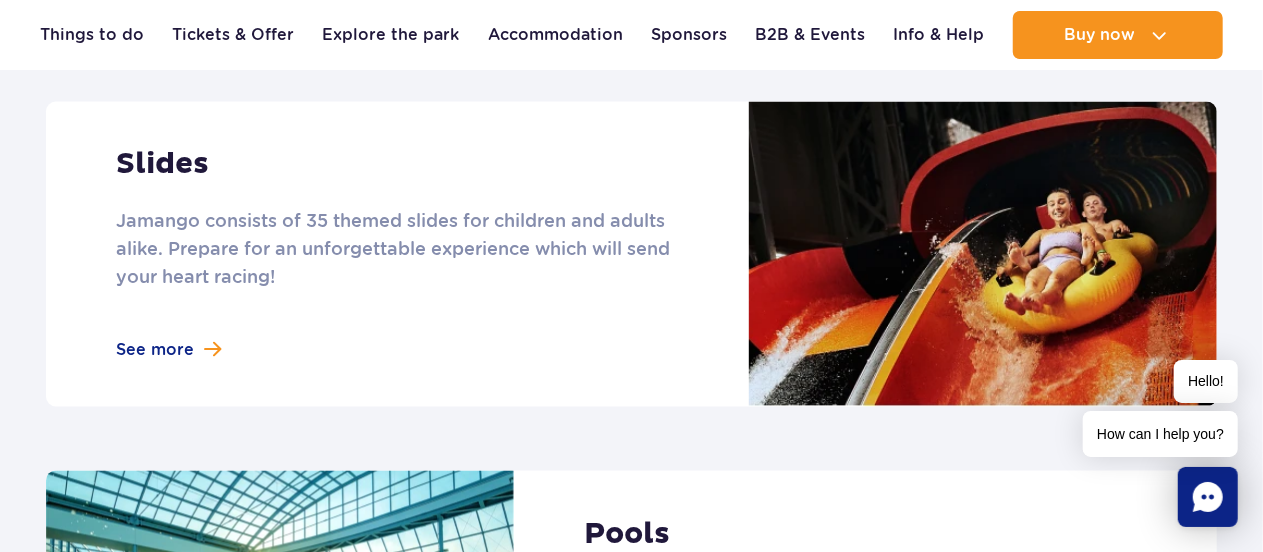 click at bounding box center (631, 254) 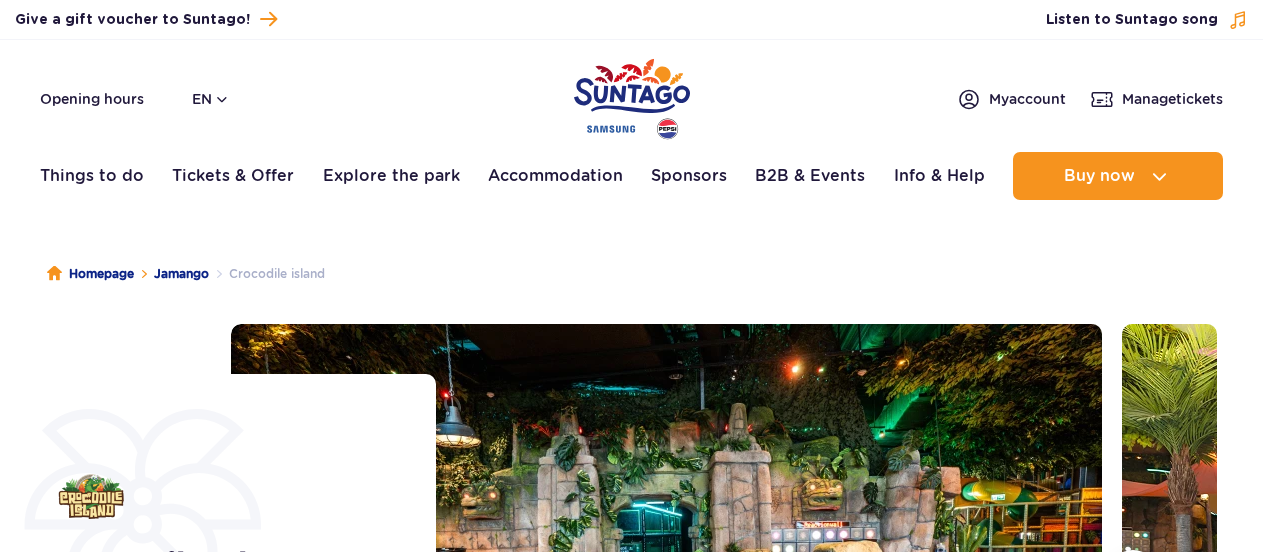 scroll, scrollTop: 195, scrollLeft: 0, axis: vertical 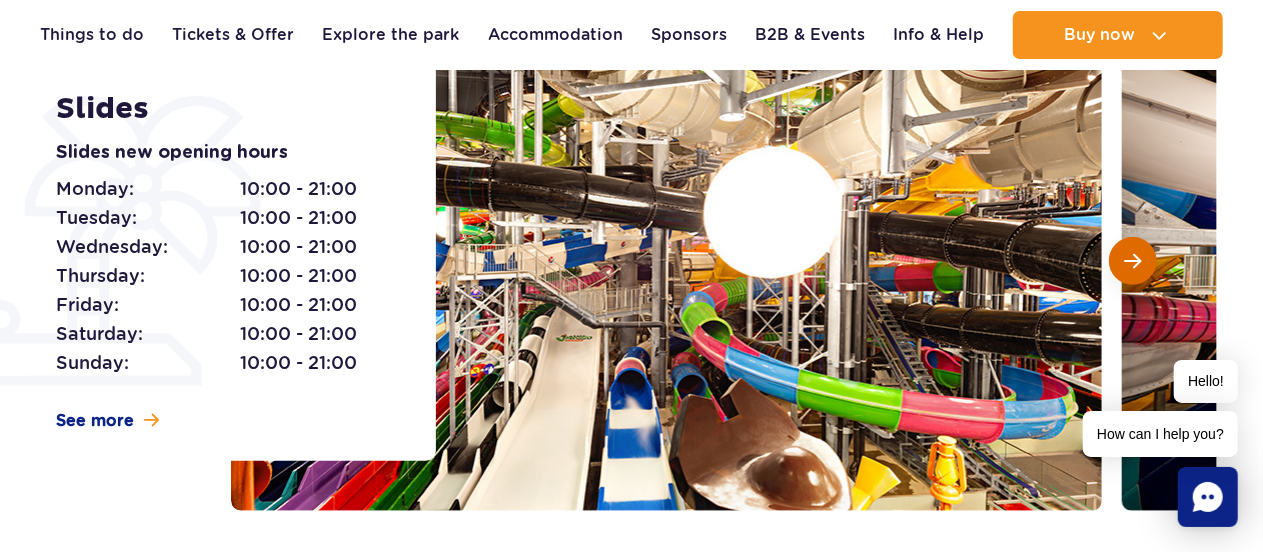 click at bounding box center (1133, 261) 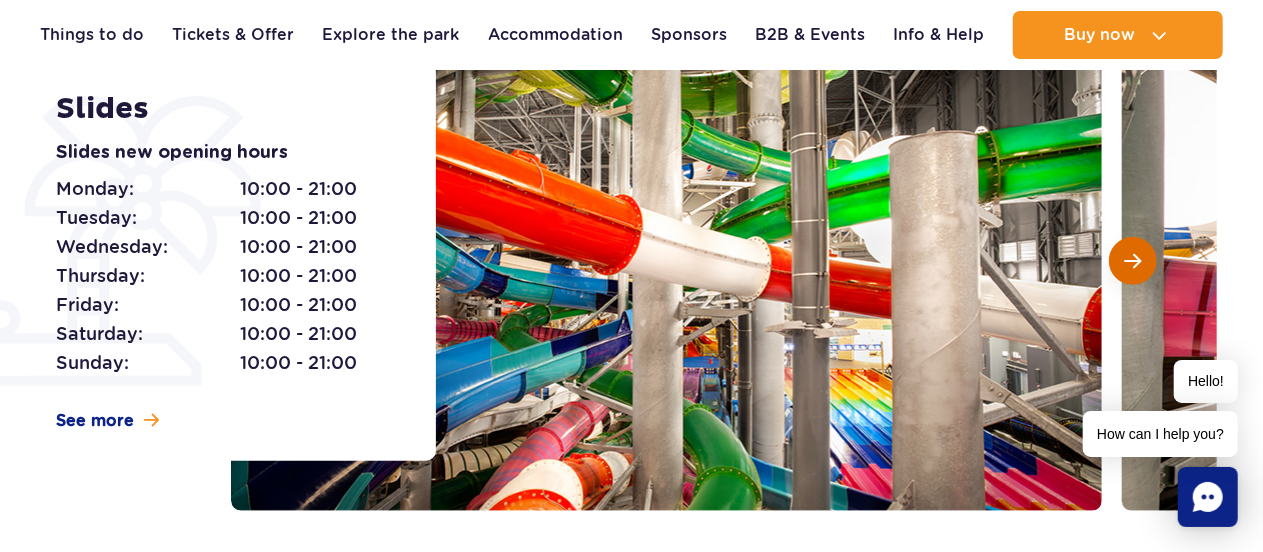 click at bounding box center [1133, 261] 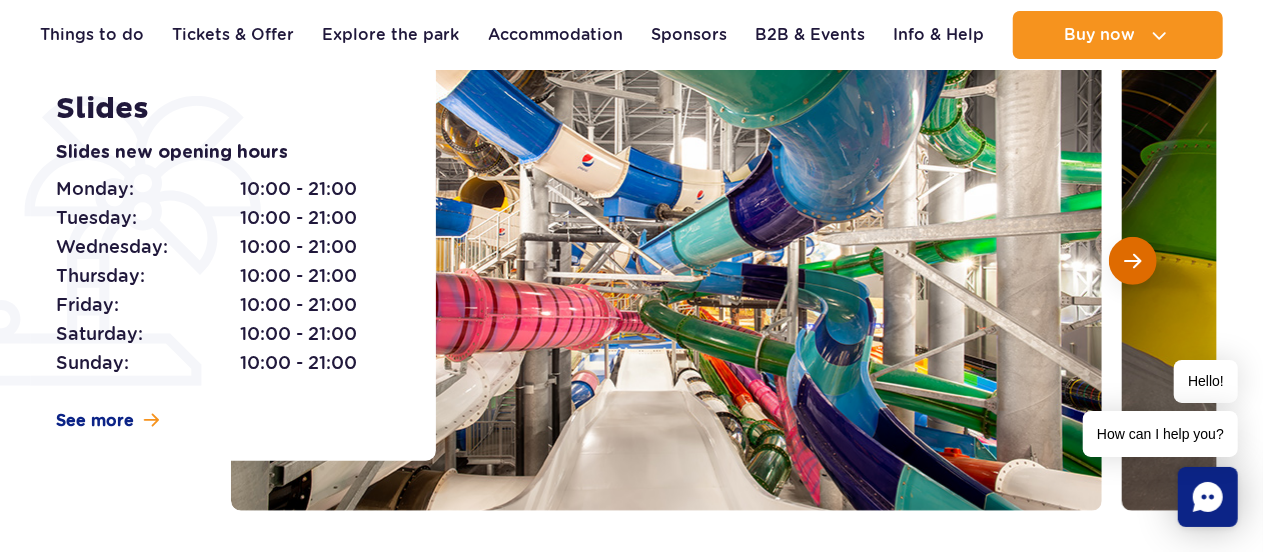 click at bounding box center [1133, 261] 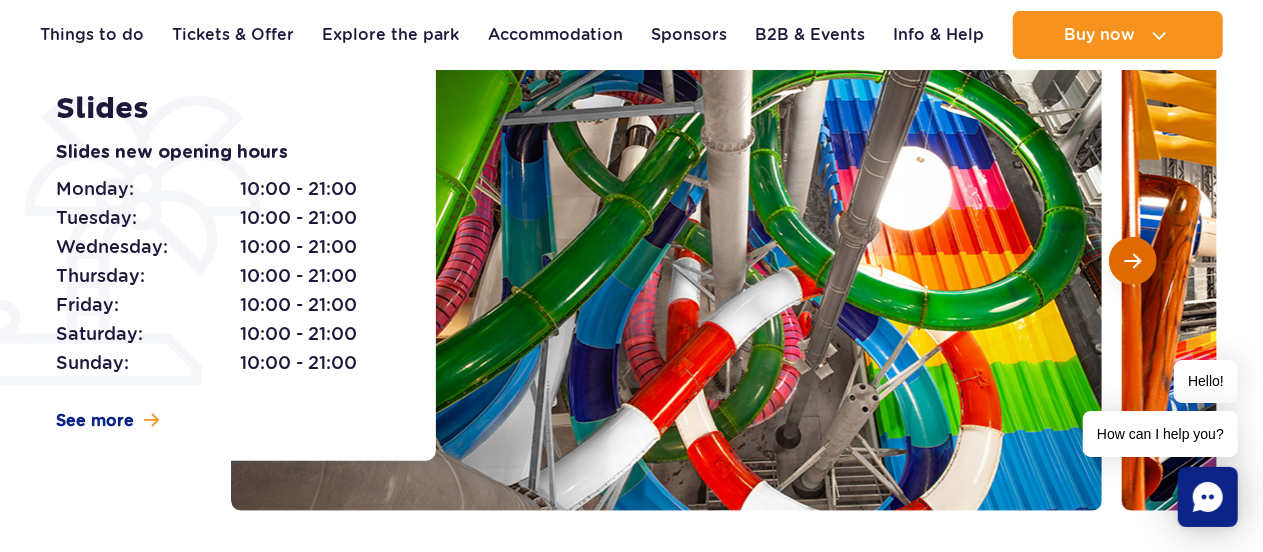 click at bounding box center [1133, 261] 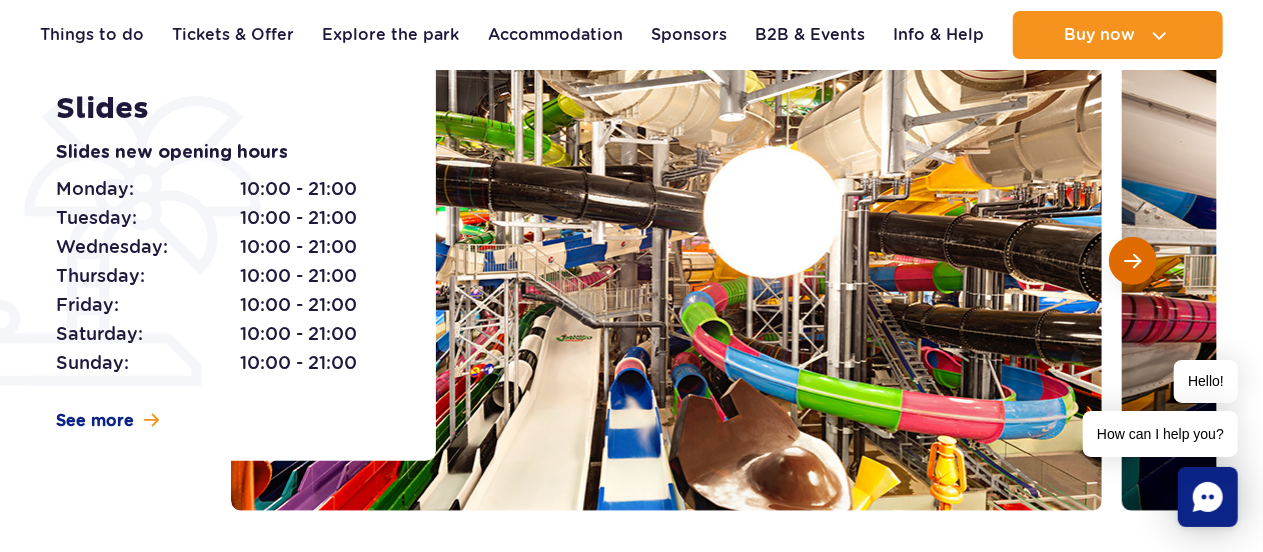 click at bounding box center [1133, 261] 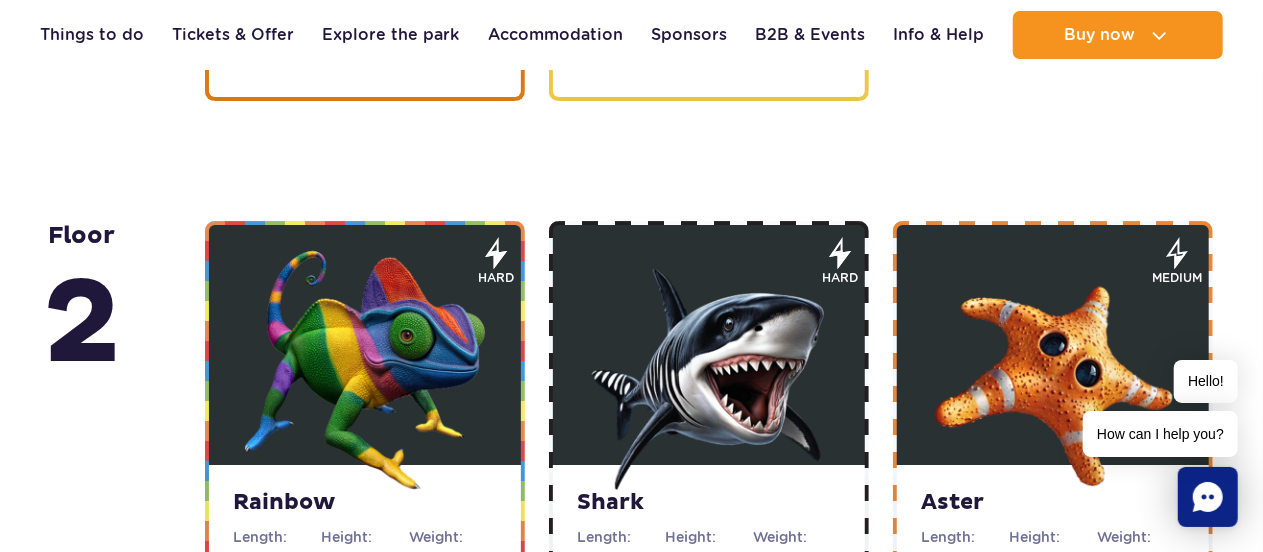 scroll, scrollTop: 3242, scrollLeft: 0, axis: vertical 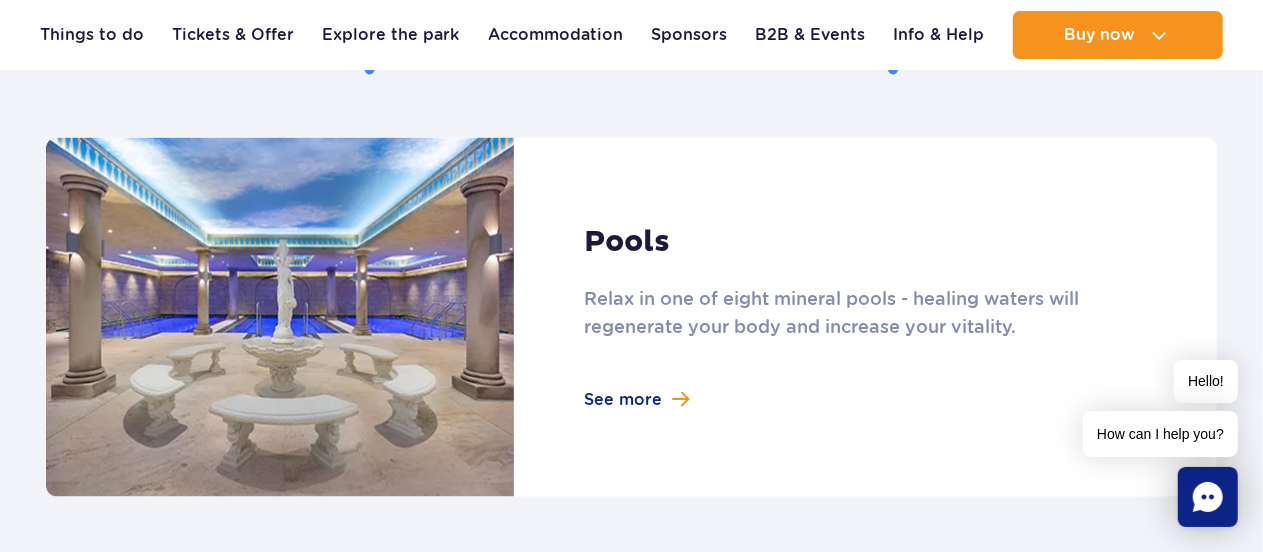 click at bounding box center [631, 317] 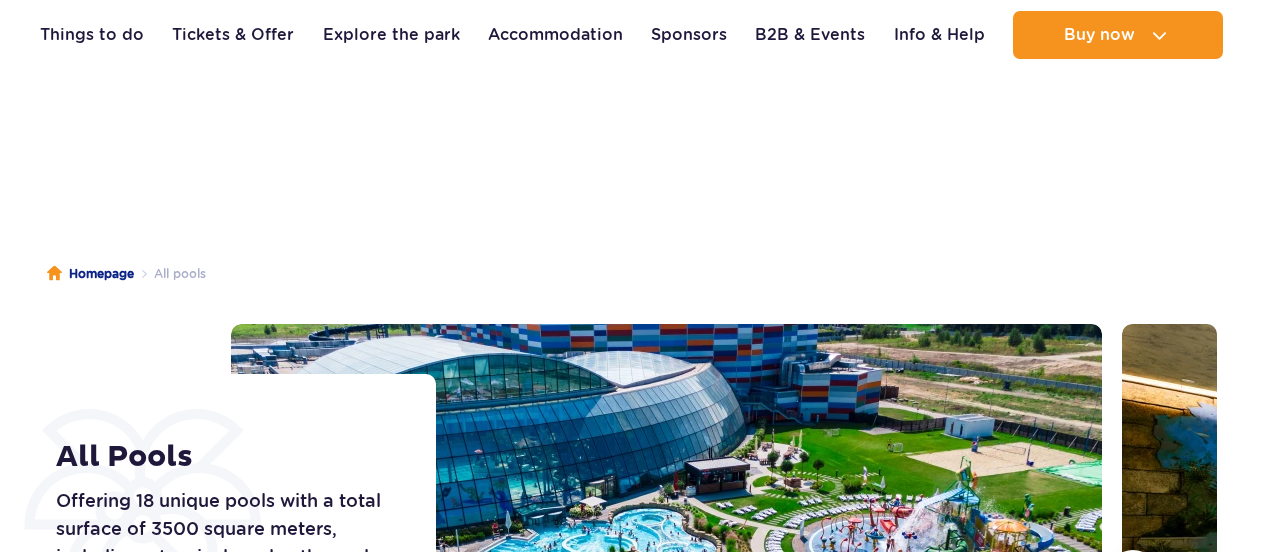 scroll, scrollTop: 340, scrollLeft: 0, axis: vertical 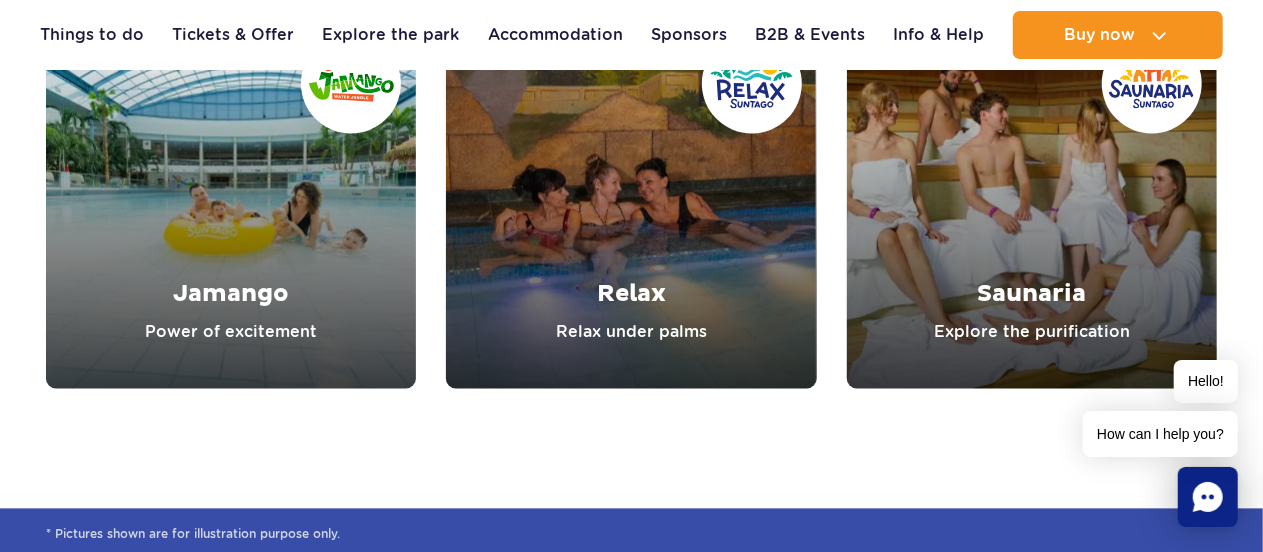click at bounding box center (1032, 204) 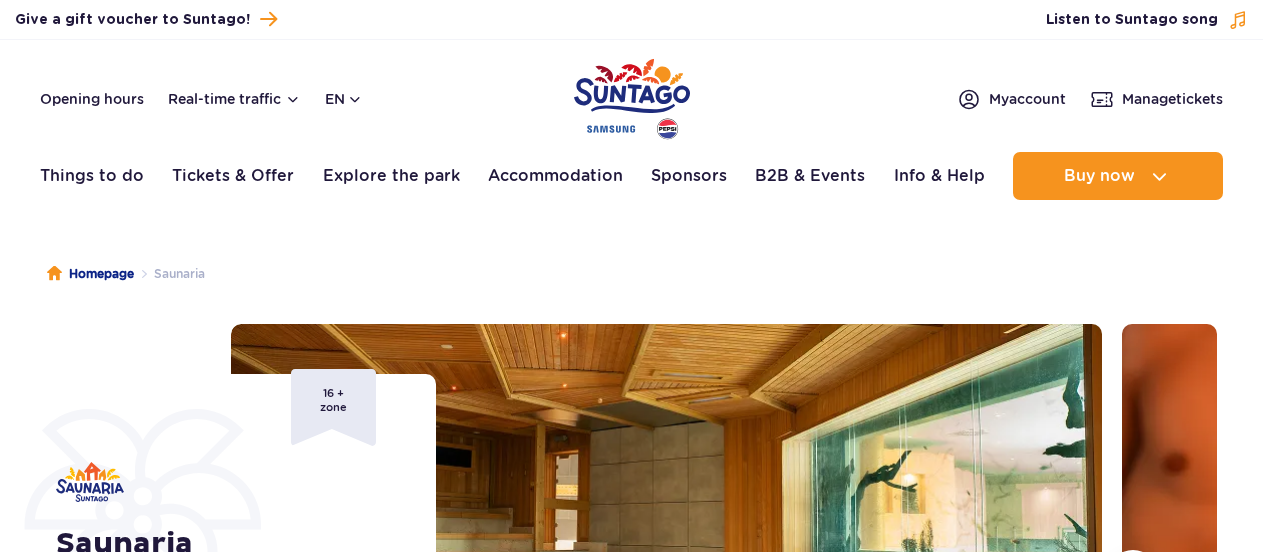 scroll, scrollTop: 0, scrollLeft: 0, axis: both 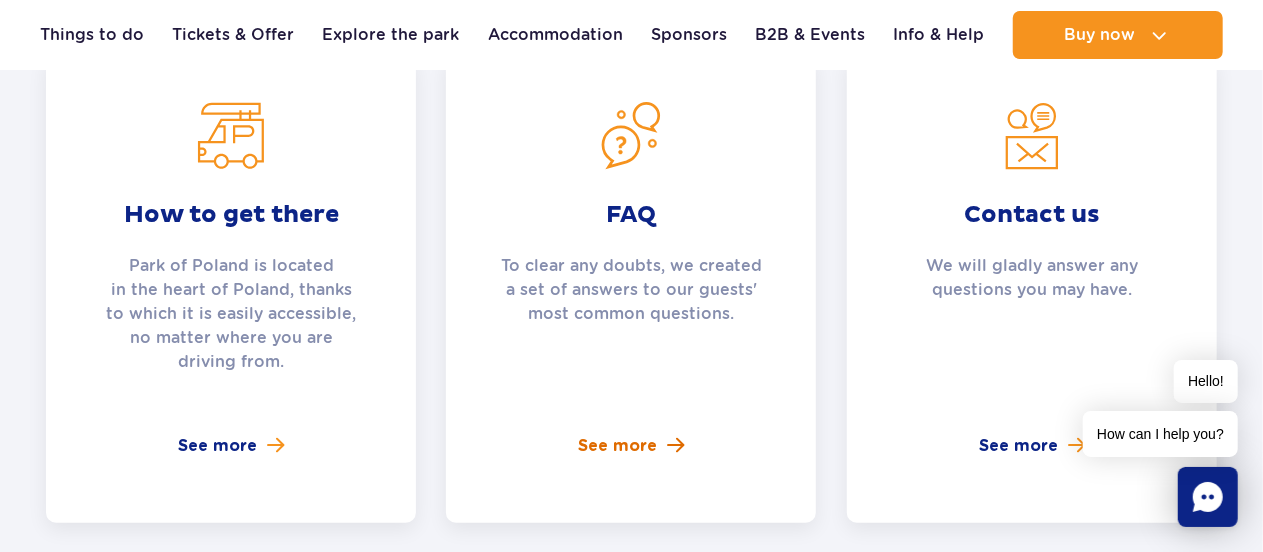 click on "See more" at bounding box center [631, 446] 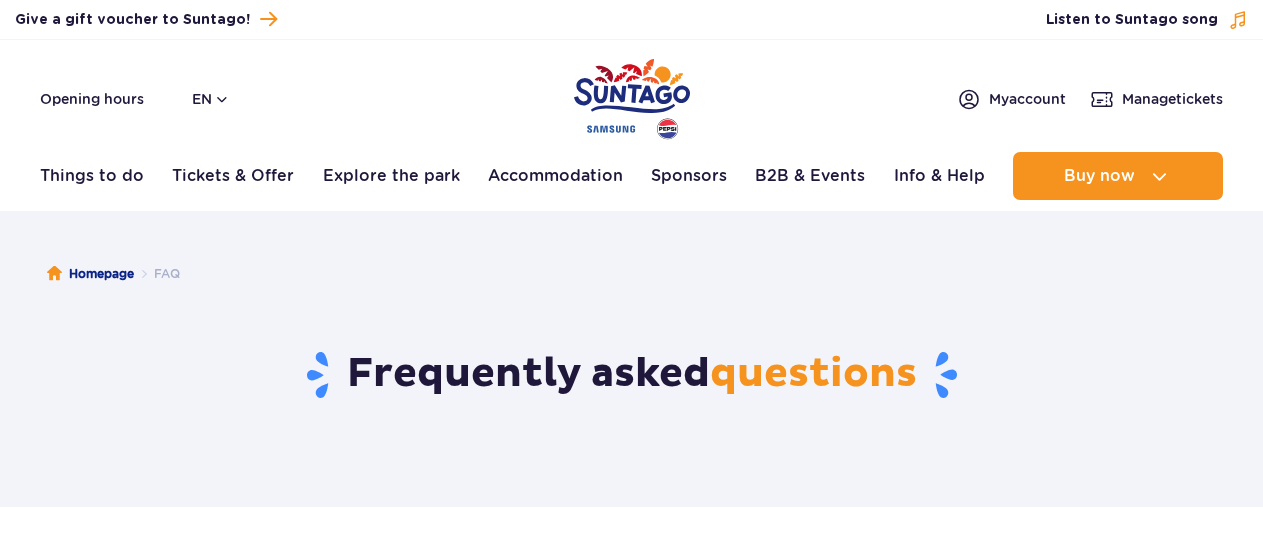 scroll, scrollTop: 426, scrollLeft: 0, axis: vertical 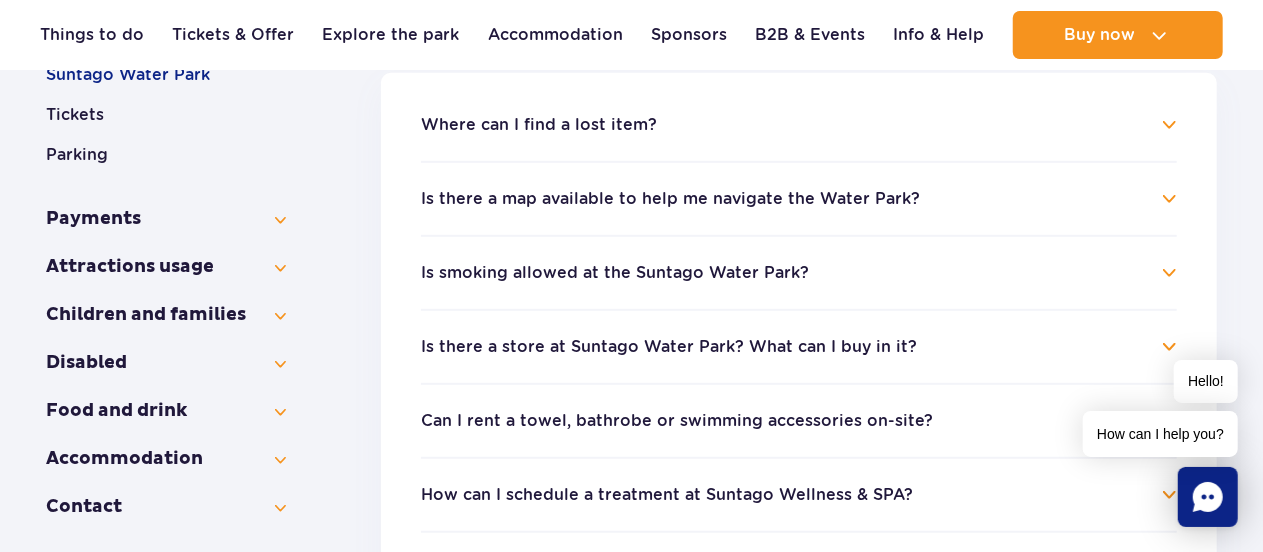 click on "Is there a map available to help me navigate the Water Park?" at bounding box center [799, 199] 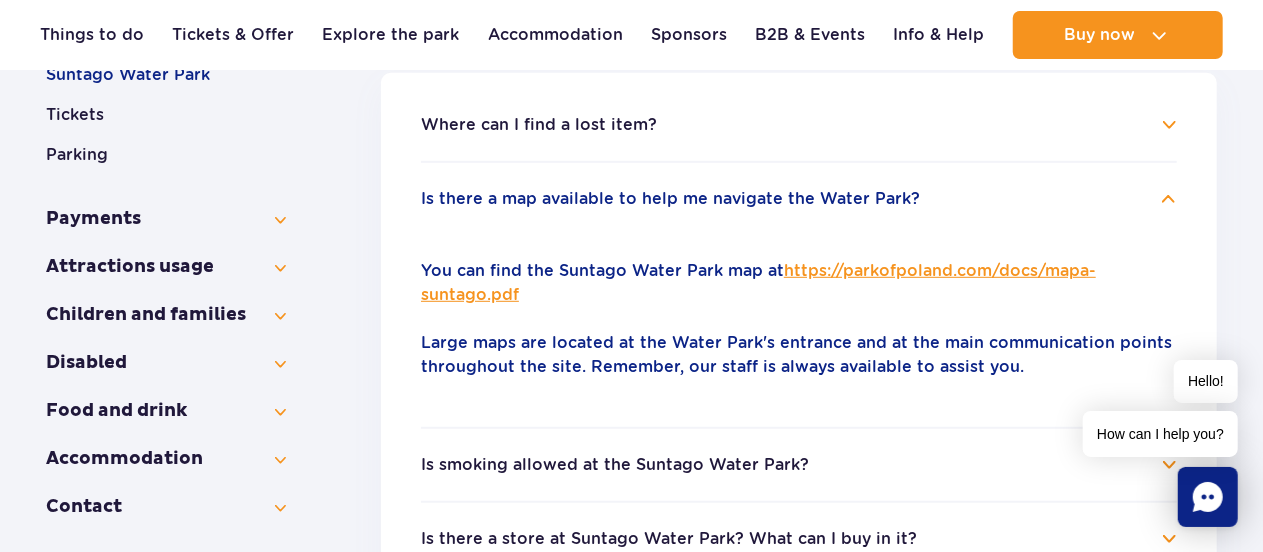 click on "Is there a map available to help me navigate the Water Park?" at bounding box center (799, 199) 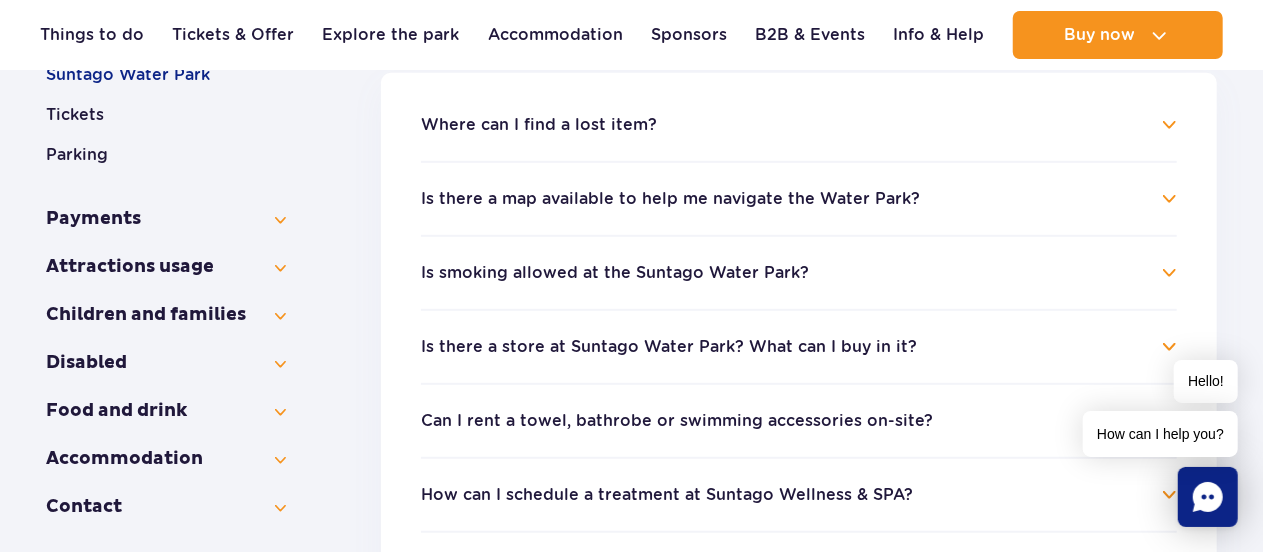 click on "Where can I find a lost item?" at bounding box center [799, 125] 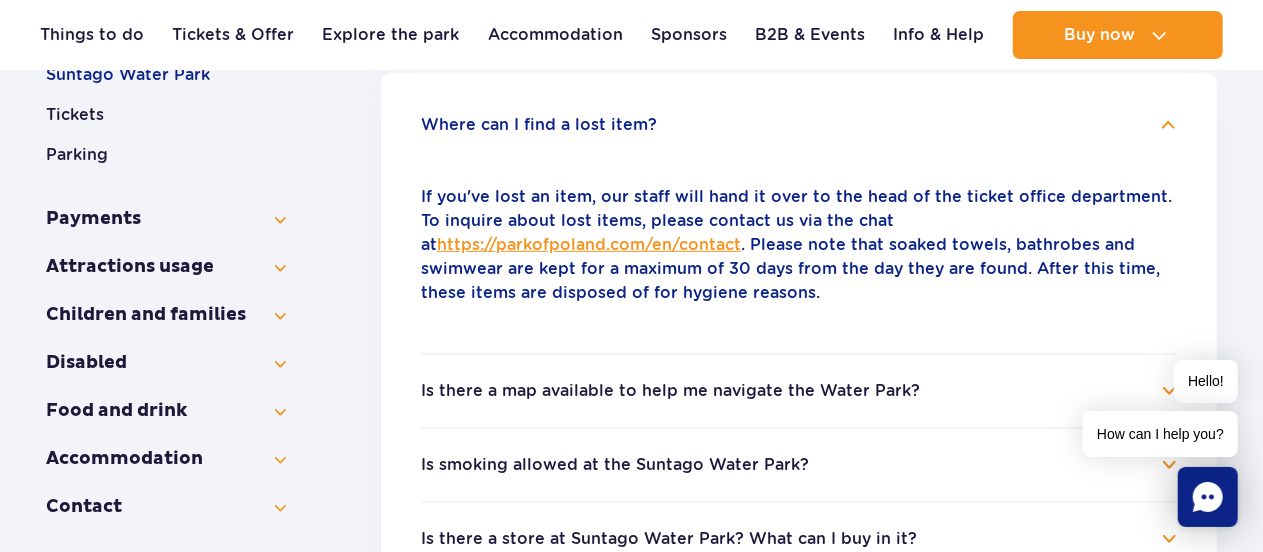 click on "Where can I find a lost item?" at bounding box center (799, 125) 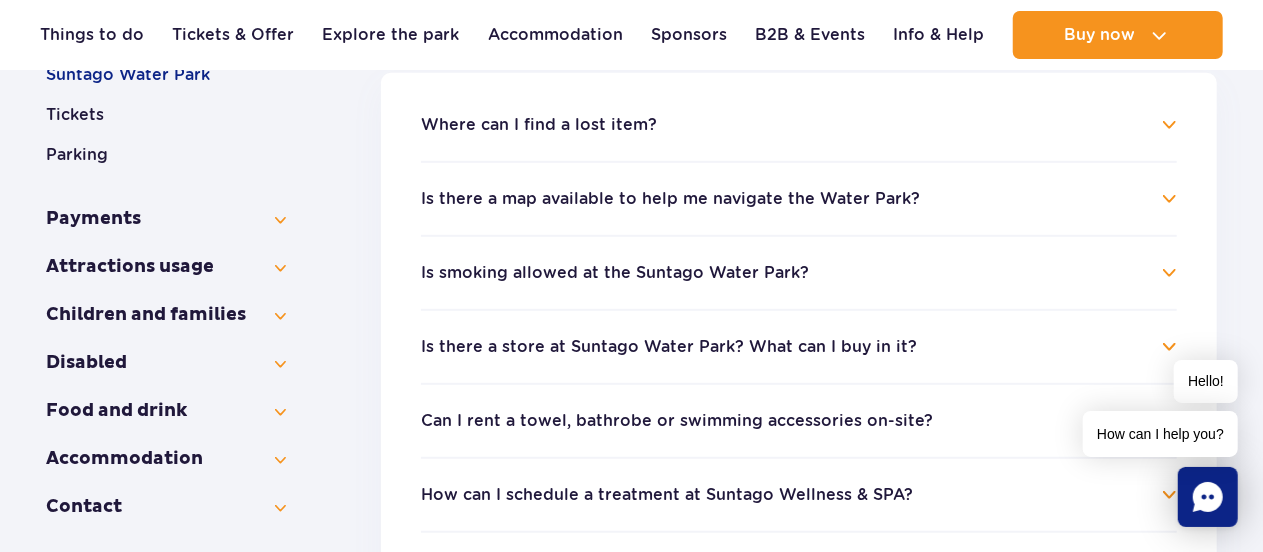 click on "Is smoking allowed at the Suntago Water Park?
Smoking is permitted only in designated areas of the Suntago Water Park. They're located in the outdoor areas of Jamango and Relax zones." at bounding box center [799, 272] 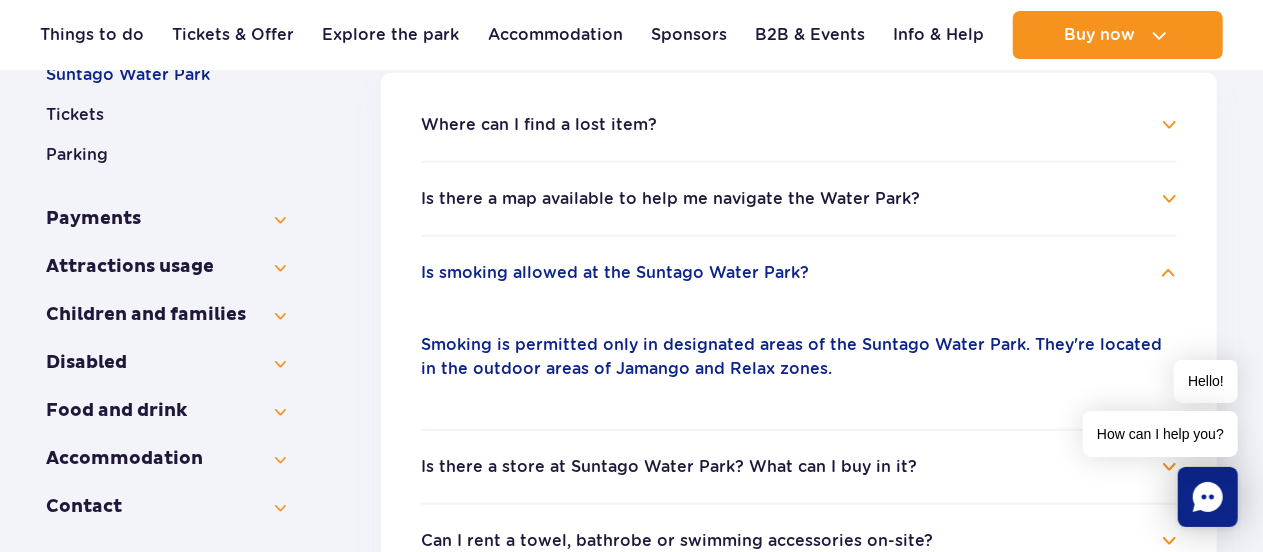 click on "Is smoking allowed at the Suntago Water Park?" at bounding box center (799, 273) 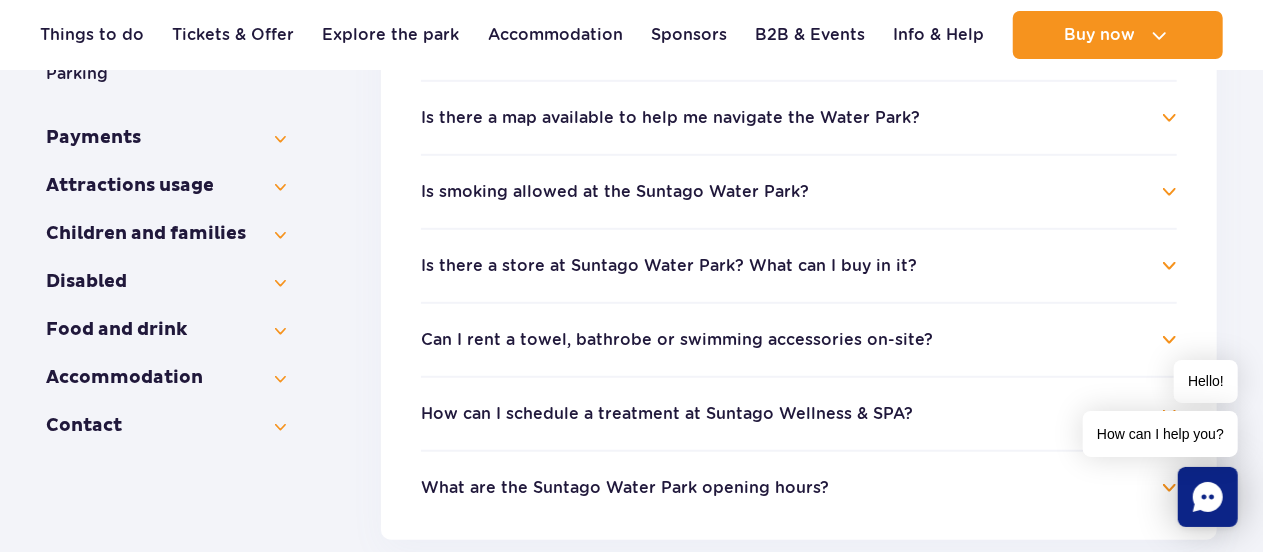 scroll, scrollTop: 553, scrollLeft: 0, axis: vertical 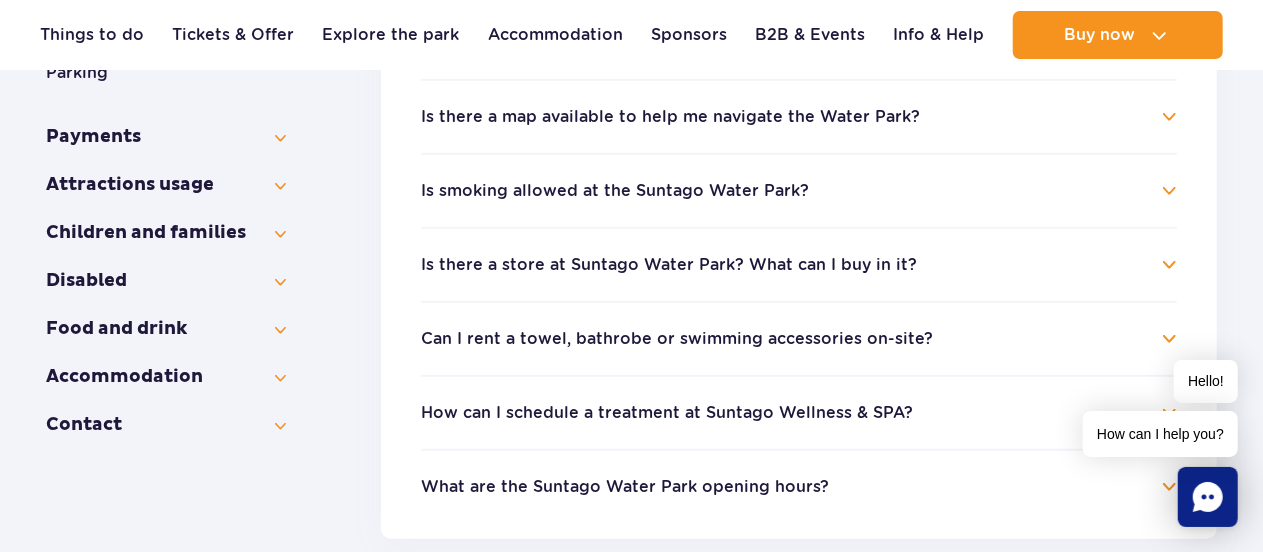 click on "Is there a store at Suntago Water Park? What can I buy in it?" at bounding box center [799, 265] 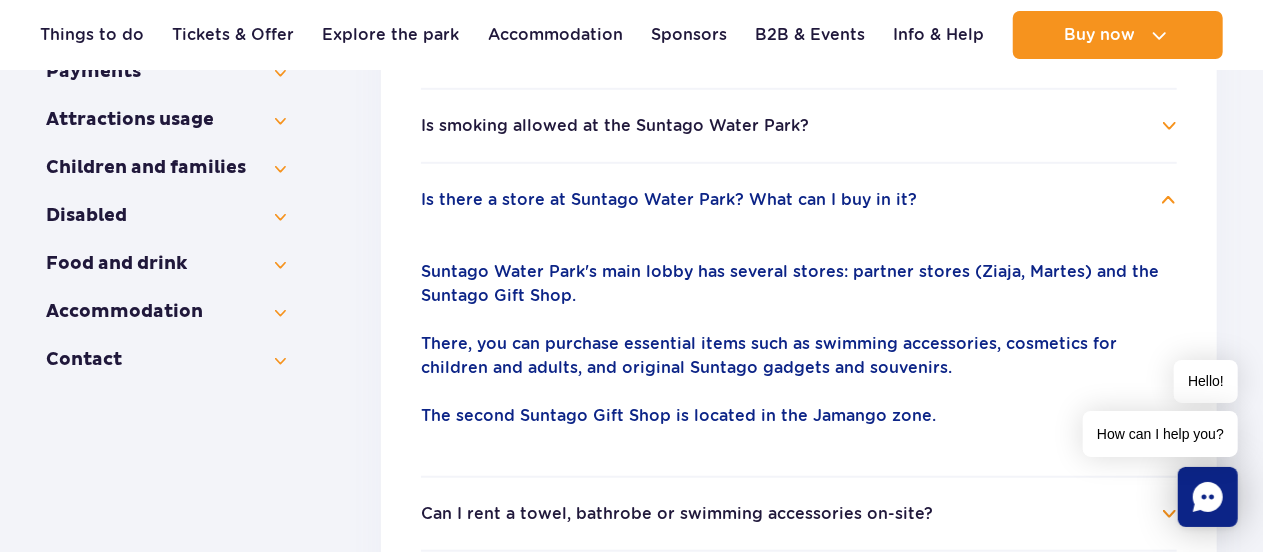 scroll, scrollTop: 619, scrollLeft: 0, axis: vertical 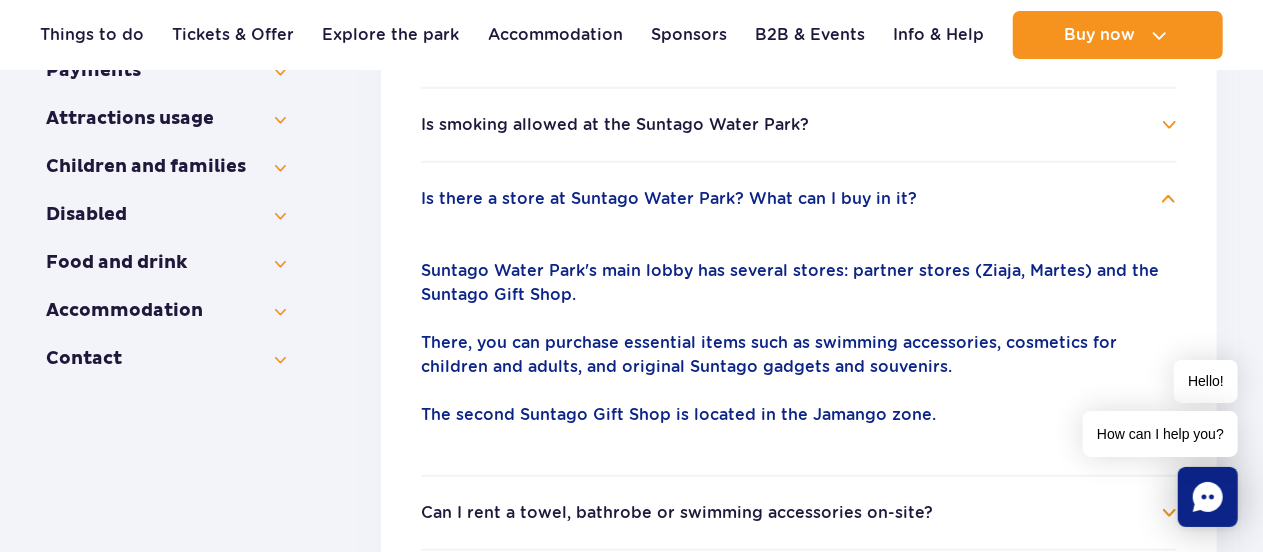 click on "Is there a store at Suntago Water Park? What can I buy in it?" at bounding box center [799, 199] 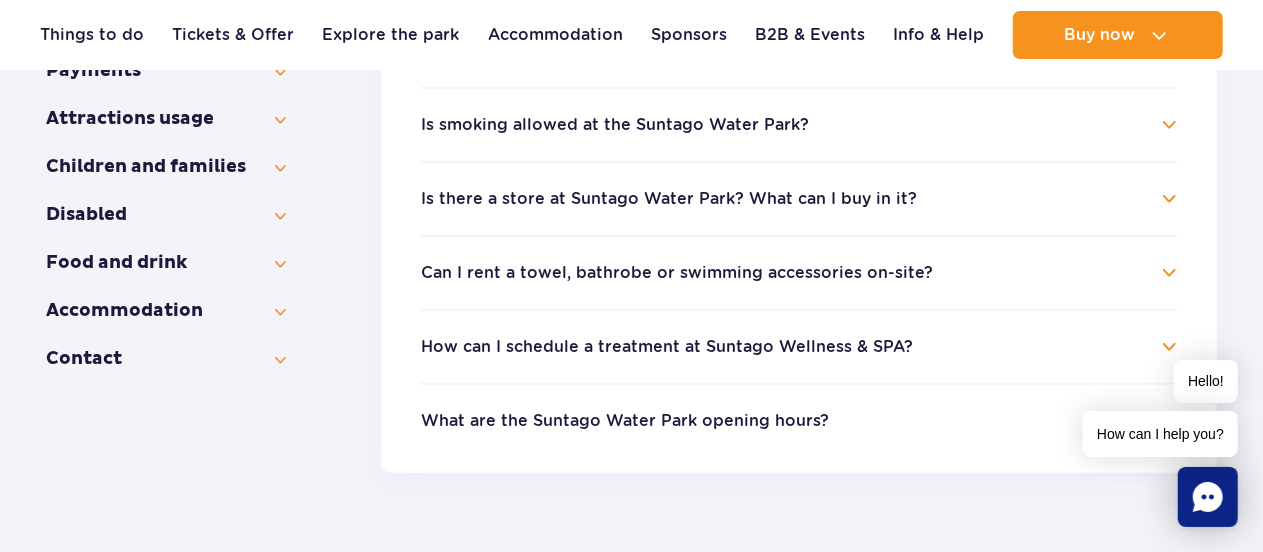 click on "Can I rent a towel, bathrobe or swimming accessories on-site?" at bounding box center (799, 273) 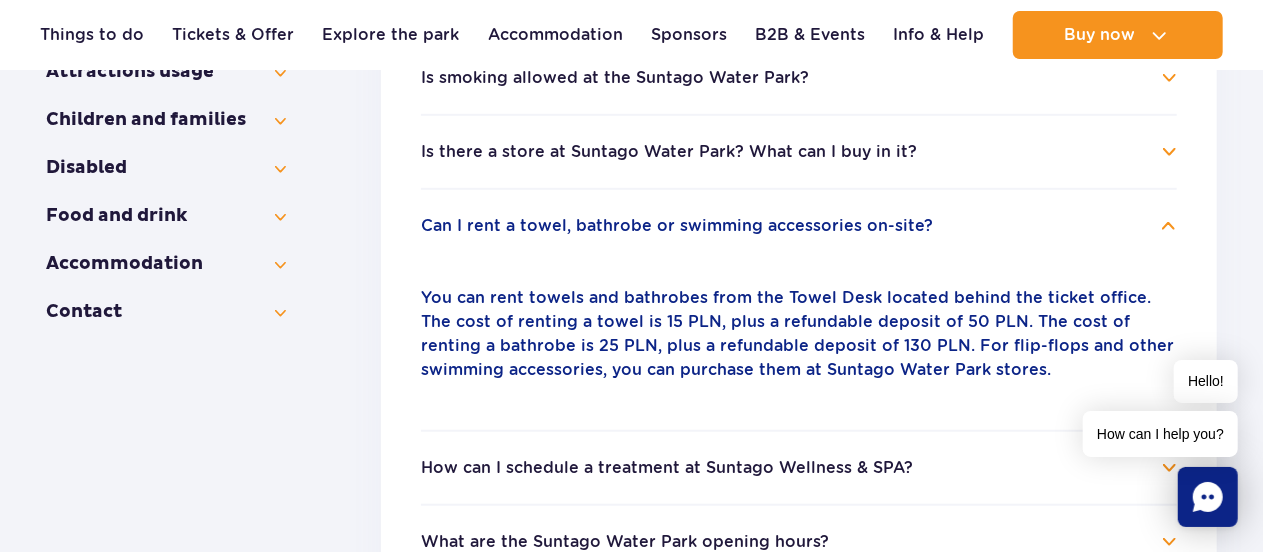 scroll, scrollTop: 667, scrollLeft: 0, axis: vertical 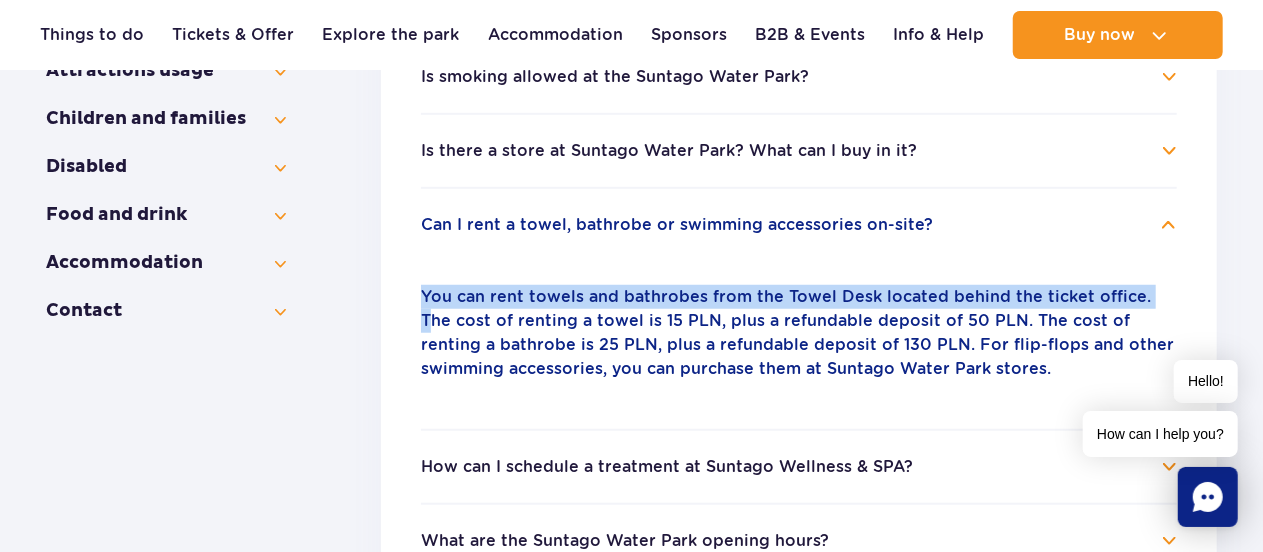 drag, startPoint x: 1167, startPoint y: 225, endPoint x: 1145, endPoint y: 276, distance: 55.542778 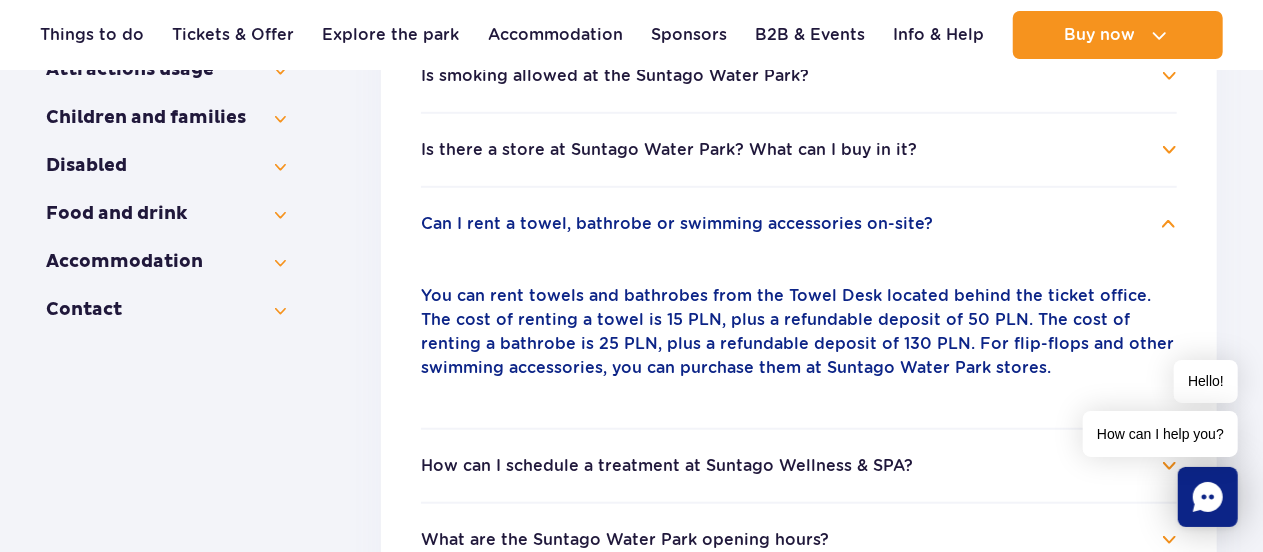 click on "You can rent towels and bathrobes from the Towel Desk located behind the ticket office. The cost of renting a towel is 15 PLN, plus a refundable deposit of 50 PLN. The cost of renting a bathrobe is 25 PLN, plus a refundable deposit of 130 PLN. For flip-flops and other swimming accessories, you can purchase them at Suntago Water Park stores." at bounding box center [799, 332] 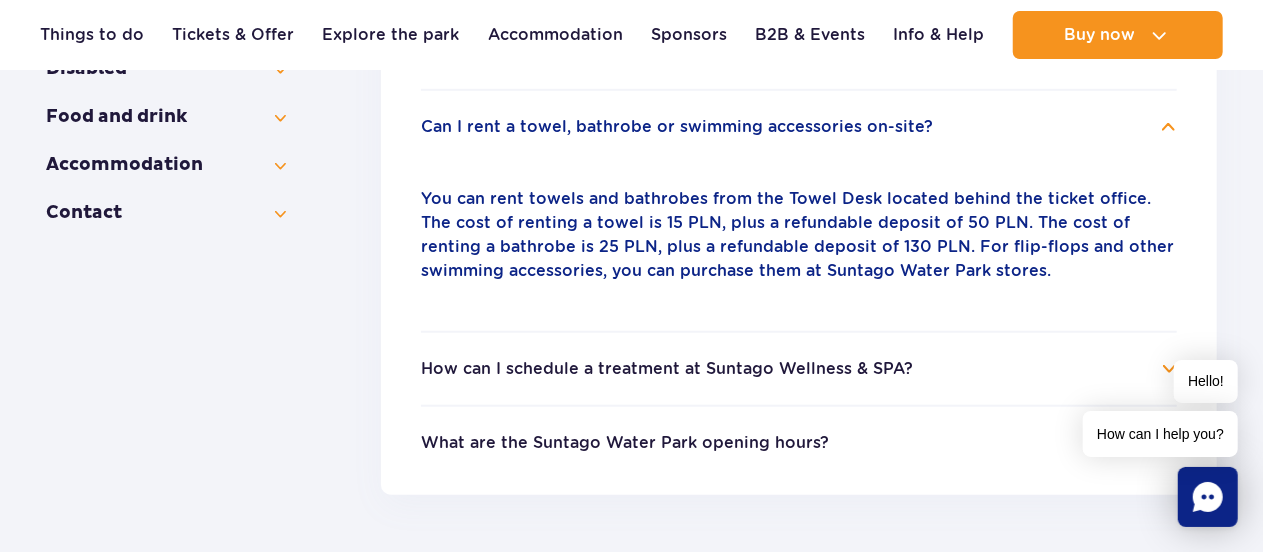 scroll, scrollTop: 820, scrollLeft: 0, axis: vertical 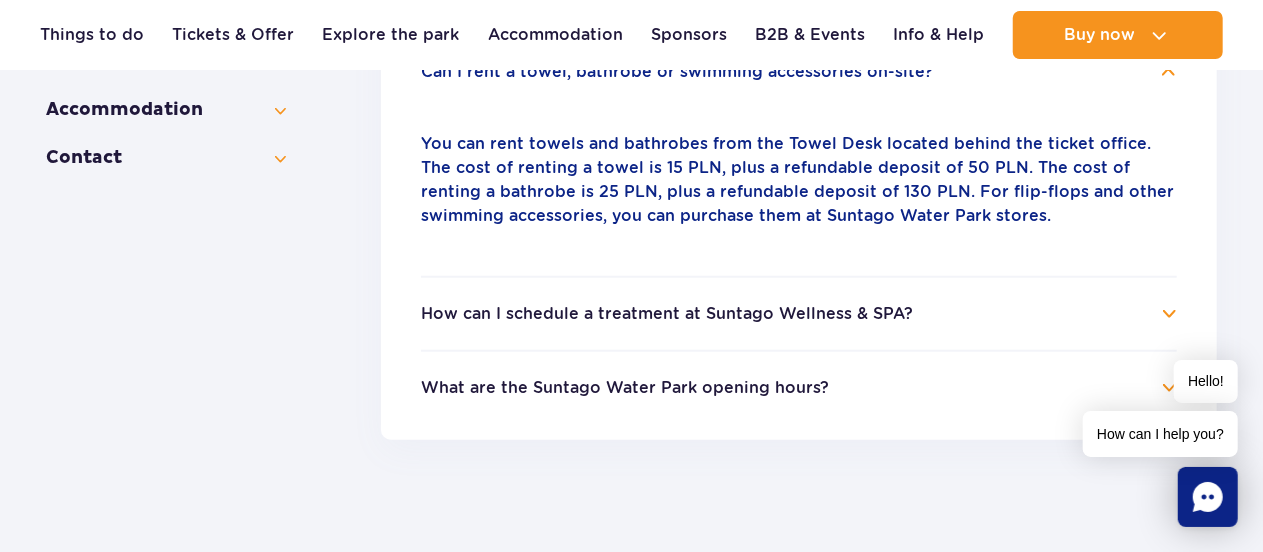 click on "Hello! How can I help you?" at bounding box center (1160, 408) 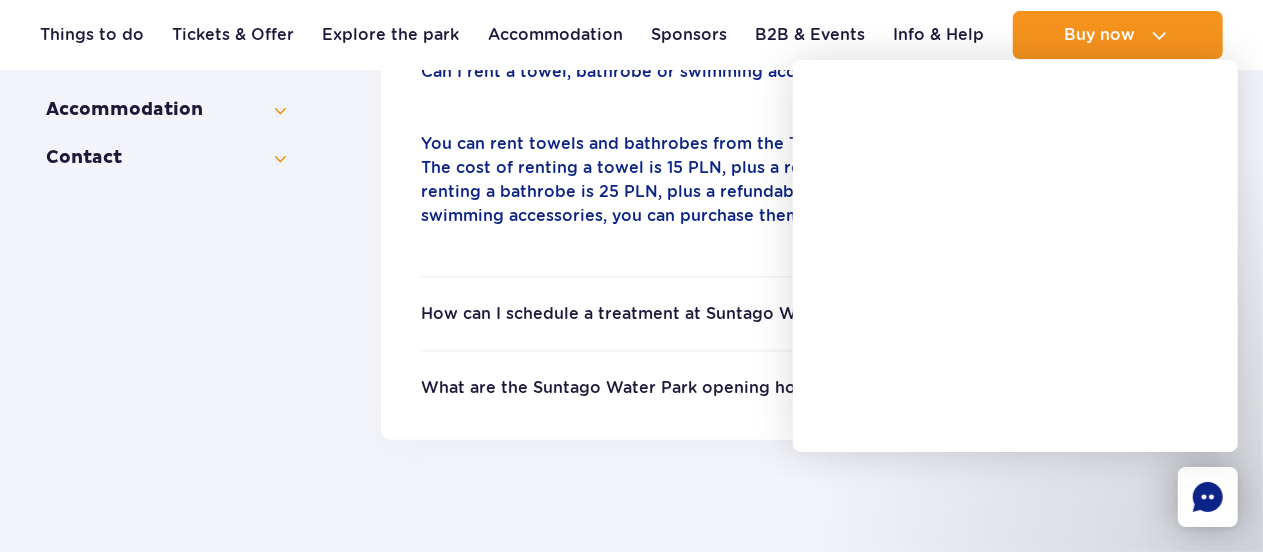 click on "What are the Suntago Water Park opening hours?" at bounding box center (625, 388) 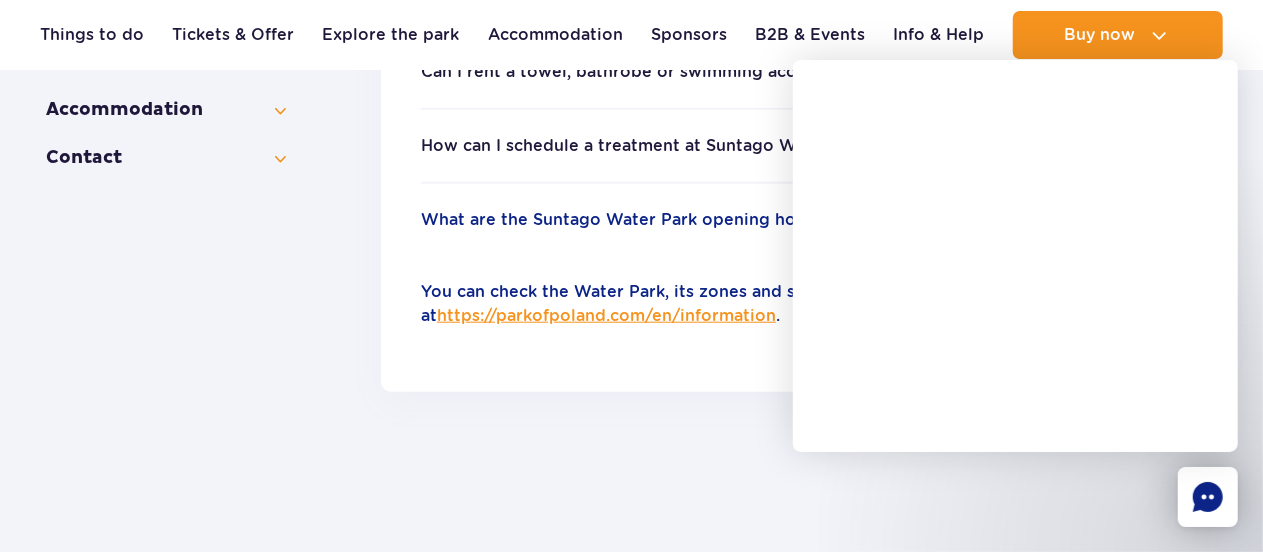 click 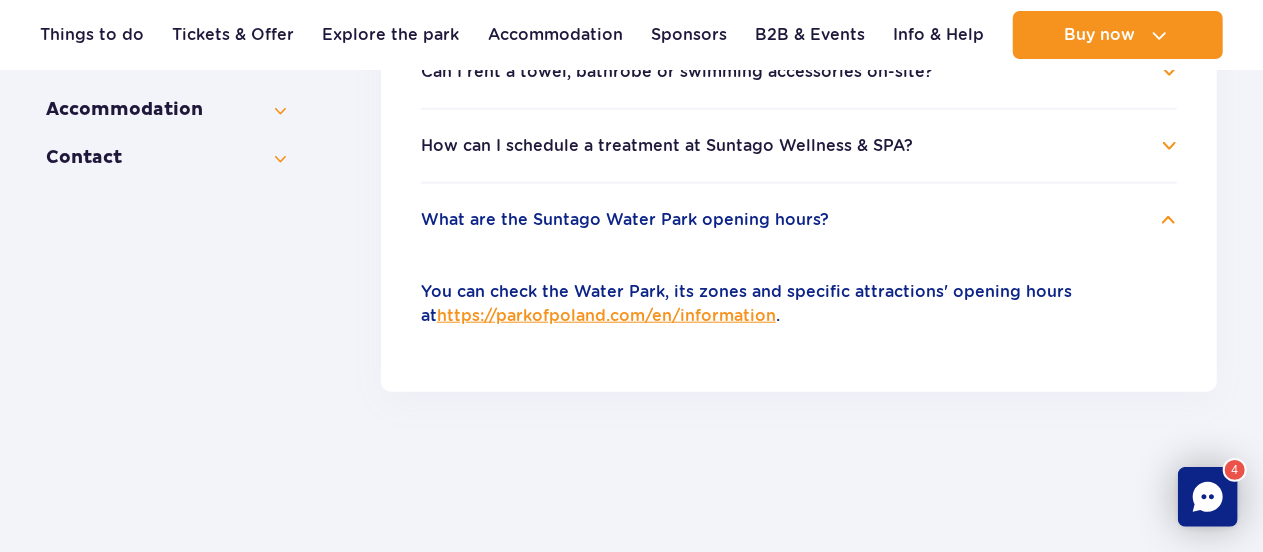 click on "What are the Suntago Water Park opening hours?" at bounding box center (799, 220) 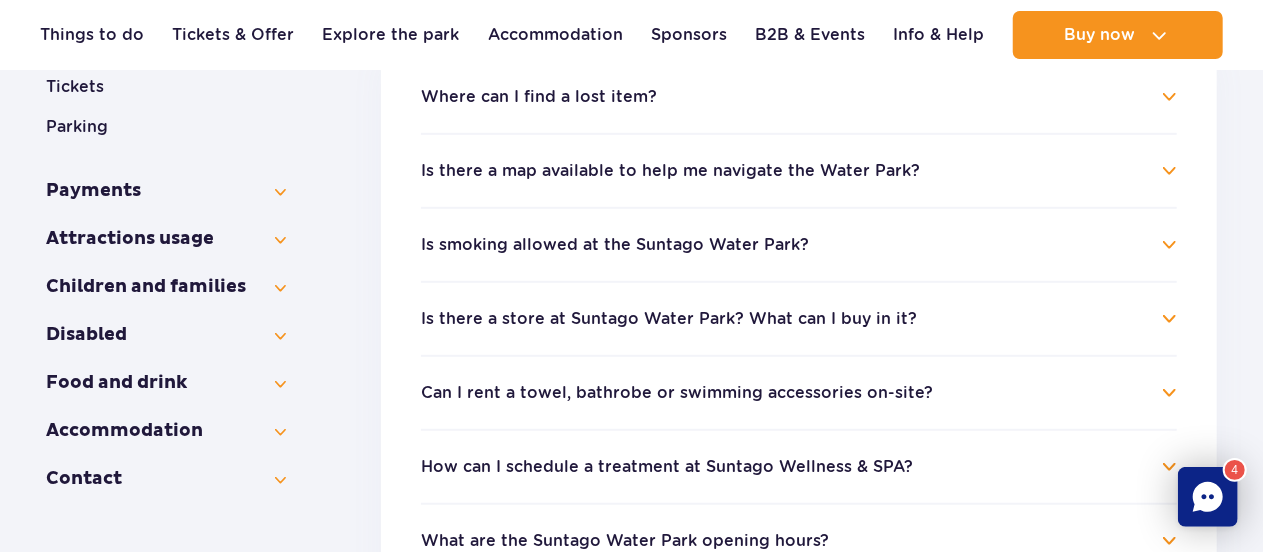 scroll, scrollTop: 506, scrollLeft: 0, axis: vertical 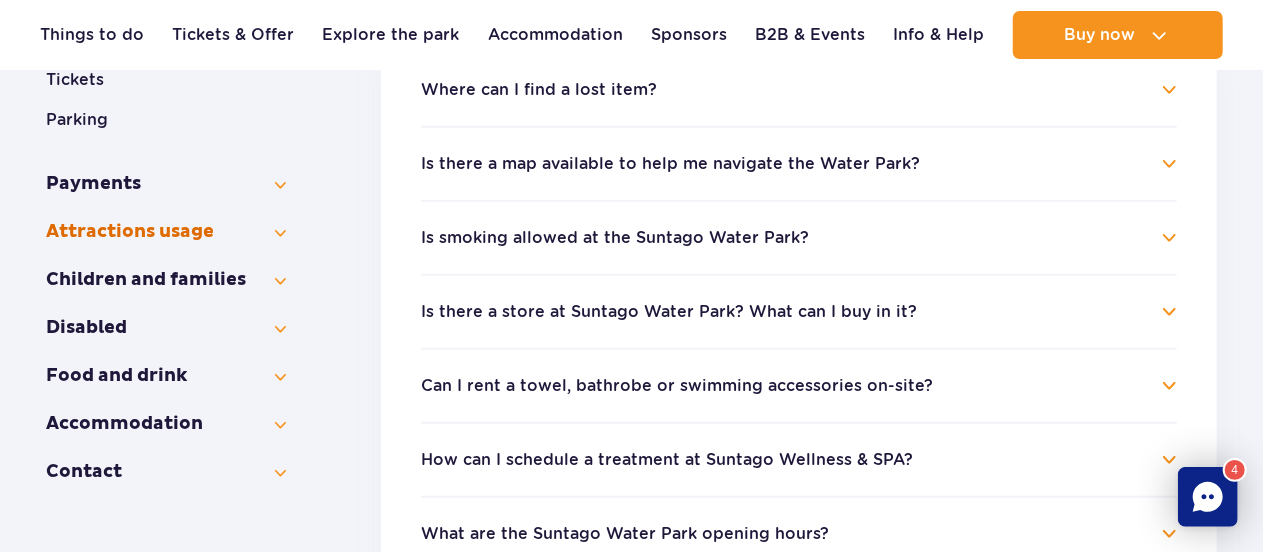 click on "Attractions usage" at bounding box center [166, 232] 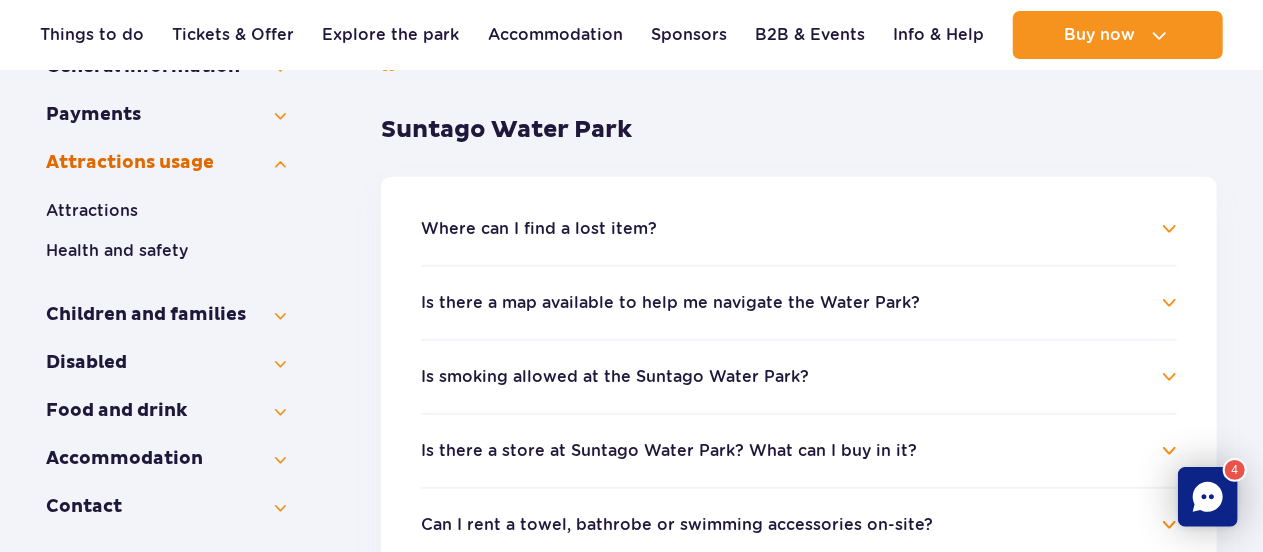 scroll, scrollTop: 366, scrollLeft: 0, axis: vertical 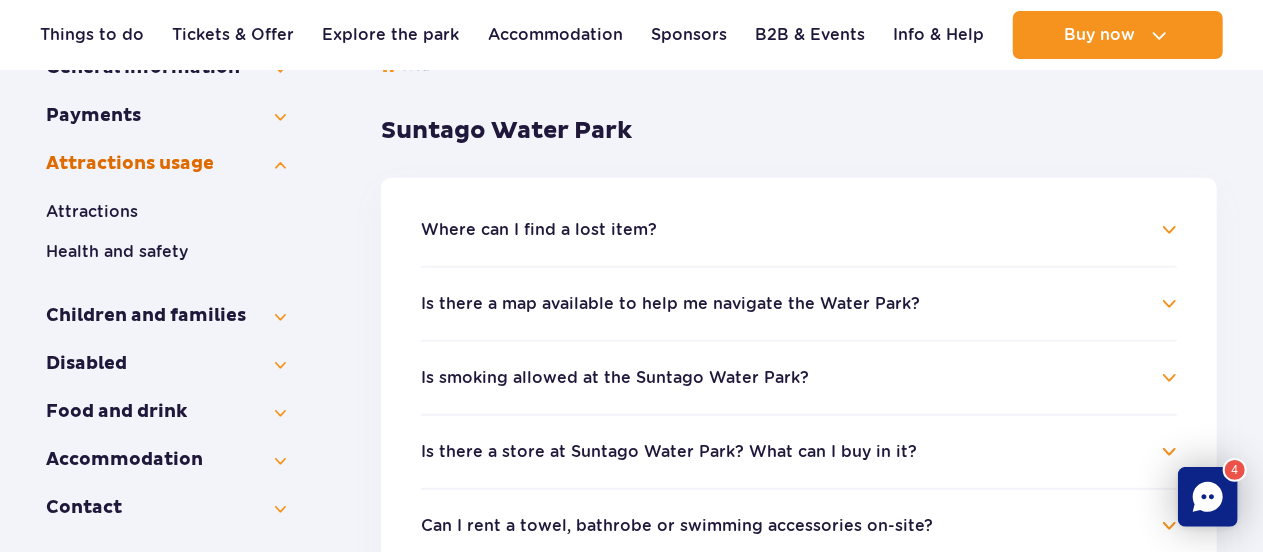click on "Attractions usage" at bounding box center (166, 164) 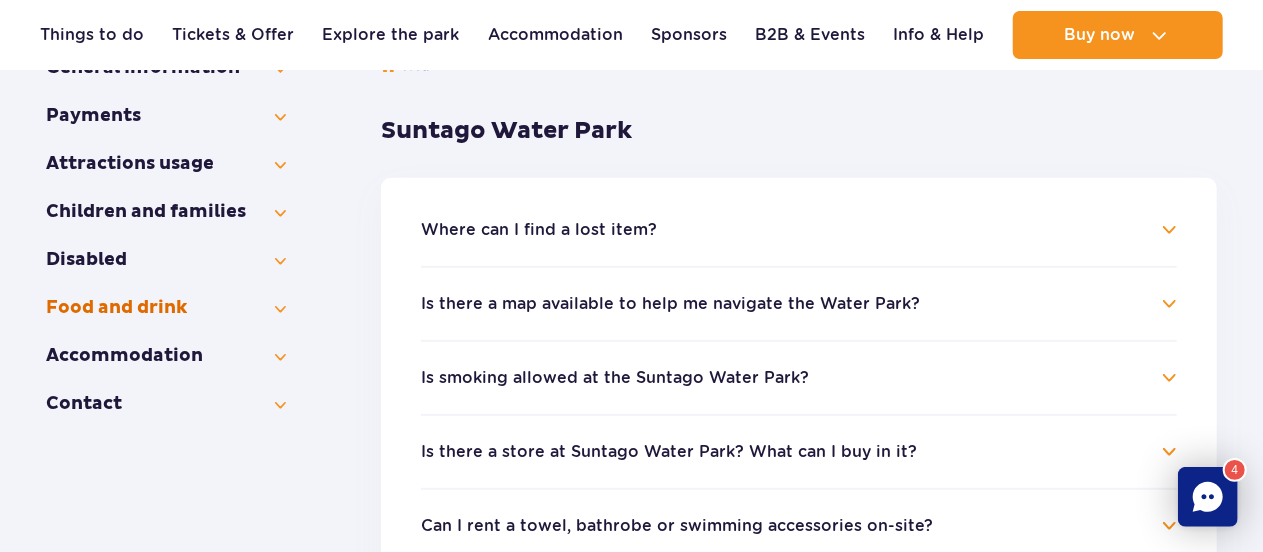 click on "Food and drink" at bounding box center [166, 308] 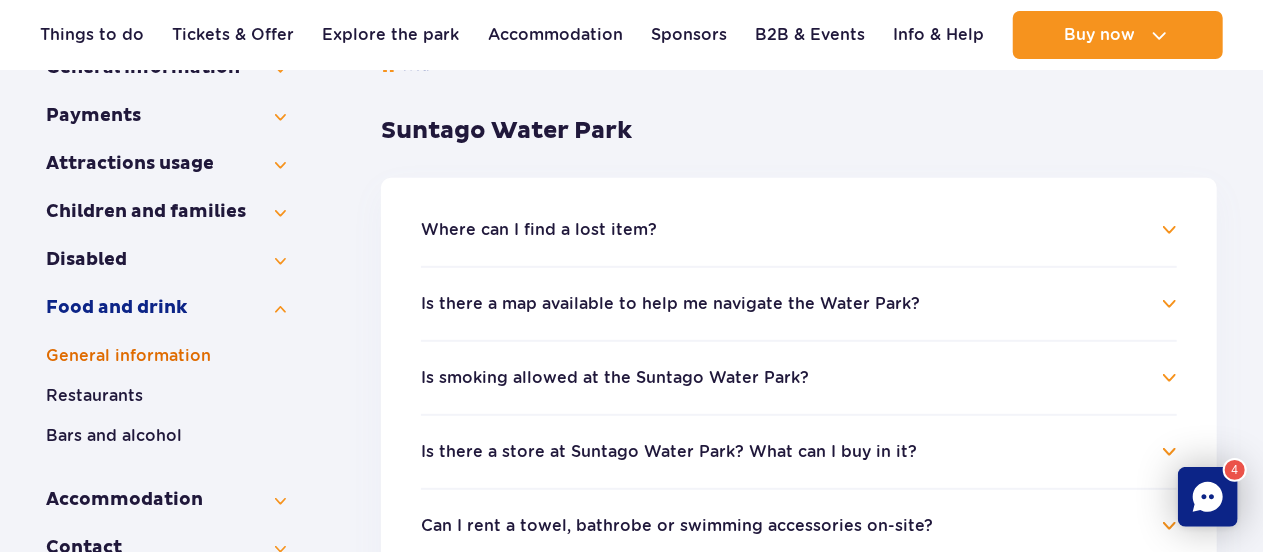 click on "General information" at bounding box center [166, 356] 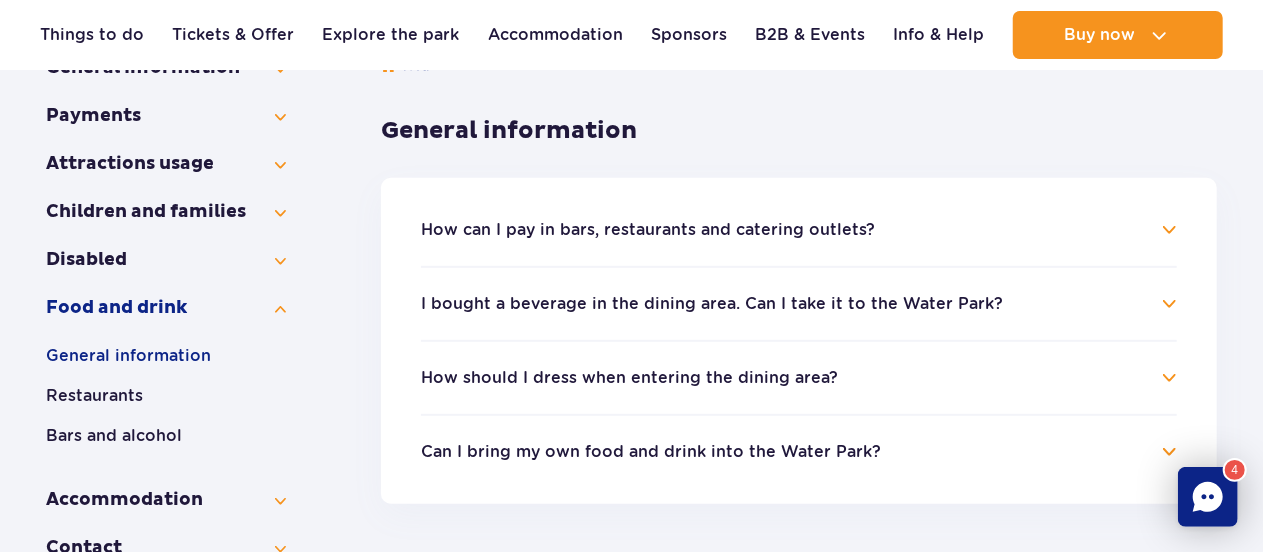 click on "How can I pay in bars, restaurants and catering outlets?" at bounding box center (799, 230) 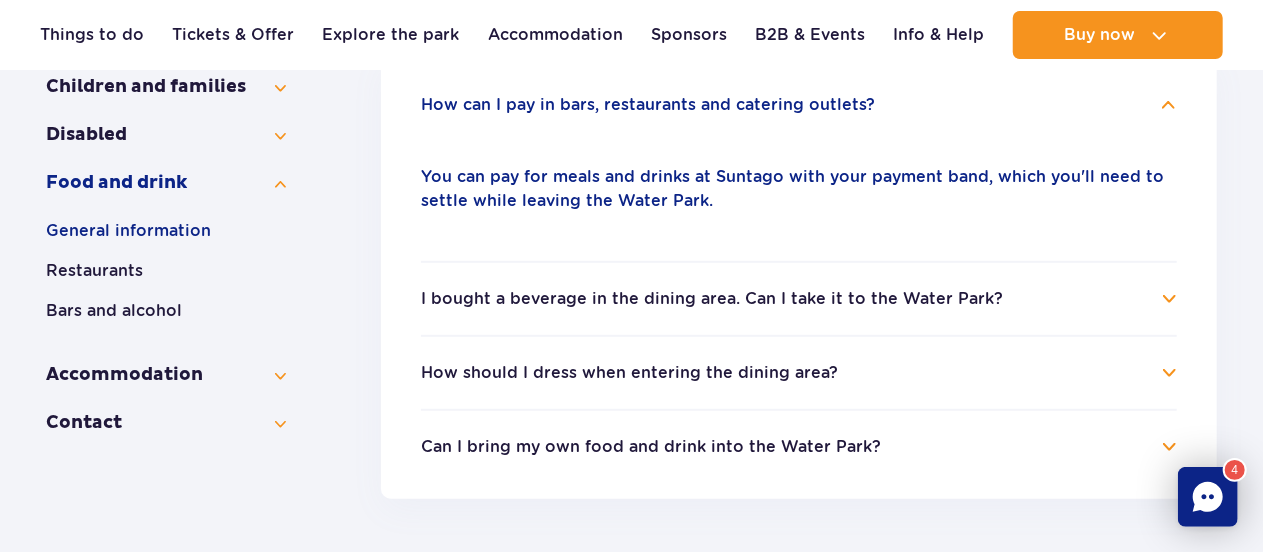 scroll, scrollTop: 493, scrollLeft: 0, axis: vertical 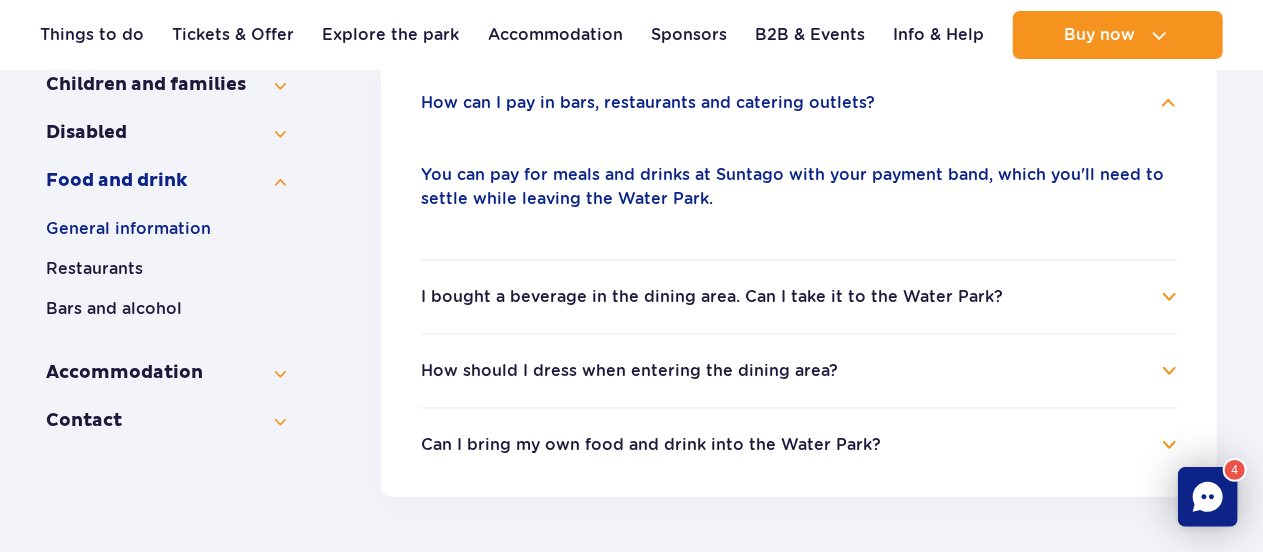 click on "I bought a beverage in the dining area. Can I take it to the Water Park?" at bounding box center (712, 297) 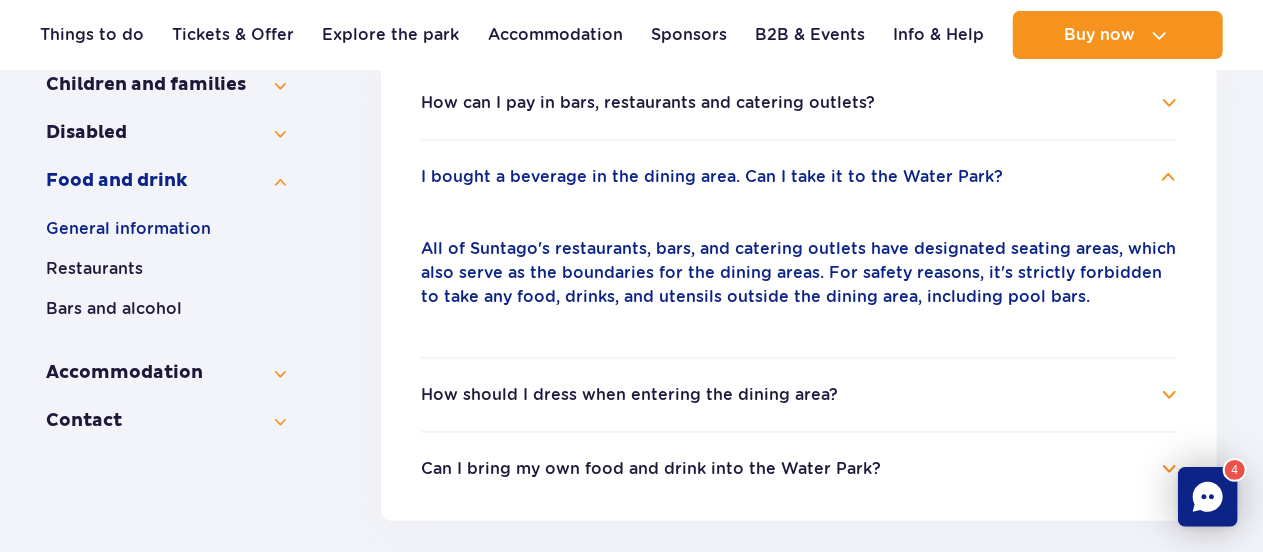 click on "I bought a beverage in the dining area. Can I take it to the Water Park?" at bounding box center [712, 177] 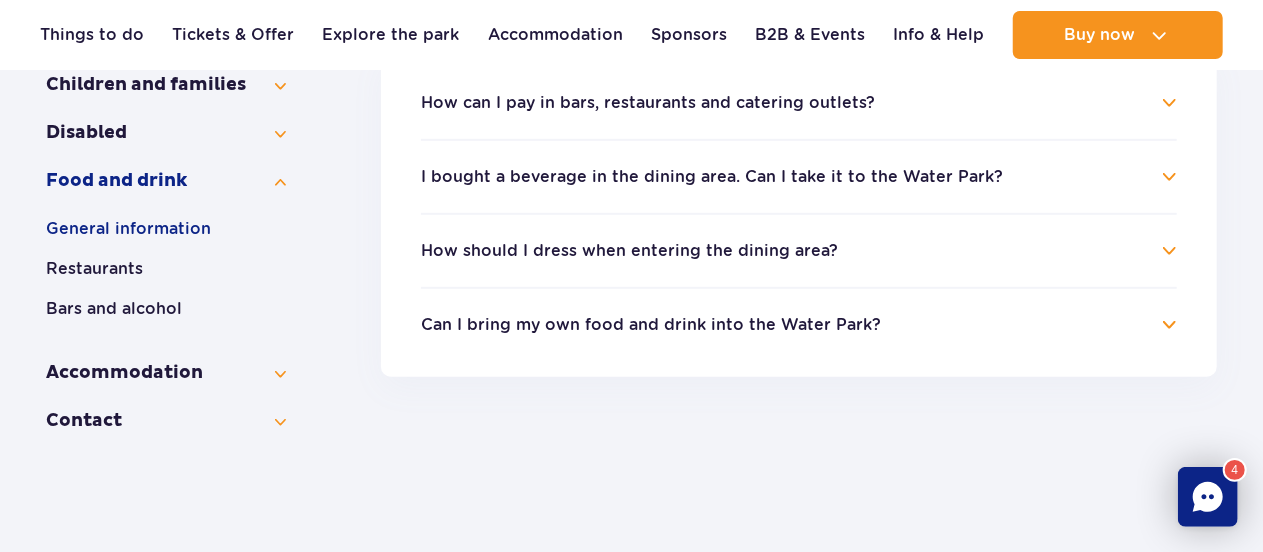 click on "How should I dress when entering the dining area?" at bounding box center (629, 251) 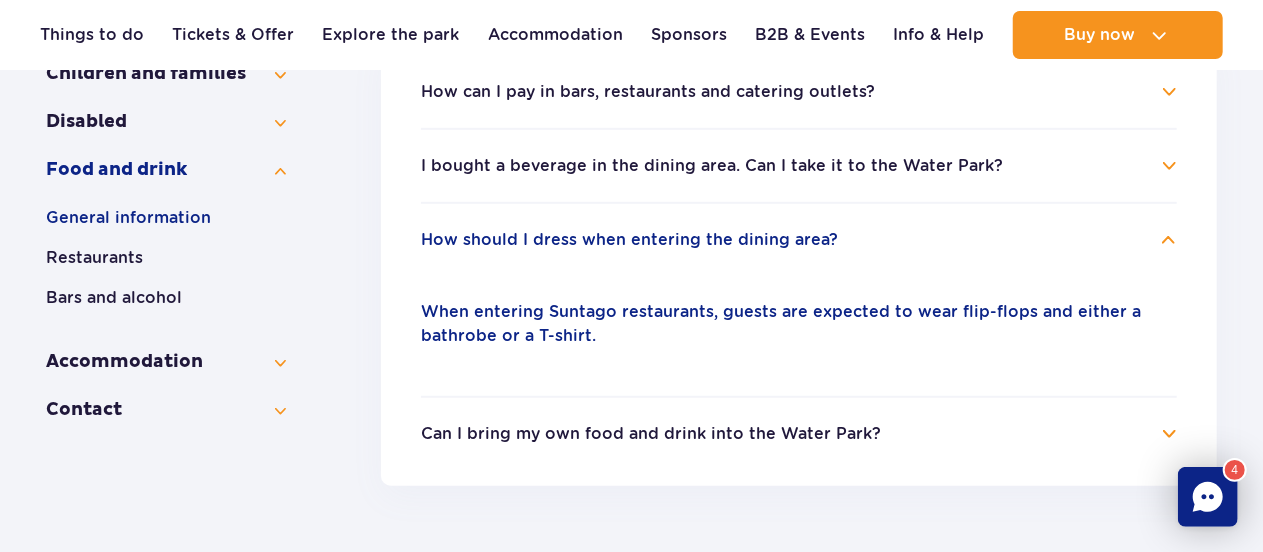 scroll, scrollTop: 505, scrollLeft: 0, axis: vertical 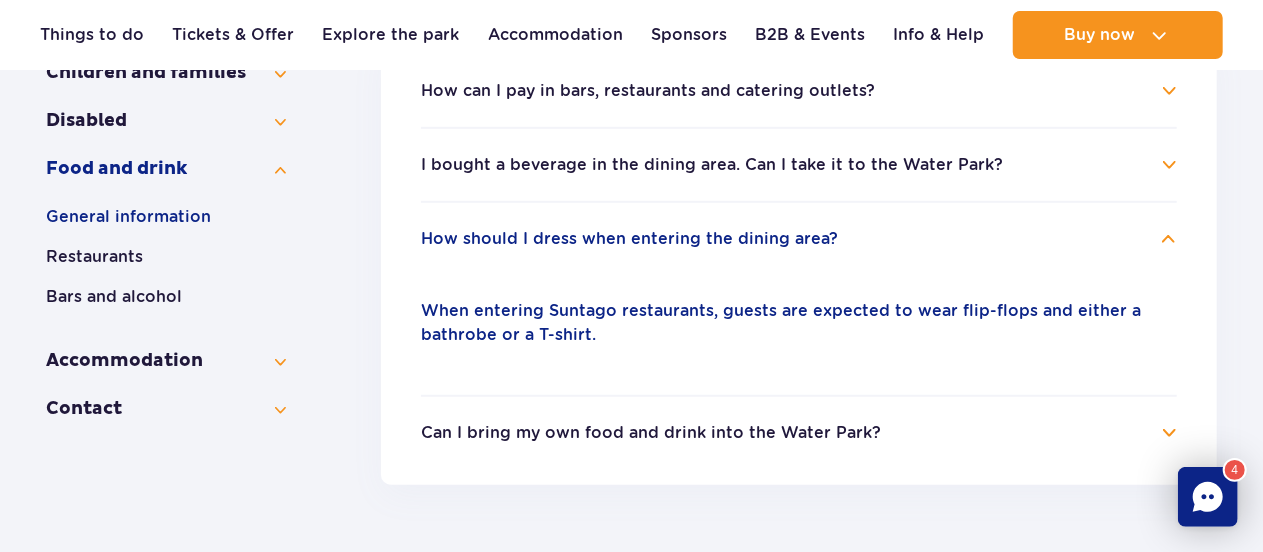 click on "How should I dress when entering the dining area?" at bounding box center [629, 239] 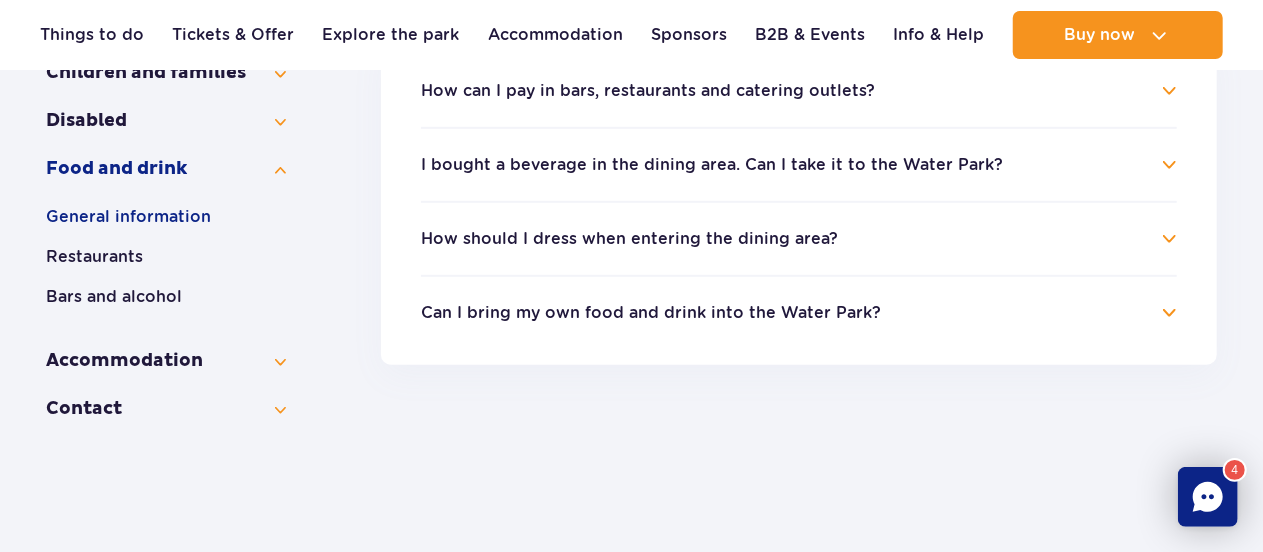 click on "Can I bring my own food and drink into the Water Park?" at bounding box center [651, 313] 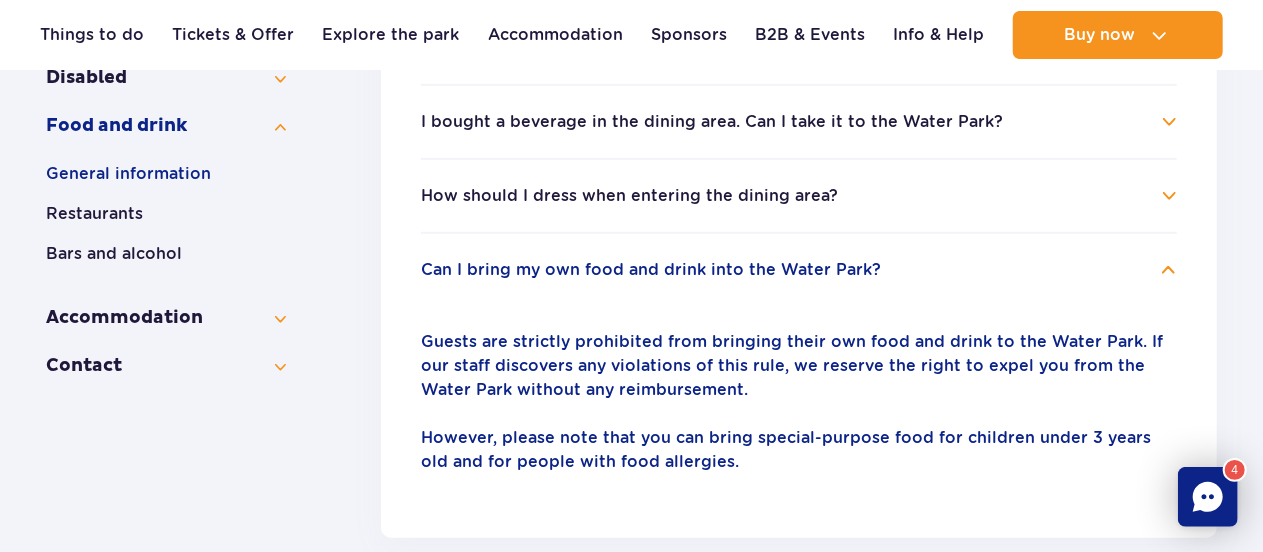 scroll, scrollTop: 549, scrollLeft: 0, axis: vertical 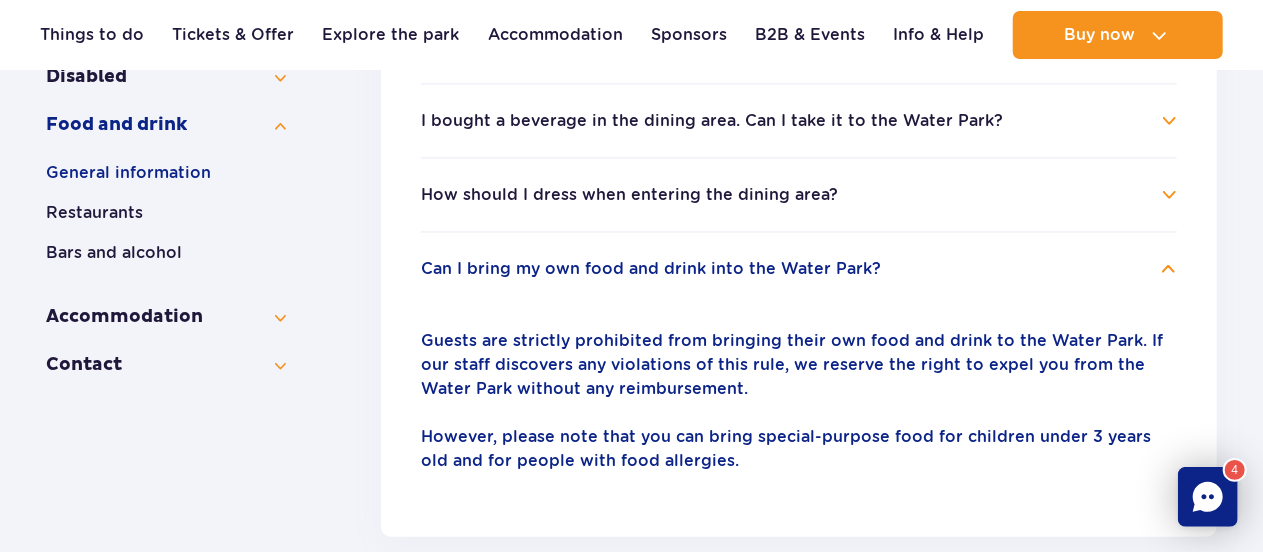 click on "Can I bring my own food and drink into the Water Park?" at bounding box center (651, 269) 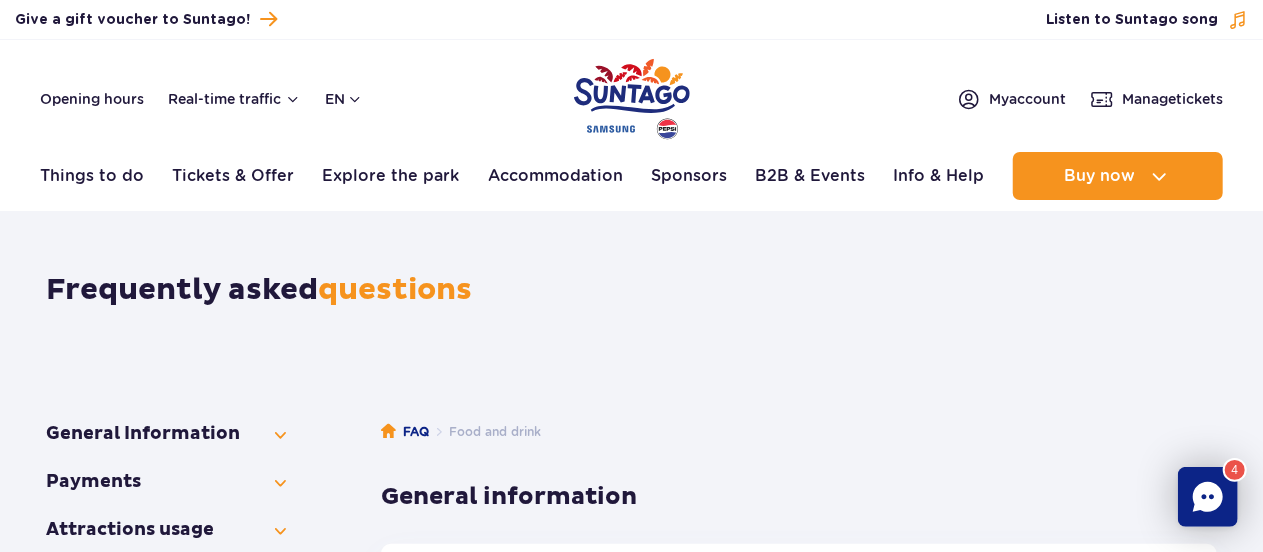 scroll, scrollTop: 6, scrollLeft: 0, axis: vertical 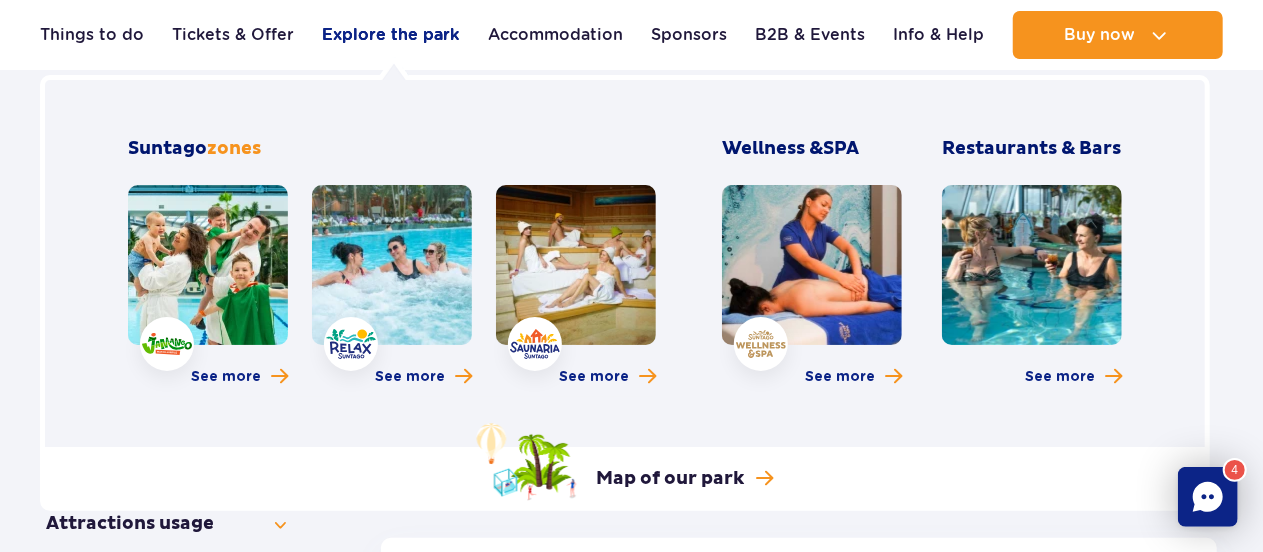 click on "Explore the park" at bounding box center (391, 35) 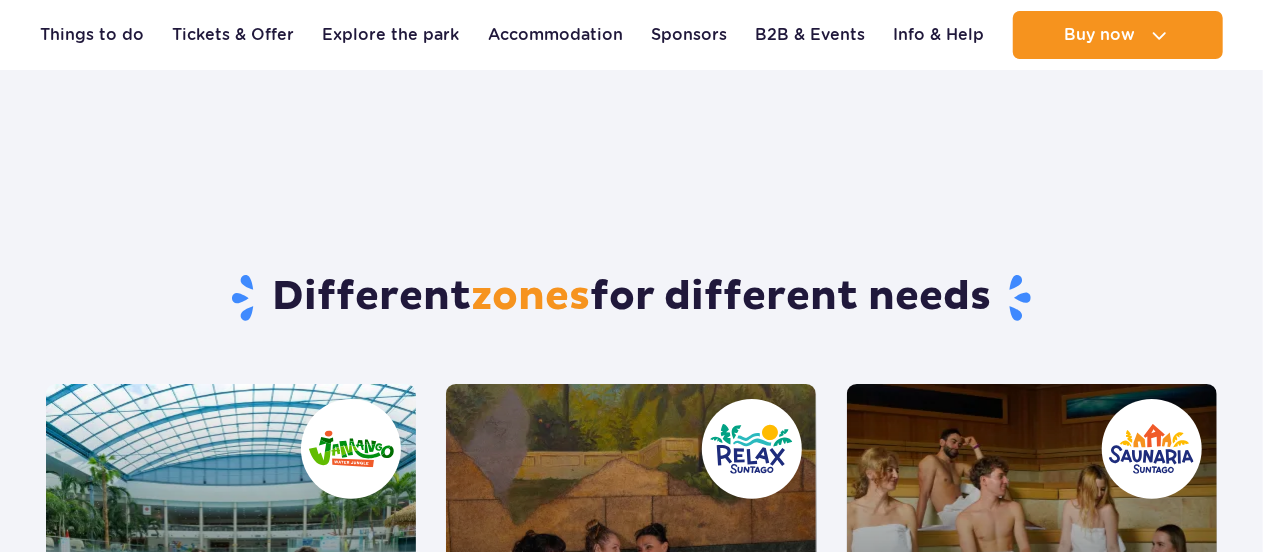 scroll, scrollTop: 910, scrollLeft: 0, axis: vertical 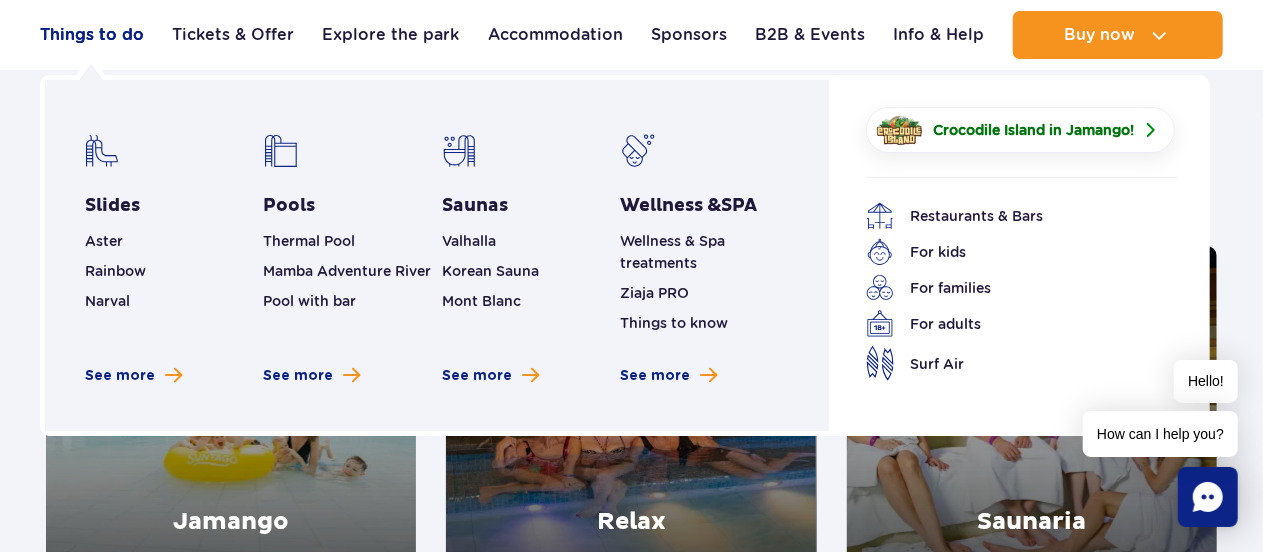 click on "Things to do" at bounding box center (92, 35) 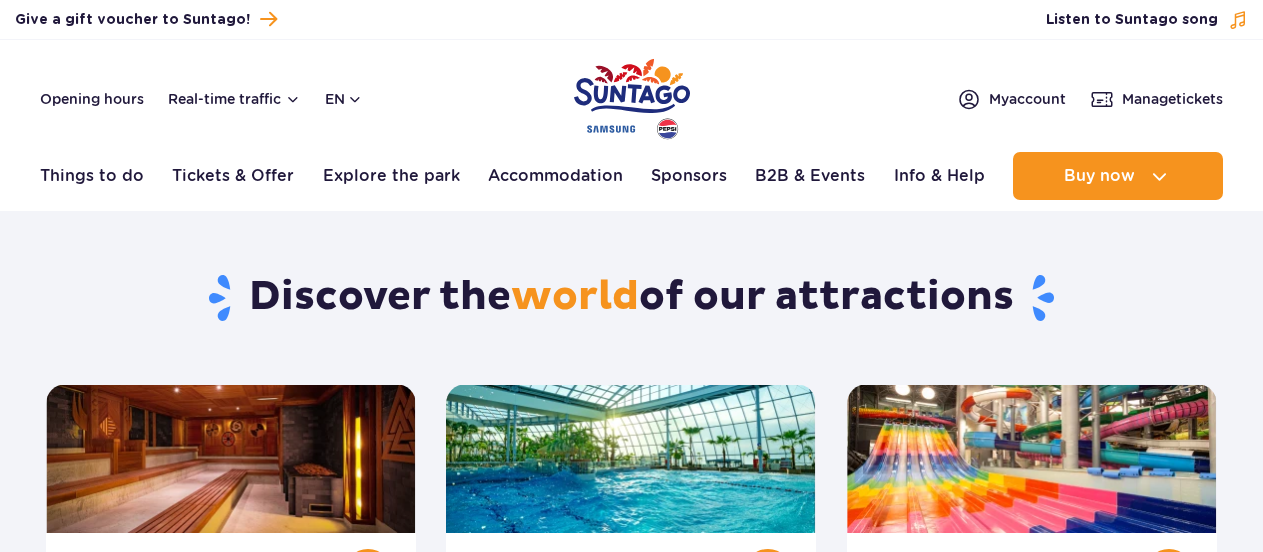 scroll, scrollTop: 620, scrollLeft: 0, axis: vertical 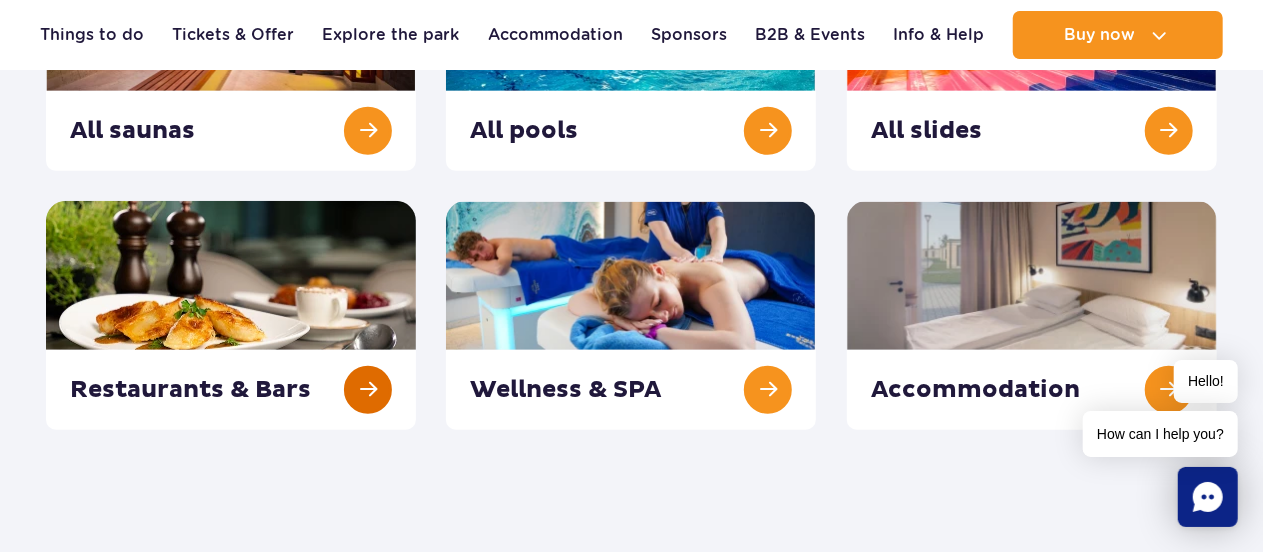 click at bounding box center [231, 315] 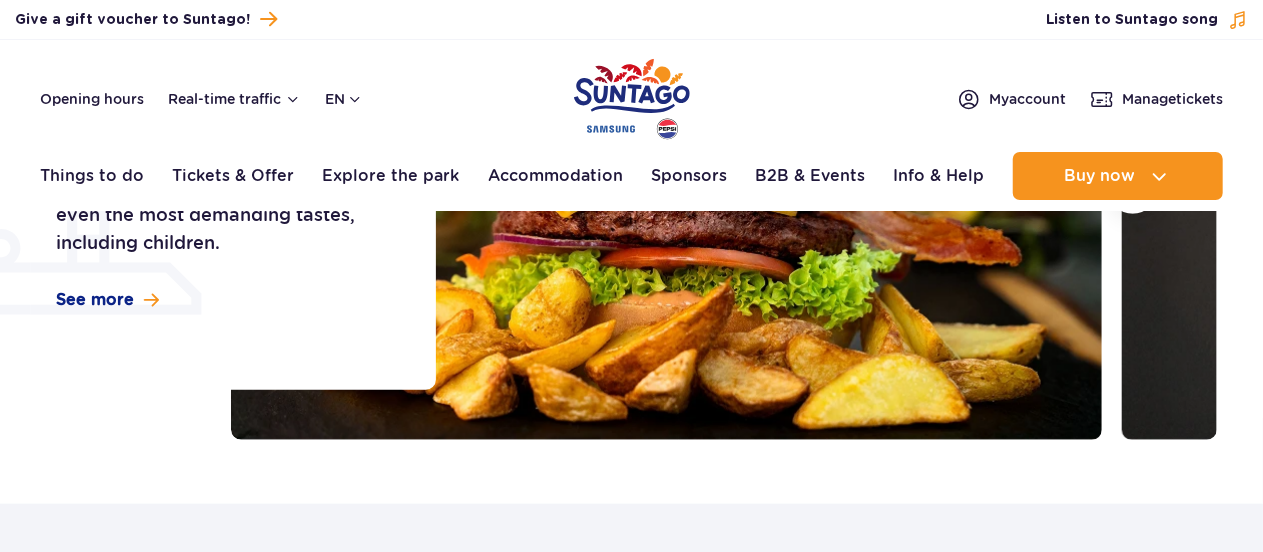 scroll, scrollTop: 0, scrollLeft: 0, axis: both 